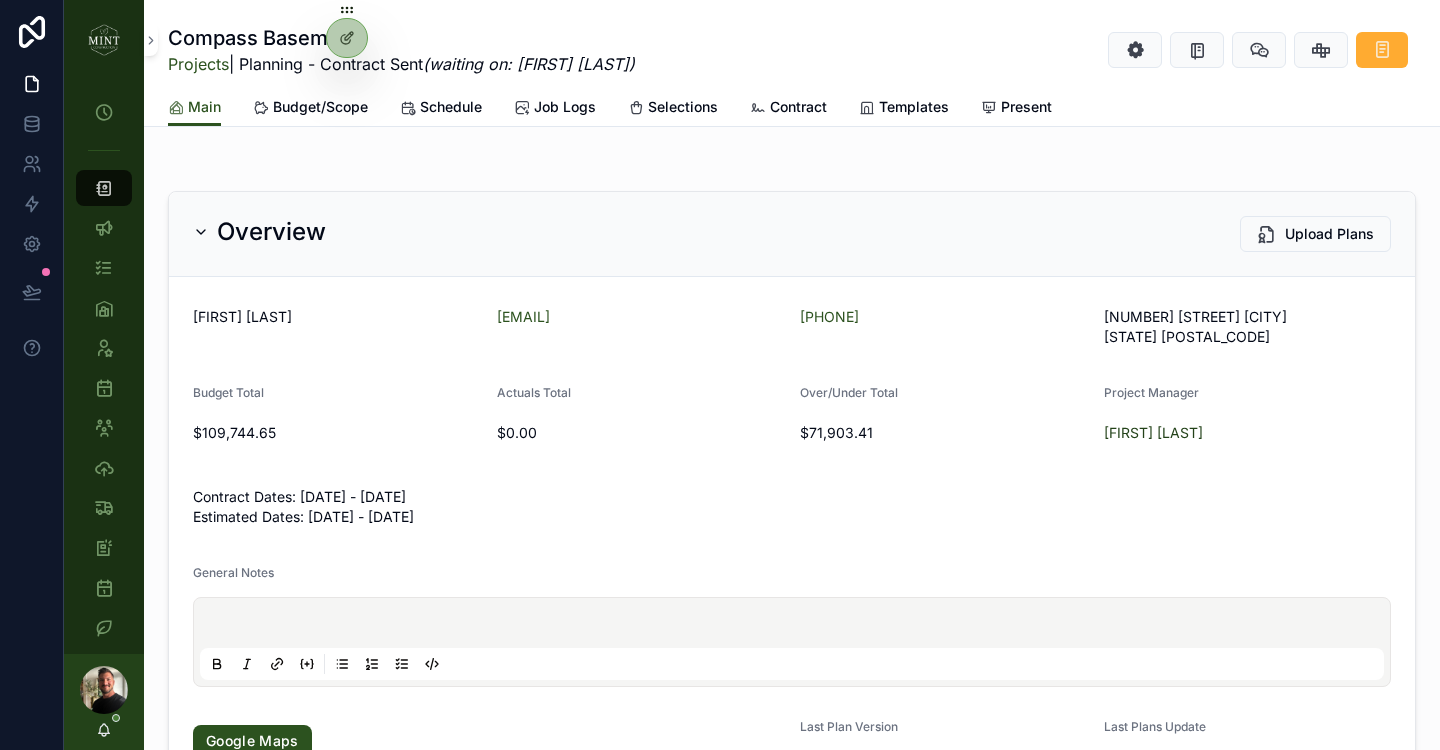 scroll, scrollTop: 0, scrollLeft: 0, axis: both 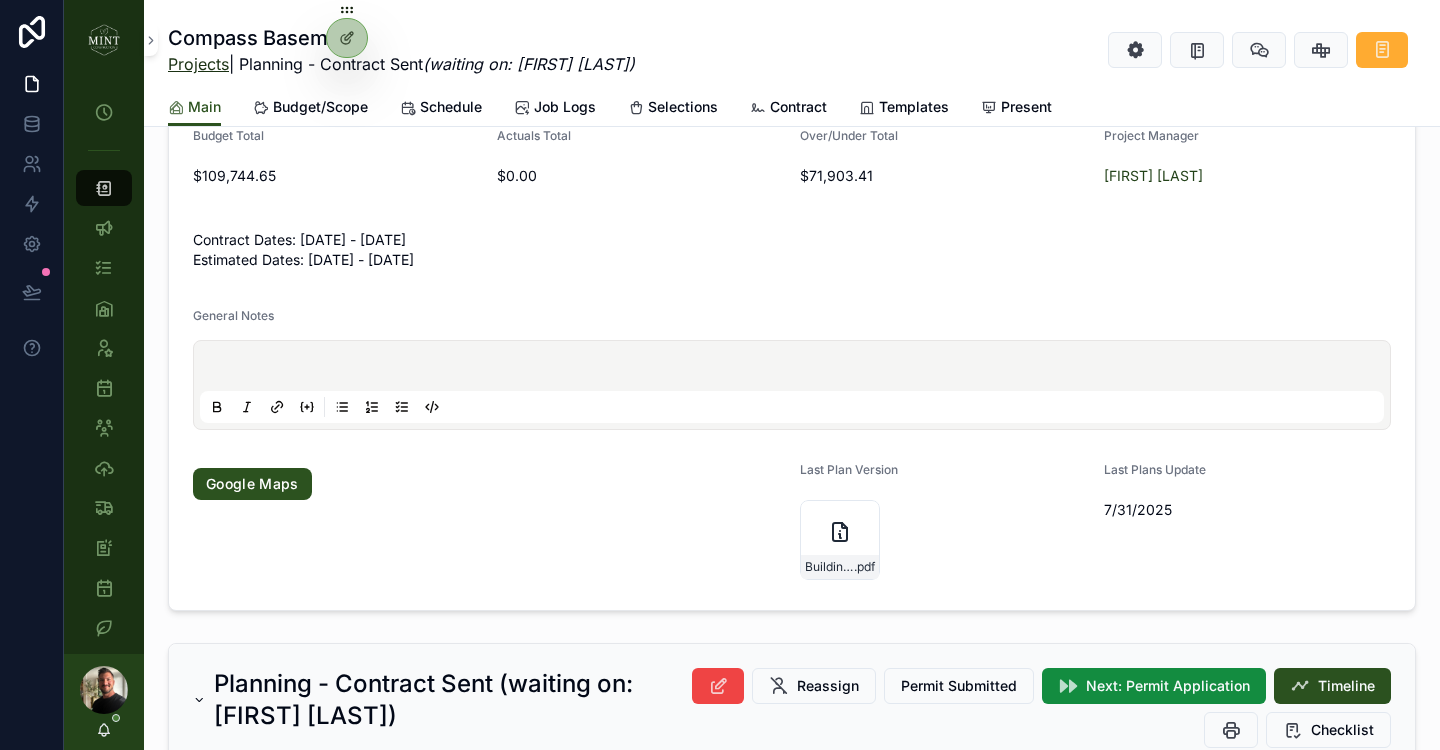 click on "Projects" at bounding box center (198, 64) 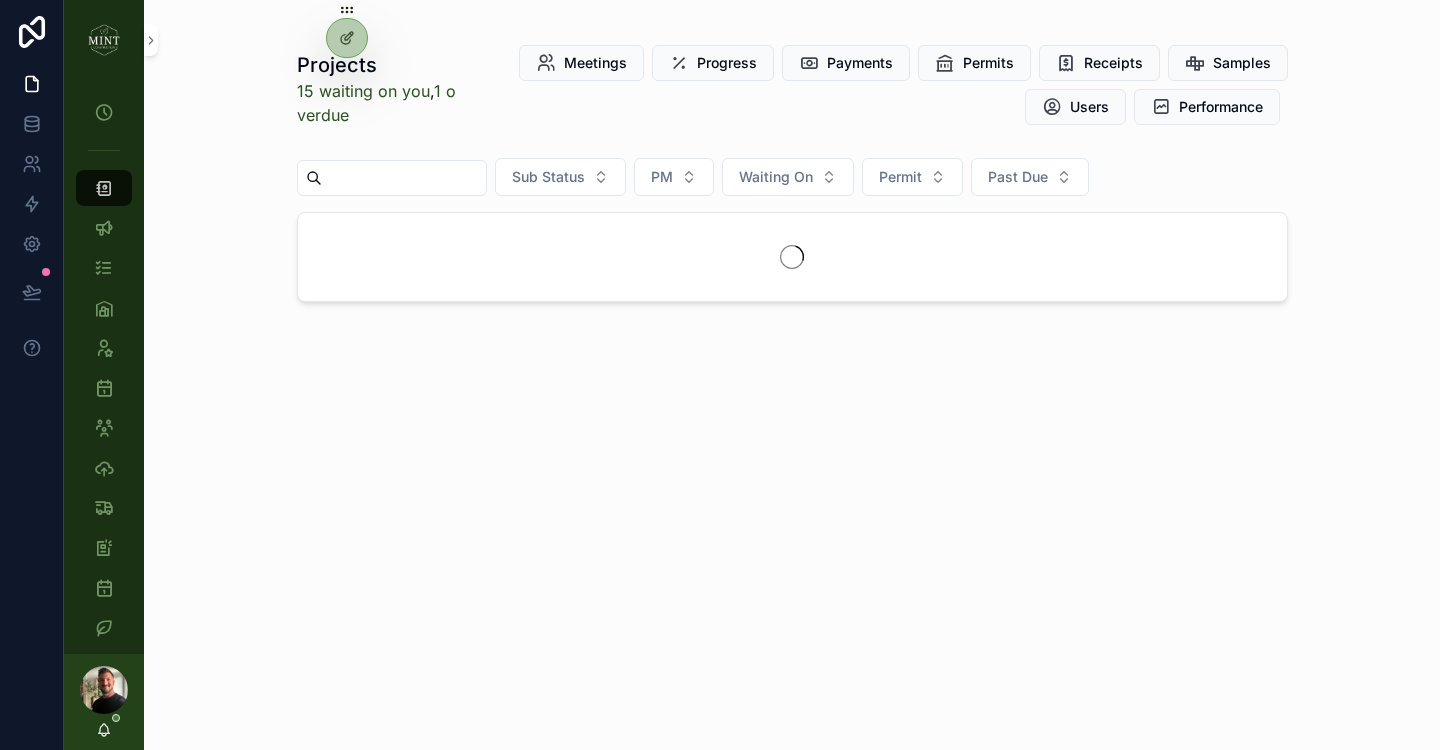 scroll, scrollTop: 0, scrollLeft: 0, axis: both 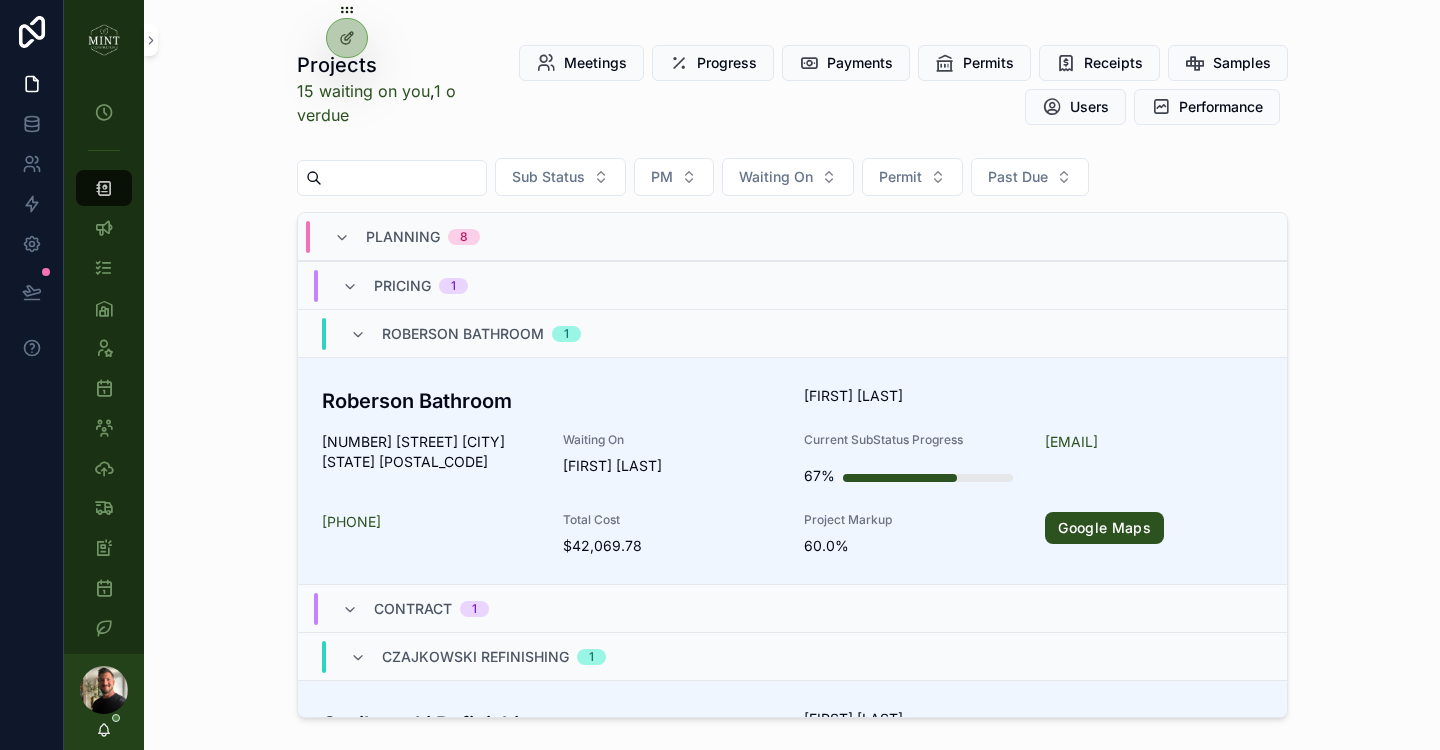 click on "Planning 8" at bounding box center [407, 237] 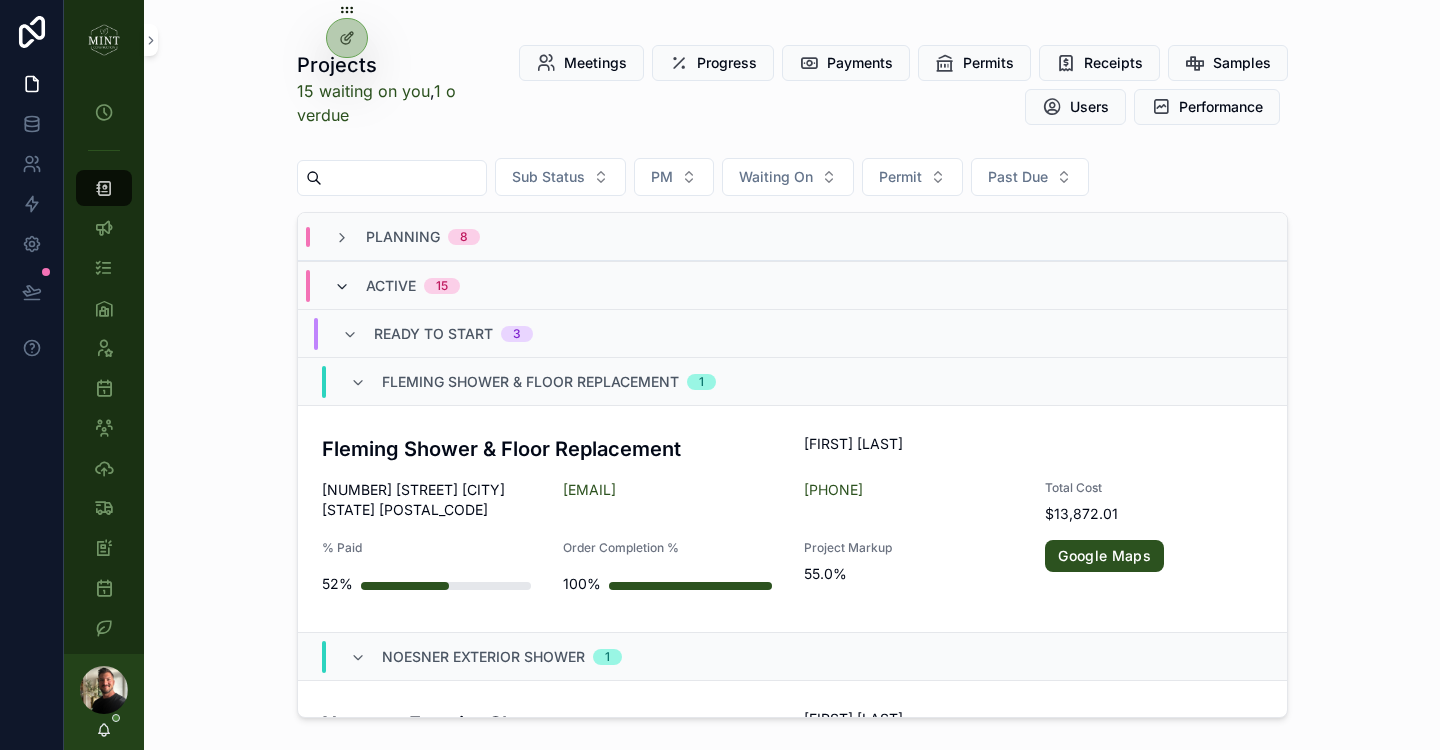 click at bounding box center (342, 287) 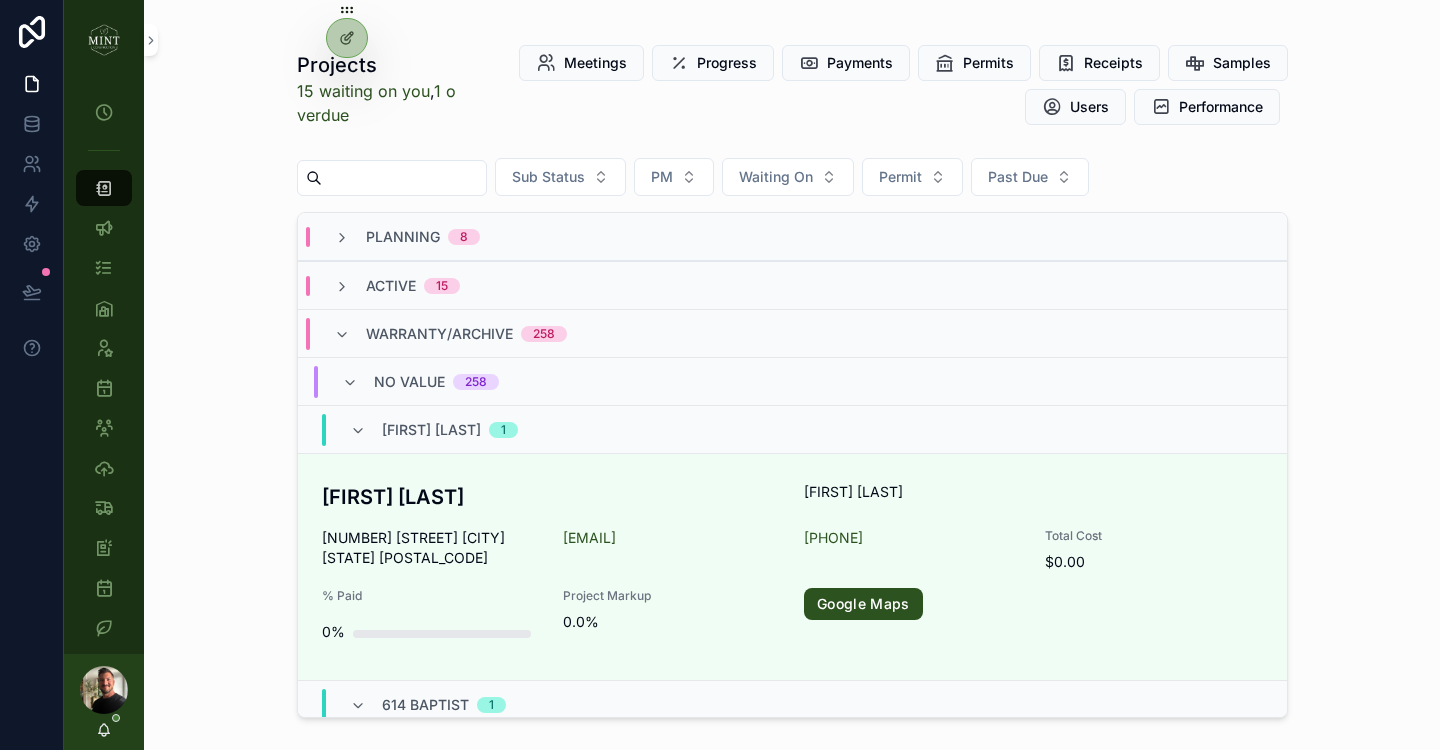 click on "Warranty/Archive 258" at bounding box center (450, 334) 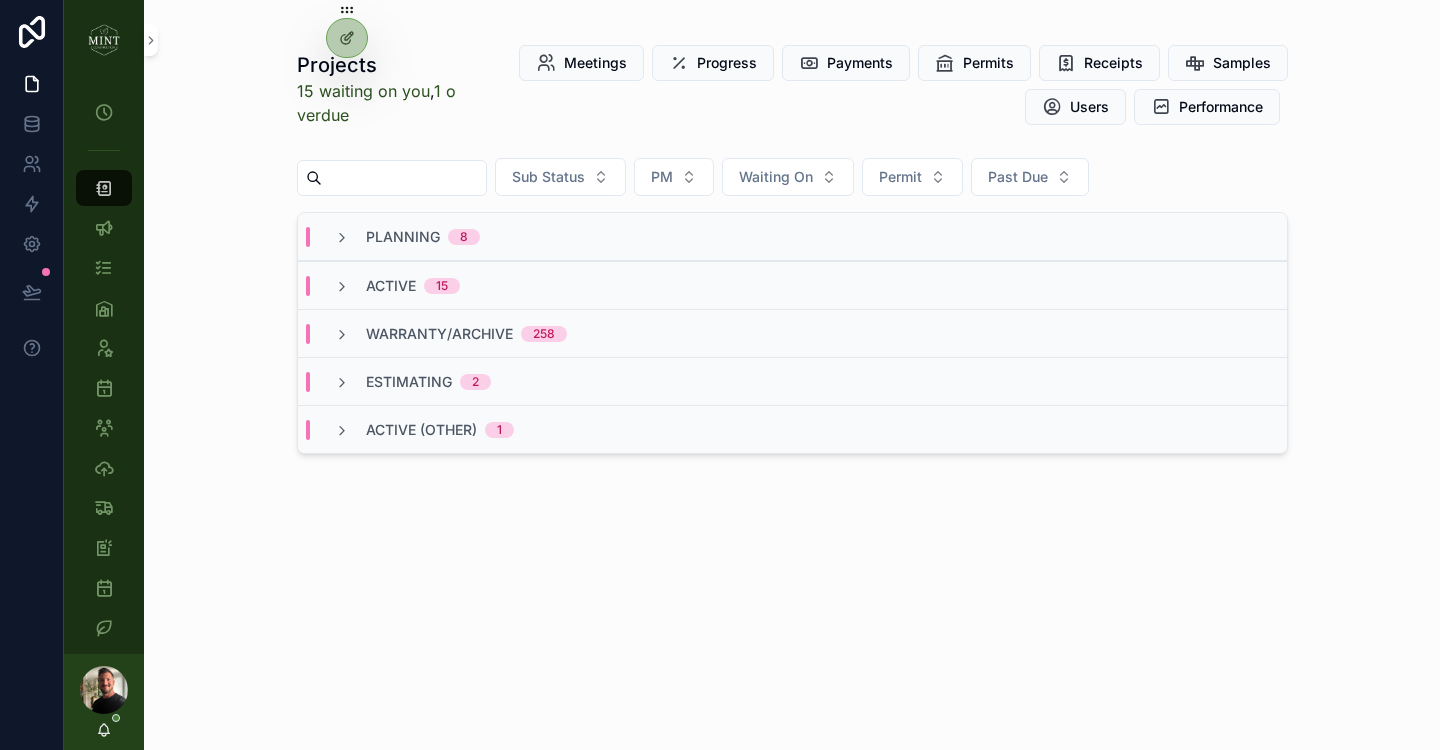 click on "Estimating 2" at bounding box center (412, 382) 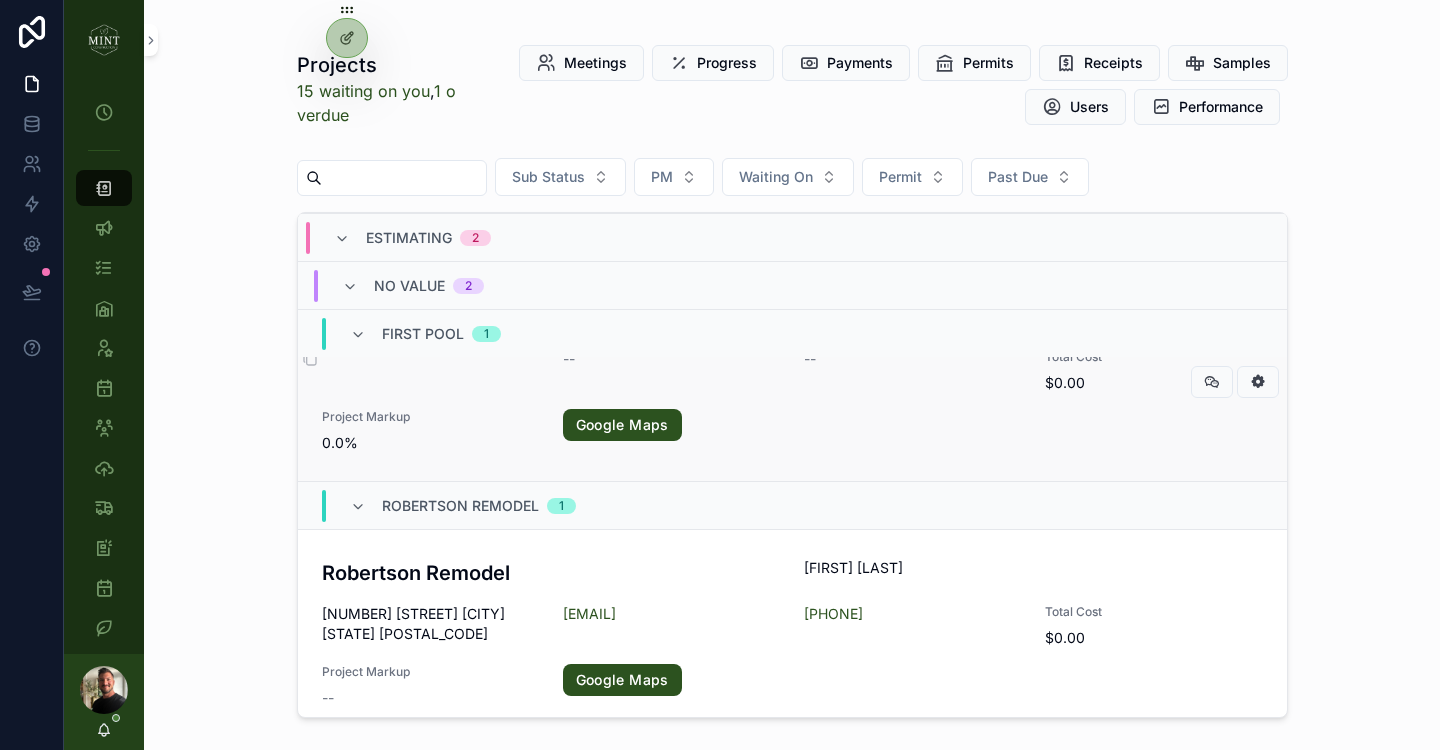 scroll, scrollTop: 294, scrollLeft: 0, axis: vertical 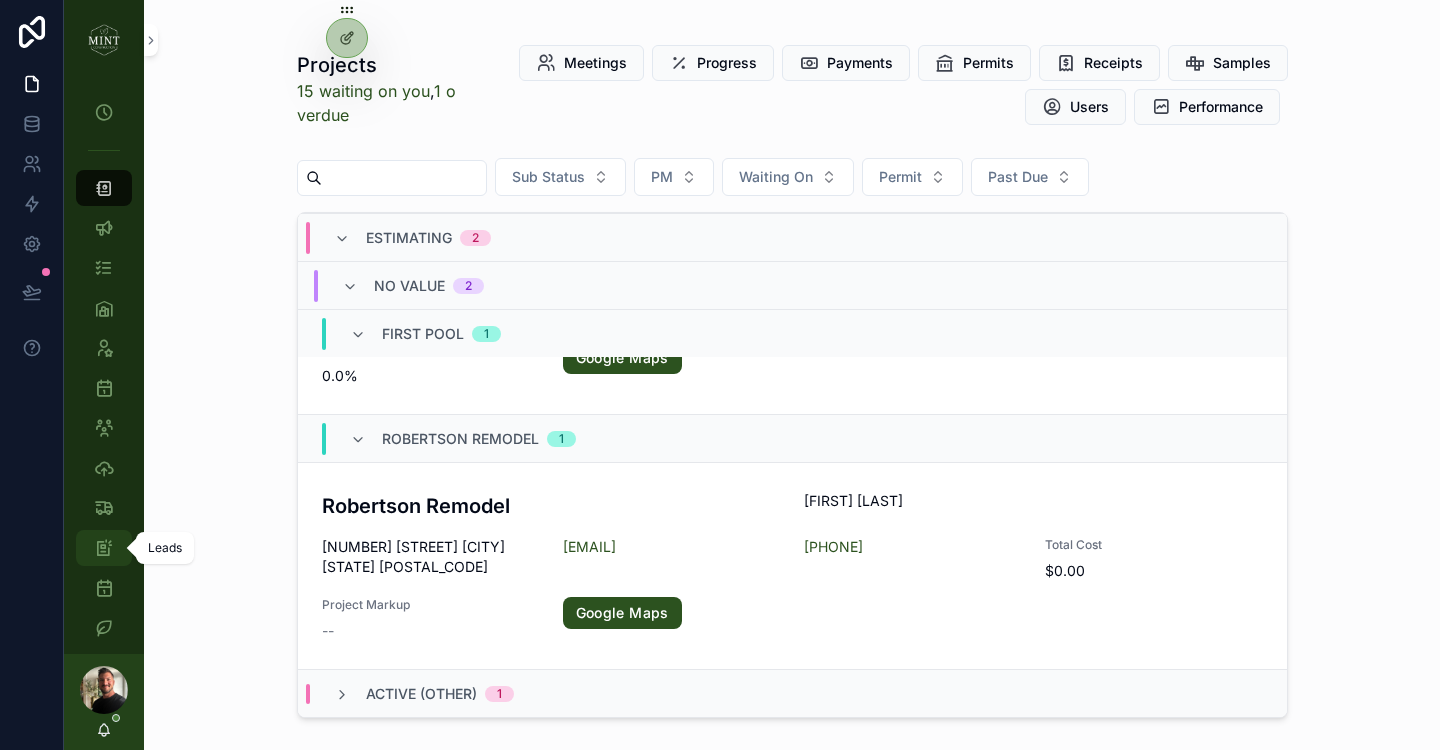 click at bounding box center [104, 548] 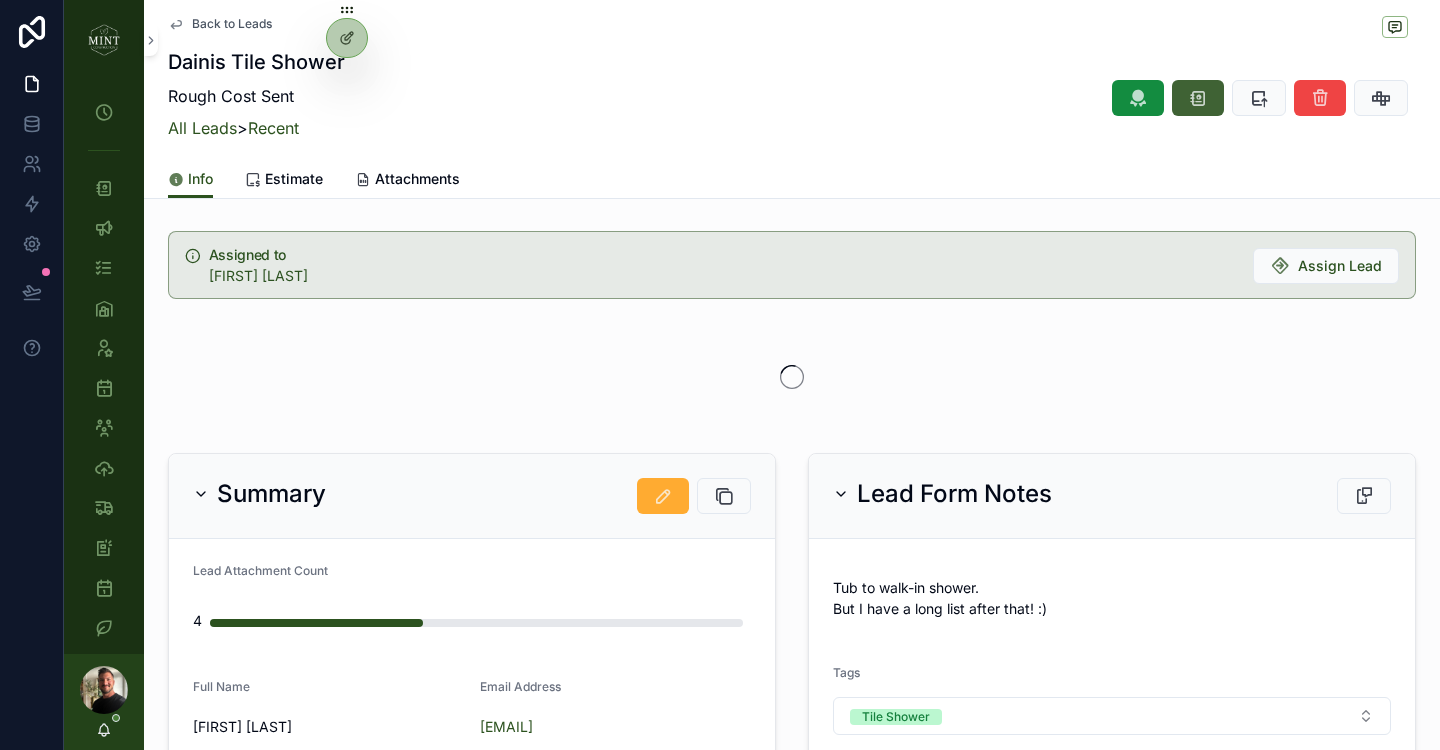 click at bounding box center [1198, 98] 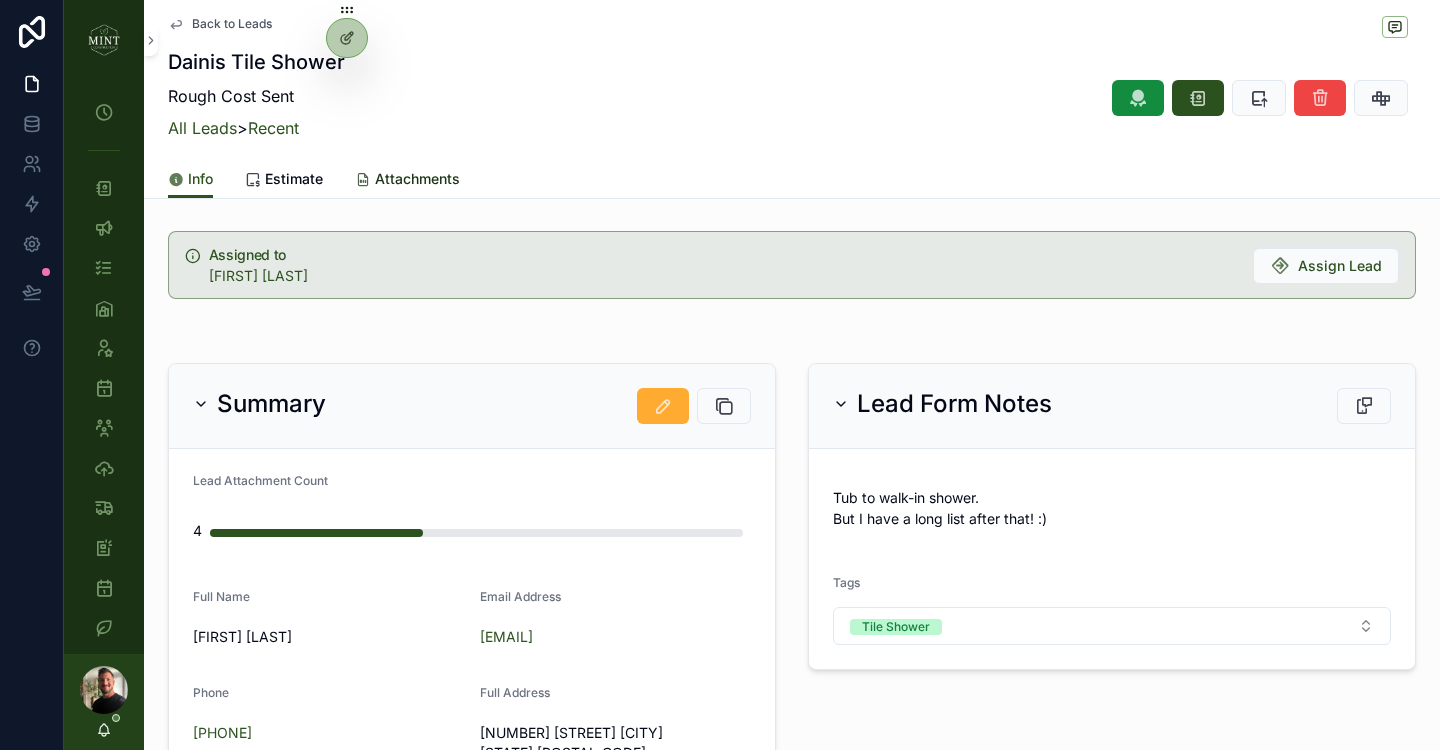 click on "Attachments" at bounding box center [407, 181] 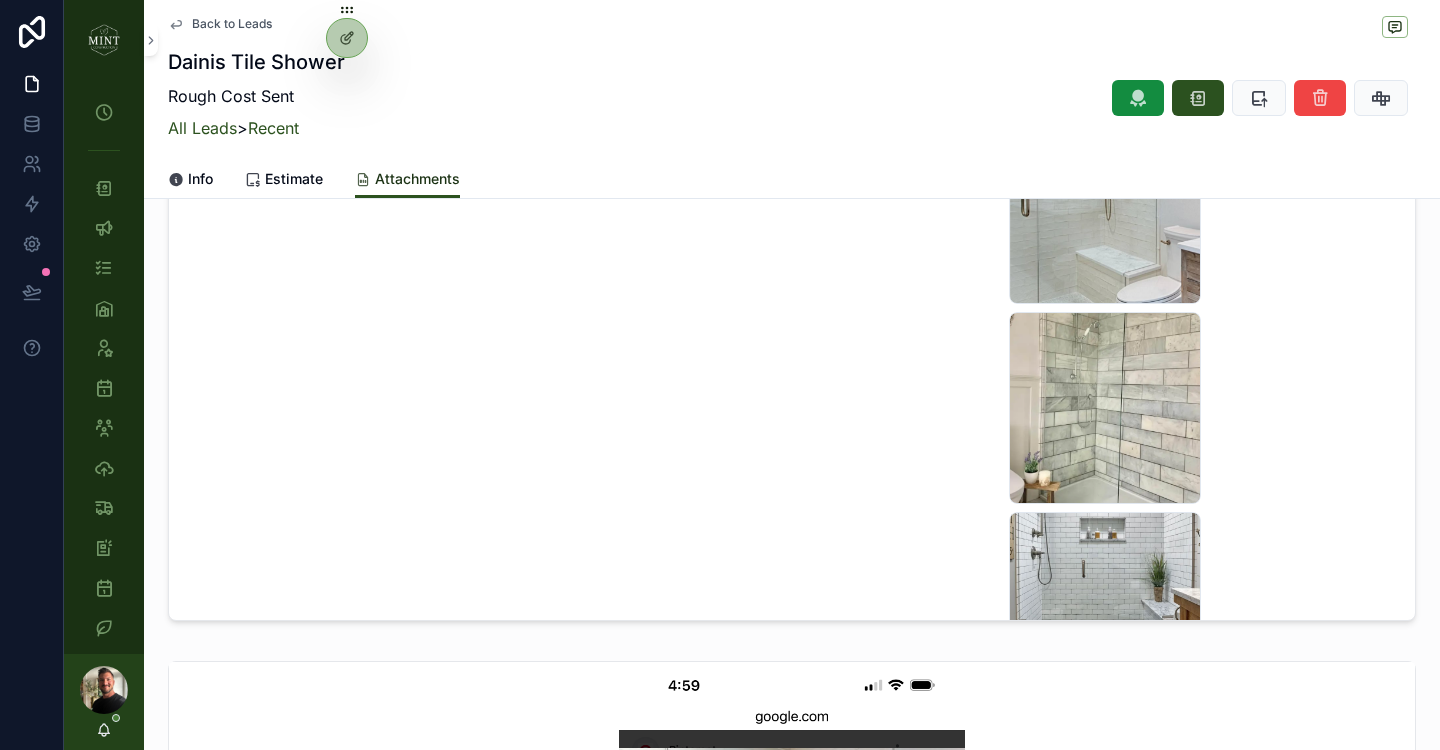 scroll, scrollTop: 208, scrollLeft: 0, axis: vertical 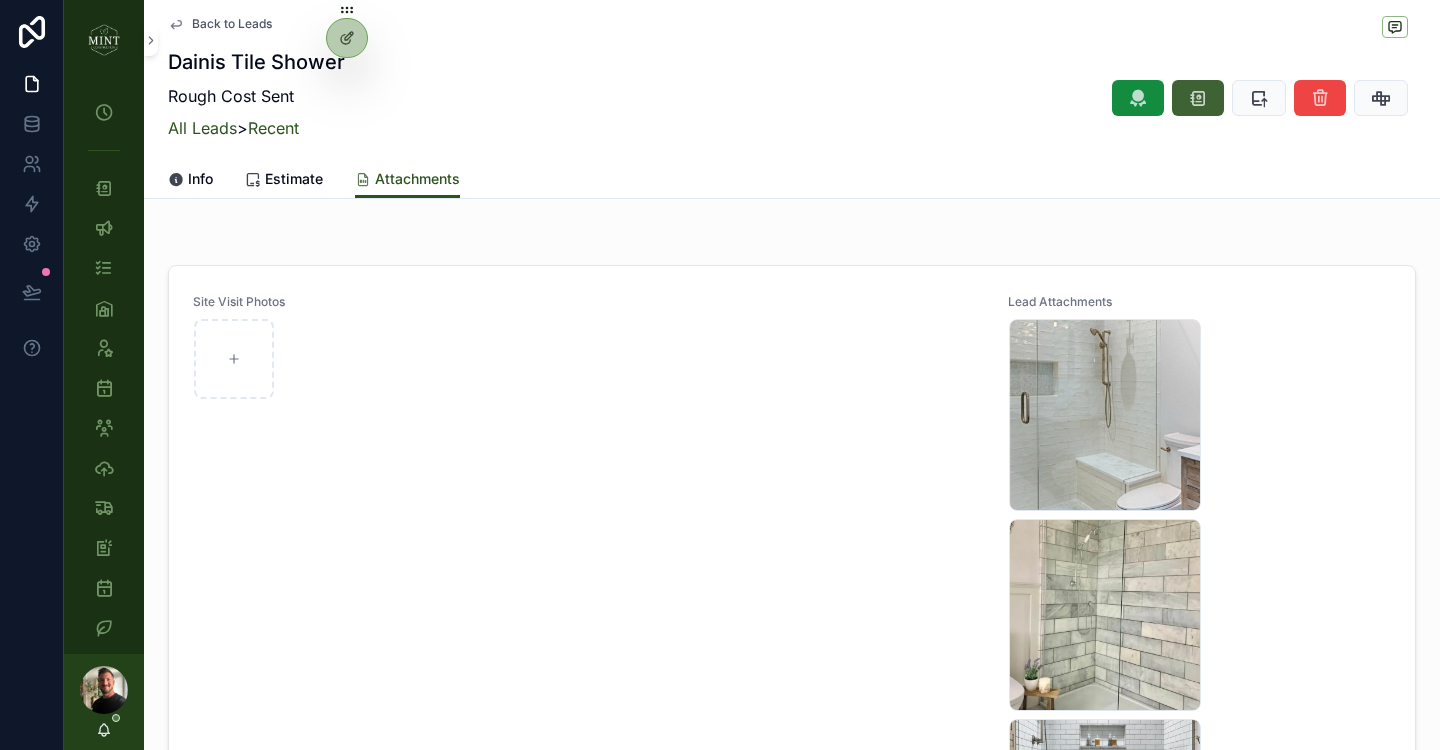 click at bounding box center (1198, 98) 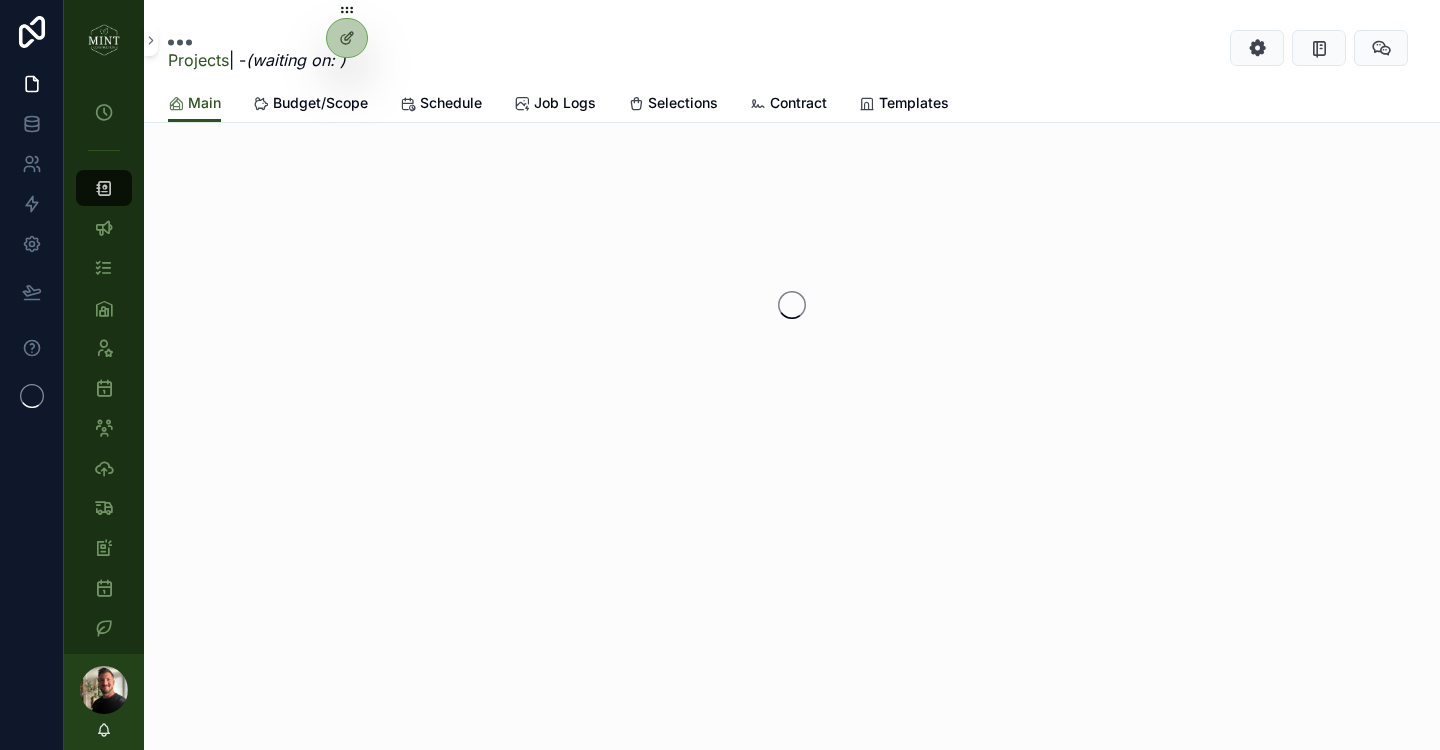 scroll, scrollTop: 0, scrollLeft: 0, axis: both 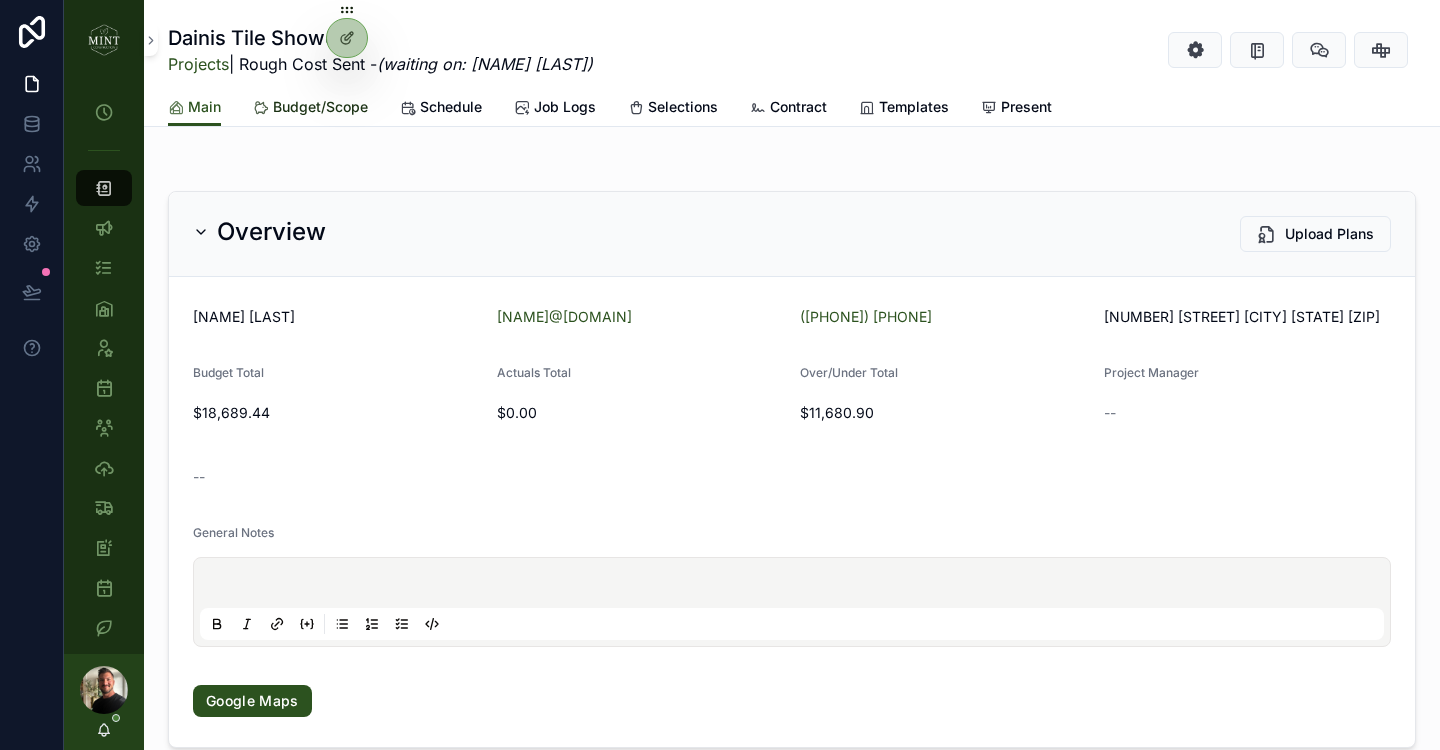 click on "Budget/Scope" at bounding box center (320, 107) 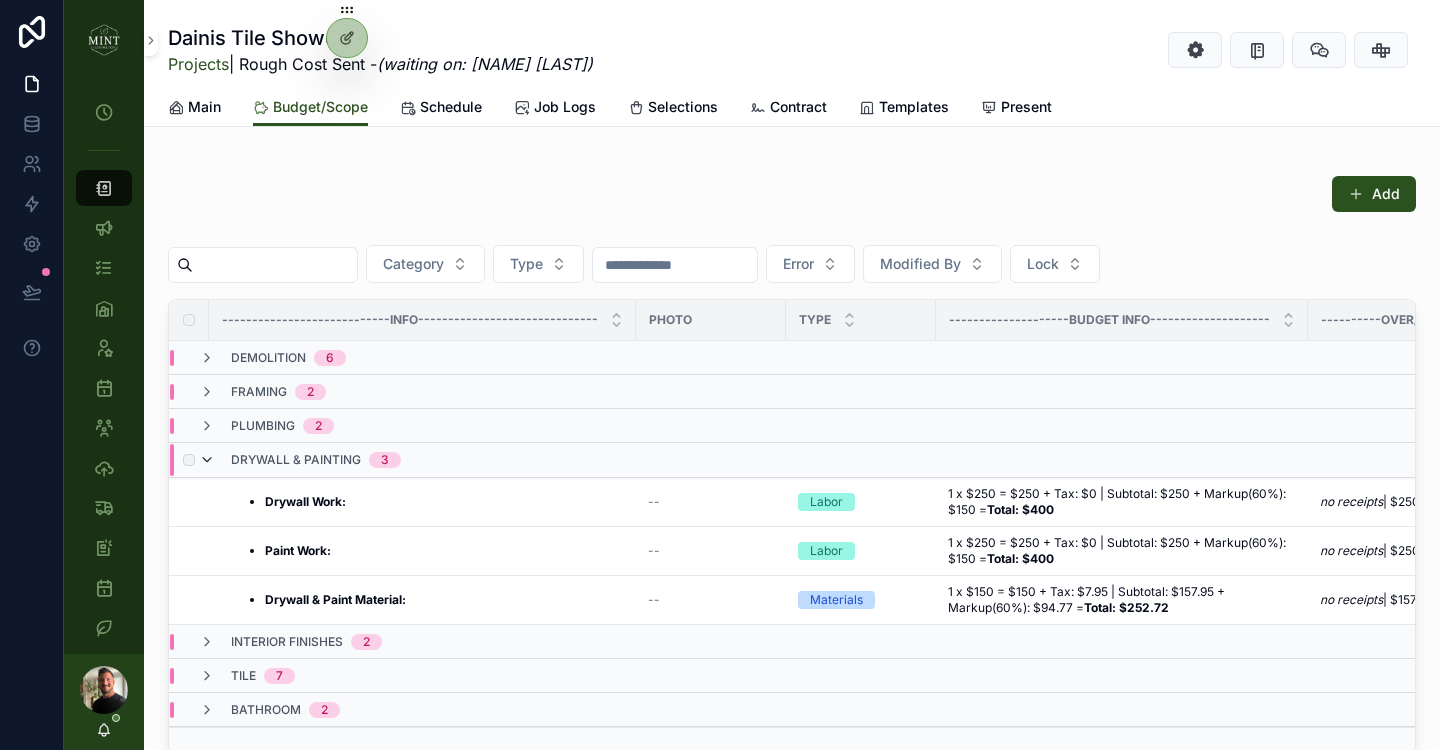 click at bounding box center (207, 460) 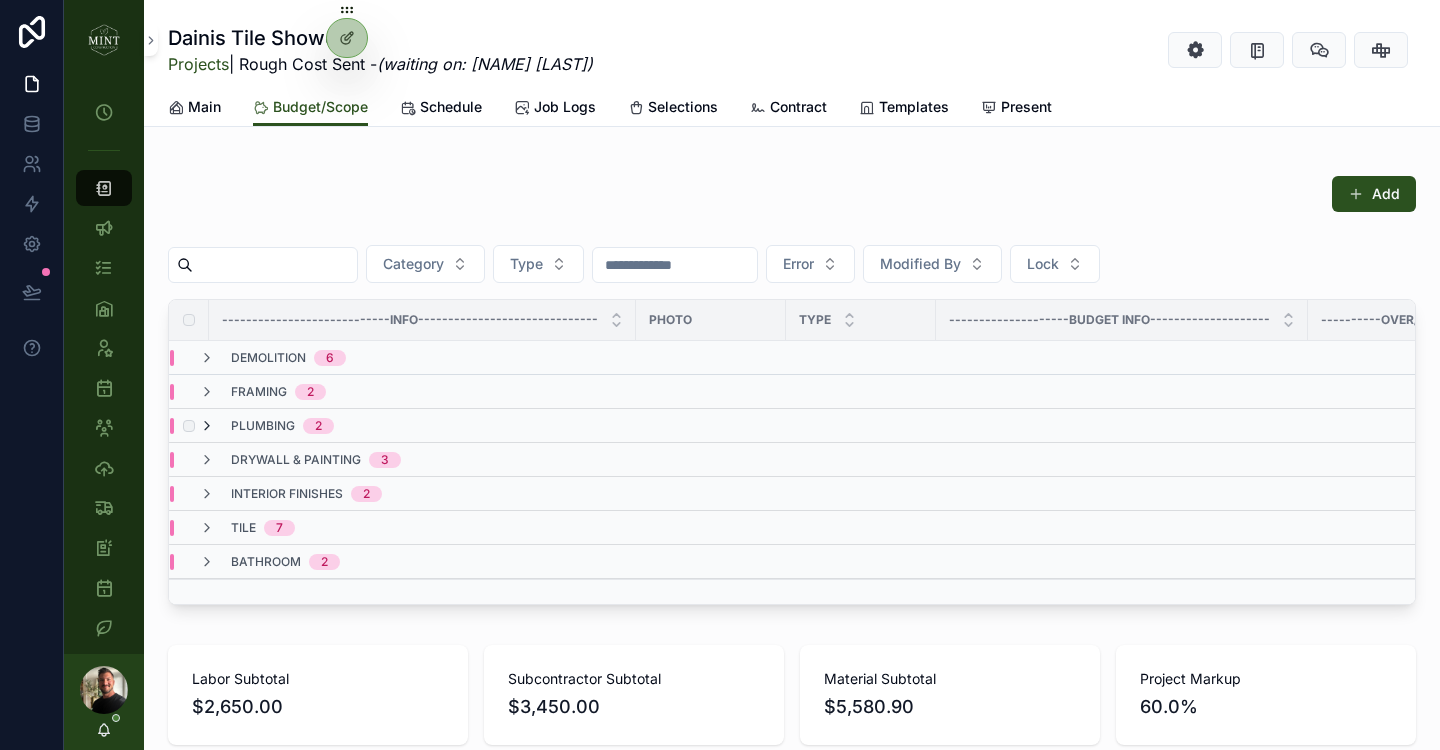 click at bounding box center (207, 426) 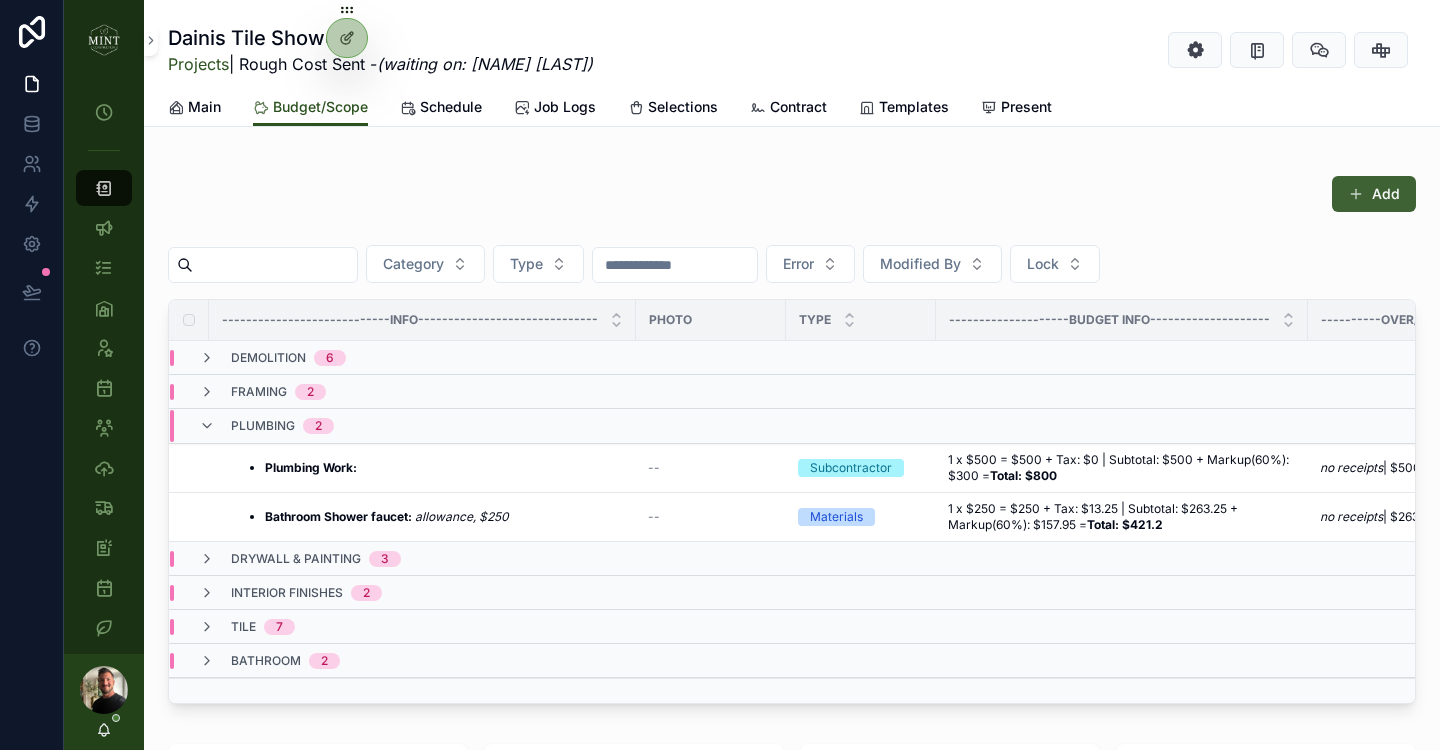 click on "Add" at bounding box center [1374, 194] 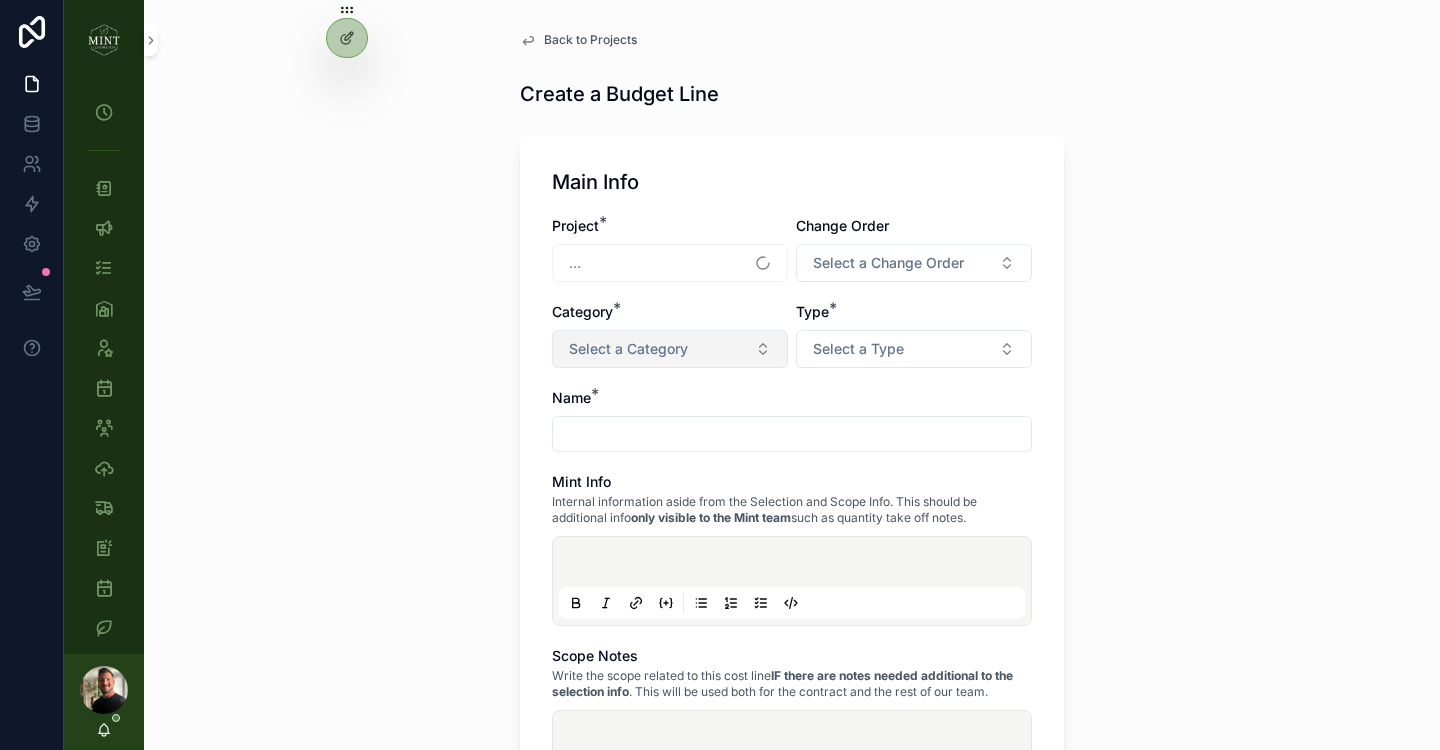 click on "Select a Category" at bounding box center (670, 349) 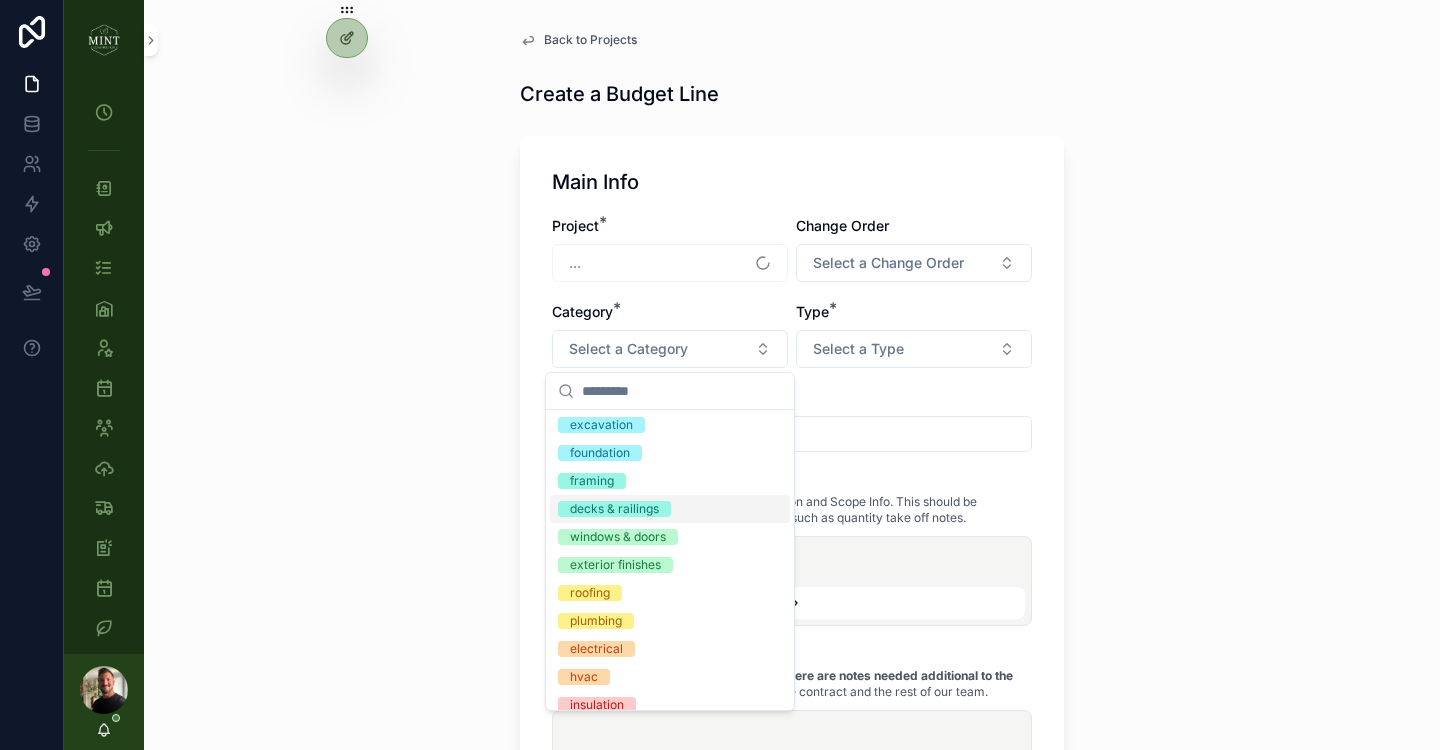 scroll, scrollTop: 116, scrollLeft: 0, axis: vertical 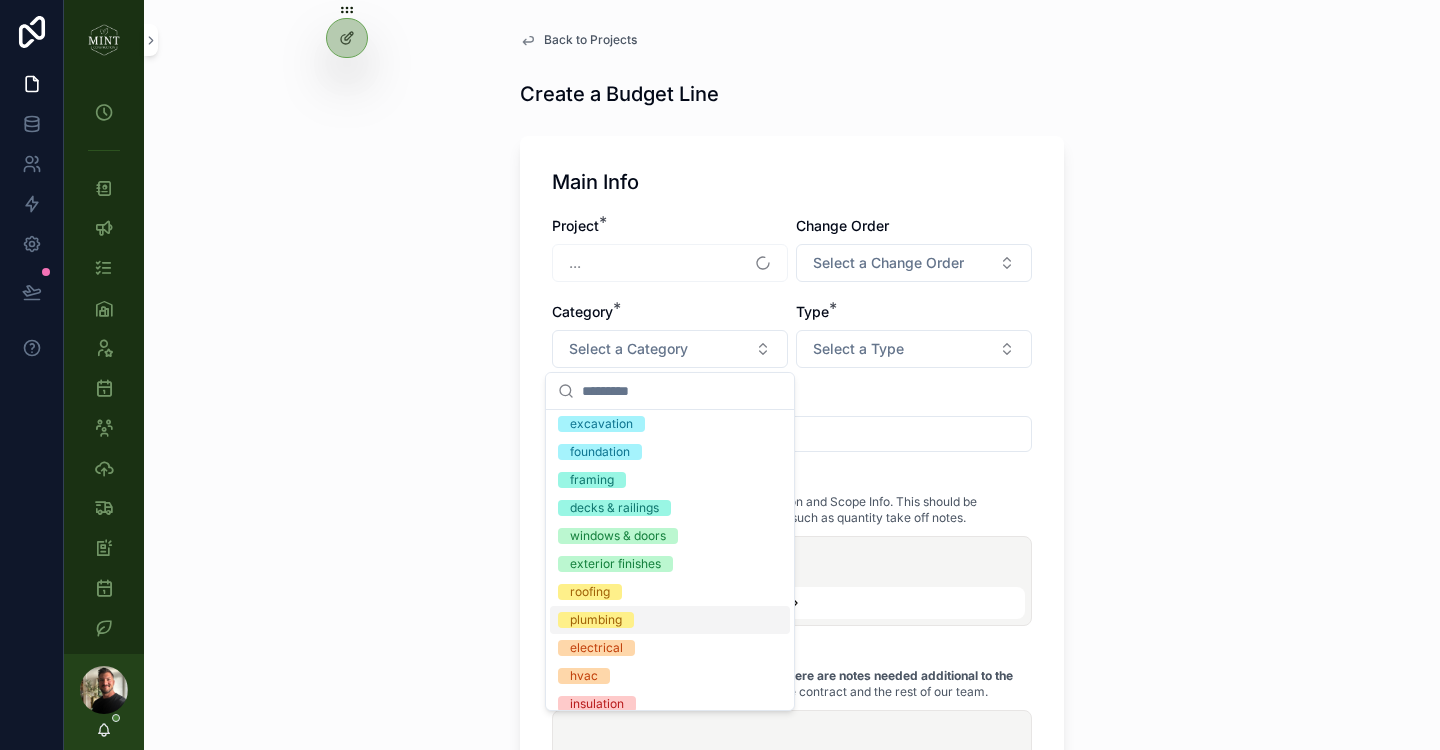 click on "plumbing" at bounding box center [670, 620] 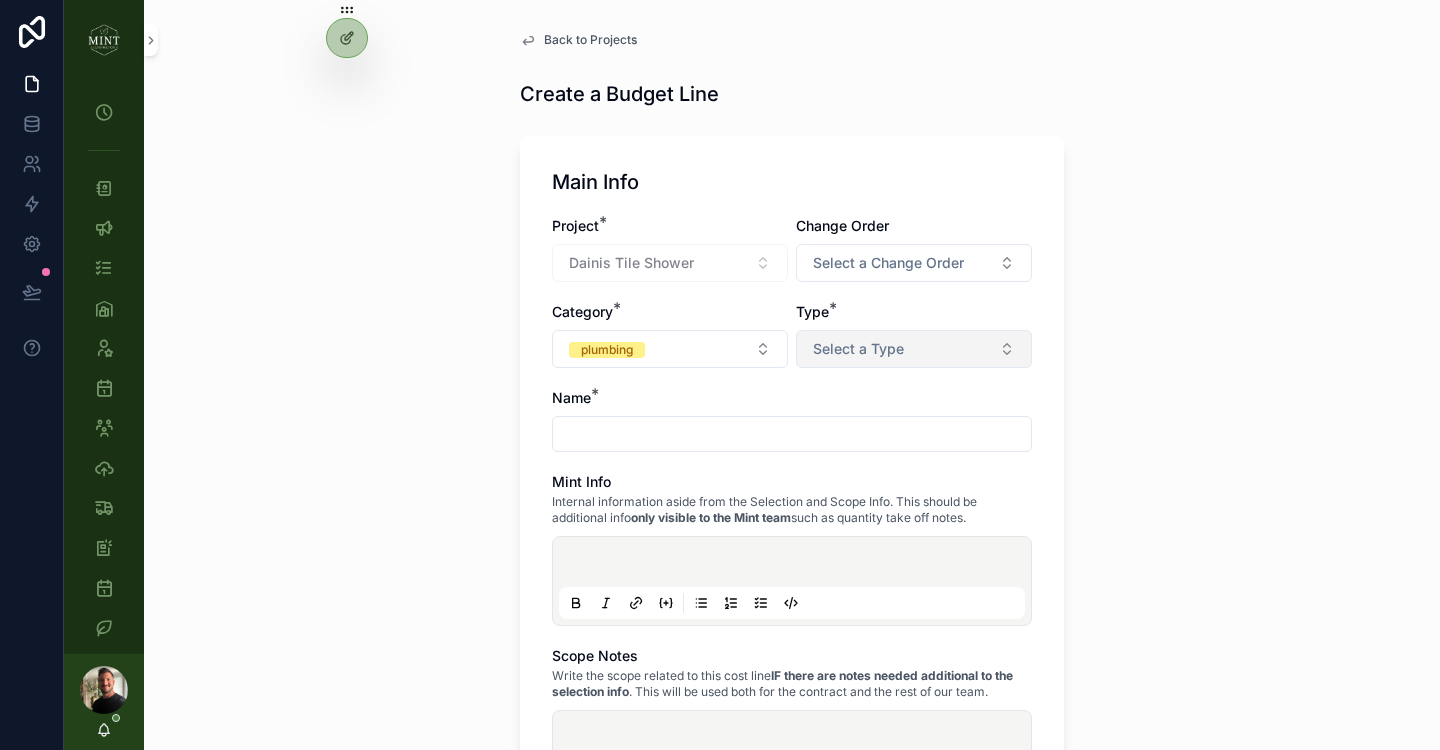 click on "Select a Type" at bounding box center (914, 349) 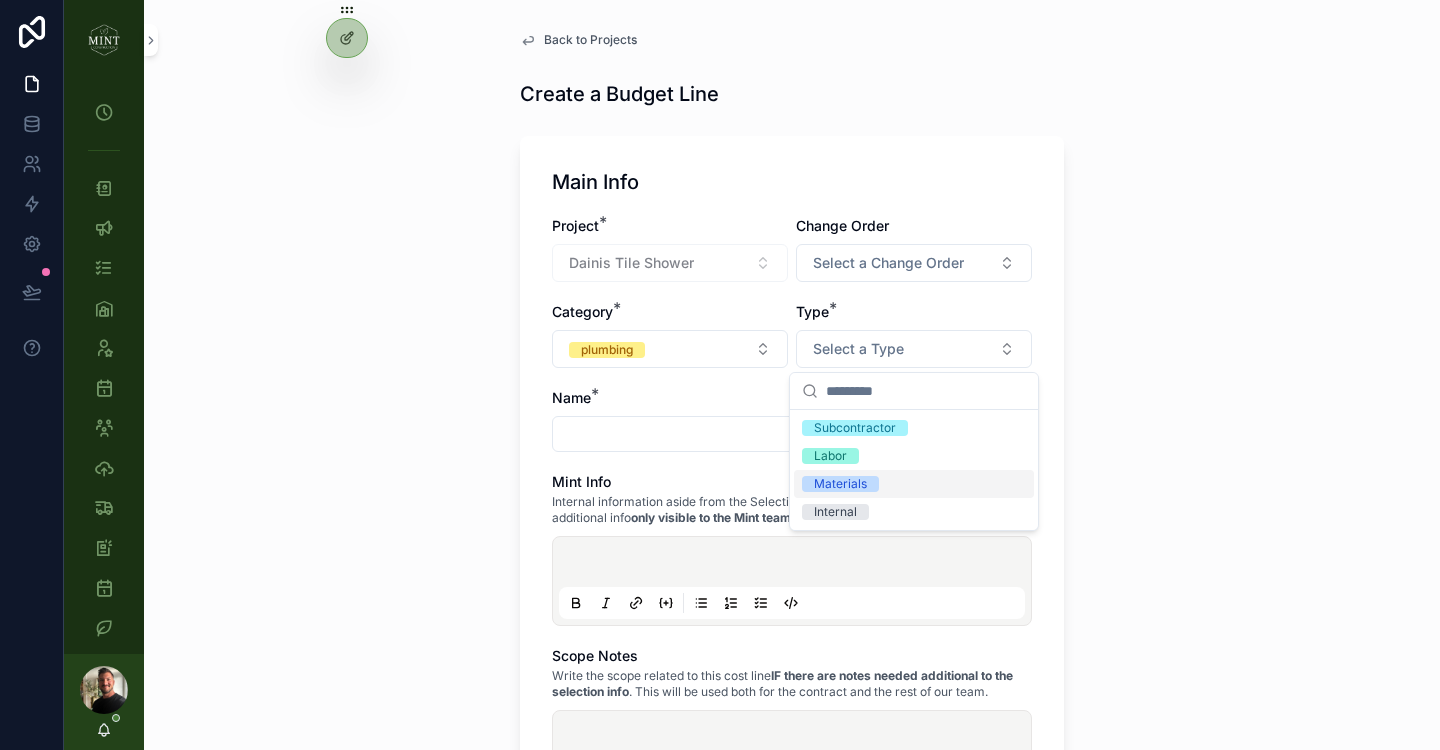 click on "Materials" at bounding box center [914, 484] 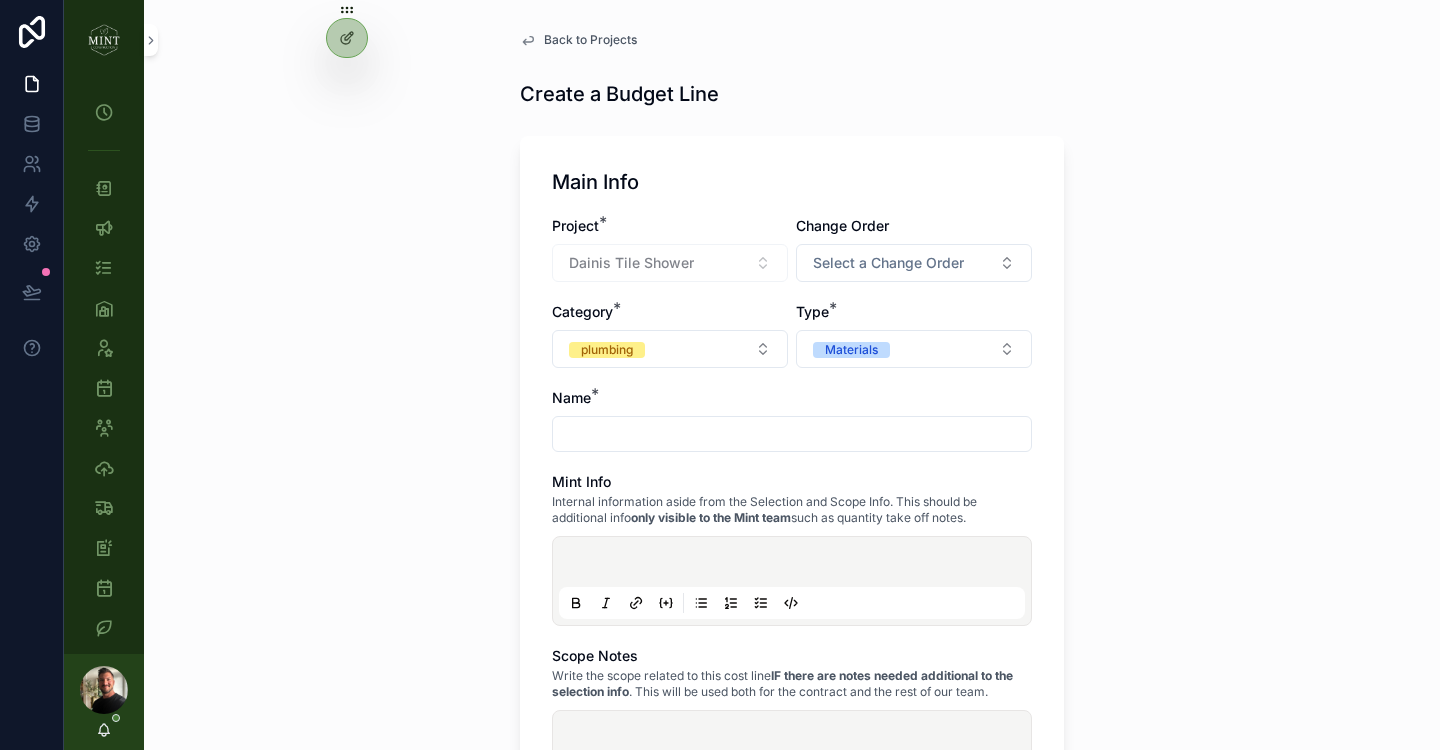click at bounding box center [792, 434] 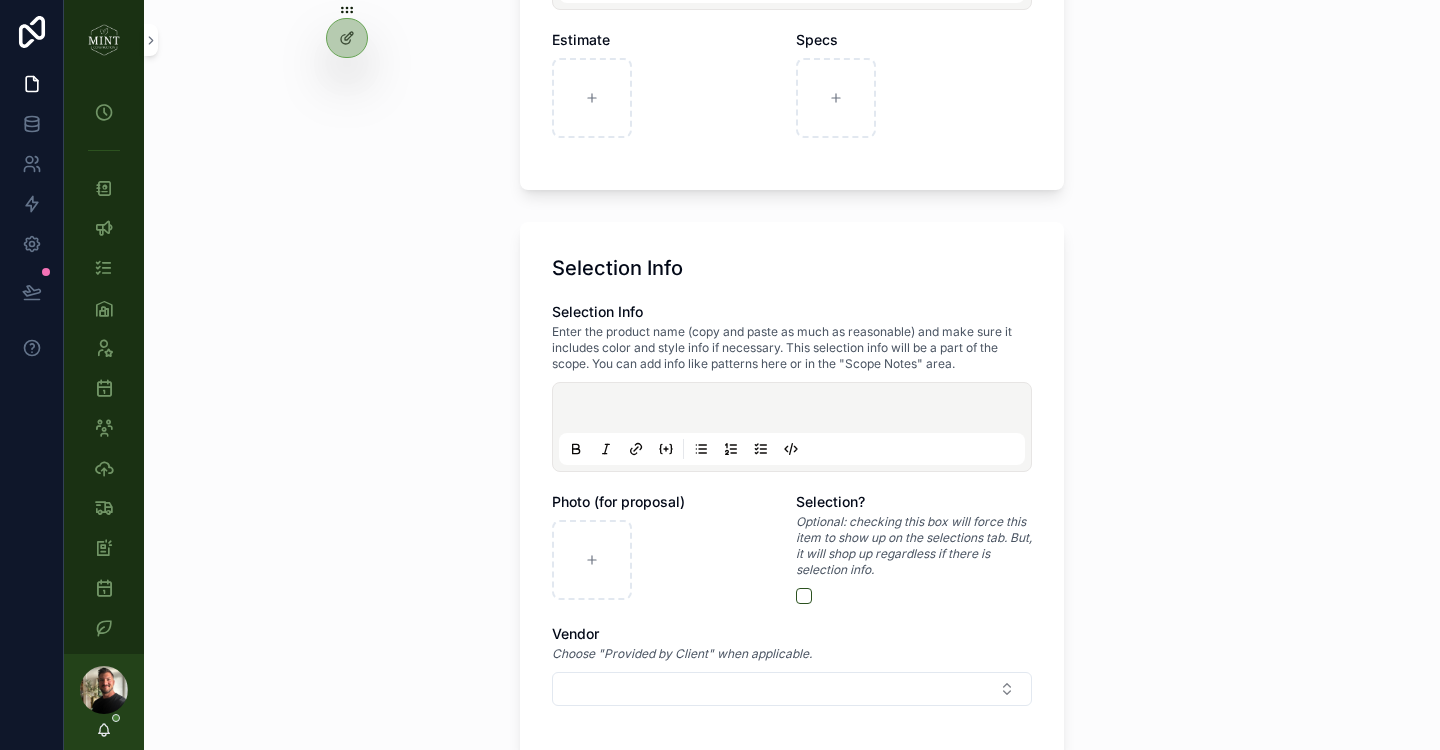 scroll, scrollTop: 1183, scrollLeft: 0, axis: vertical 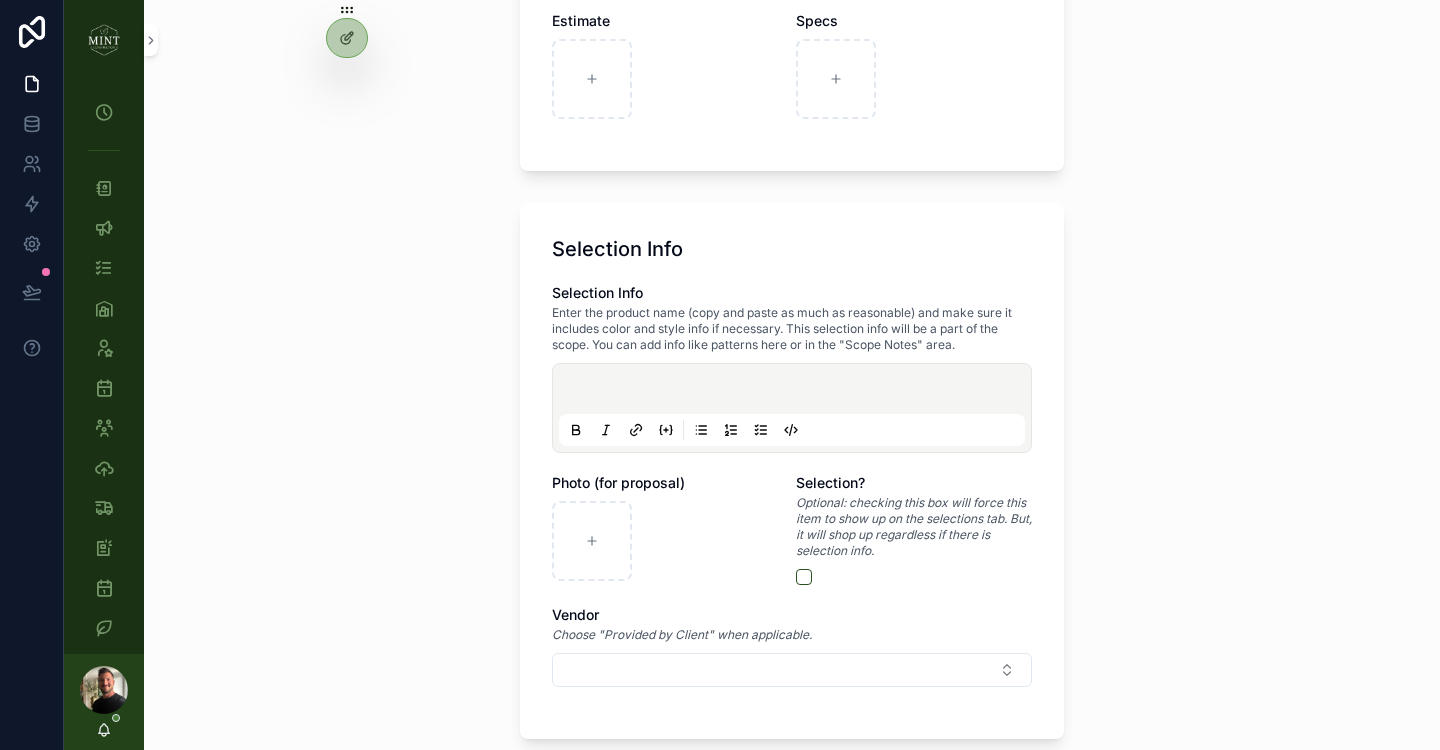 type on "**********" 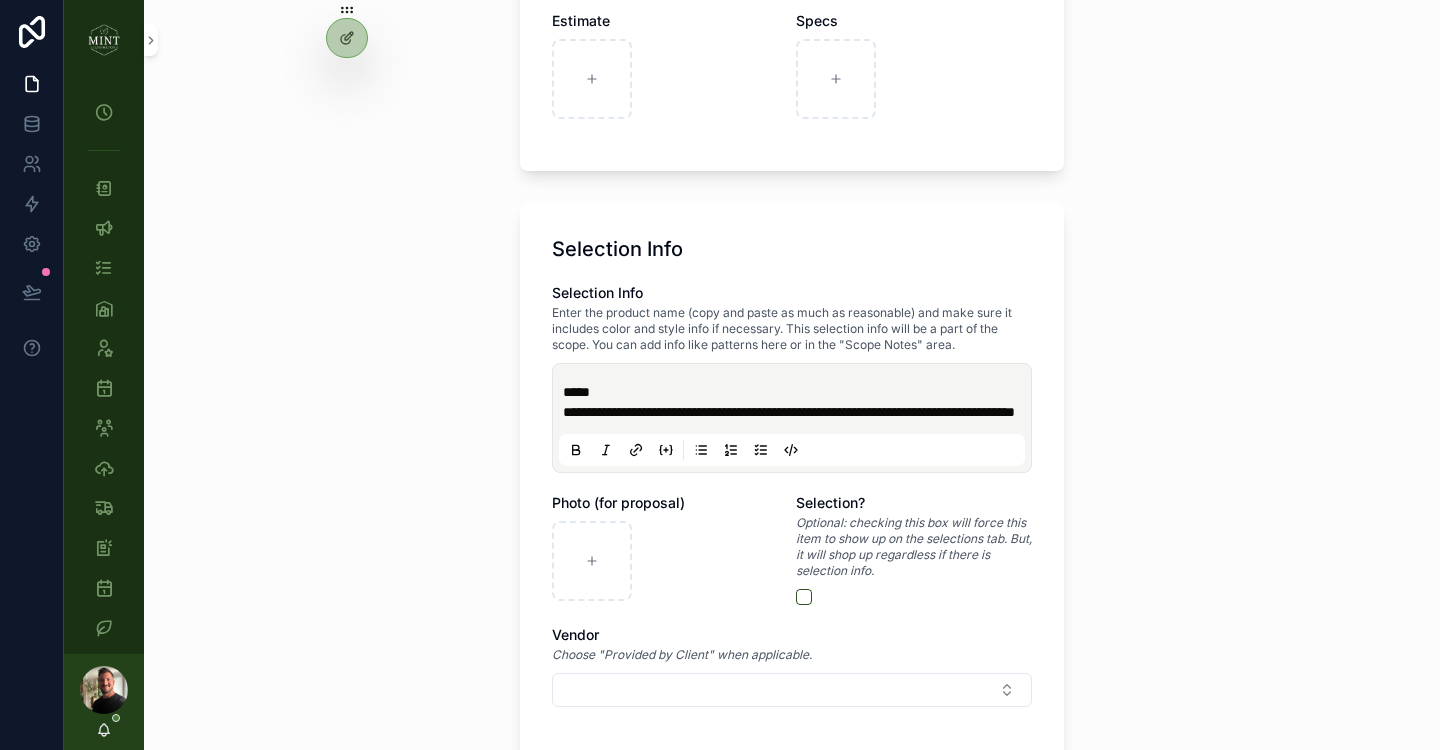 click on "**********" at bounding box center (789, 412) 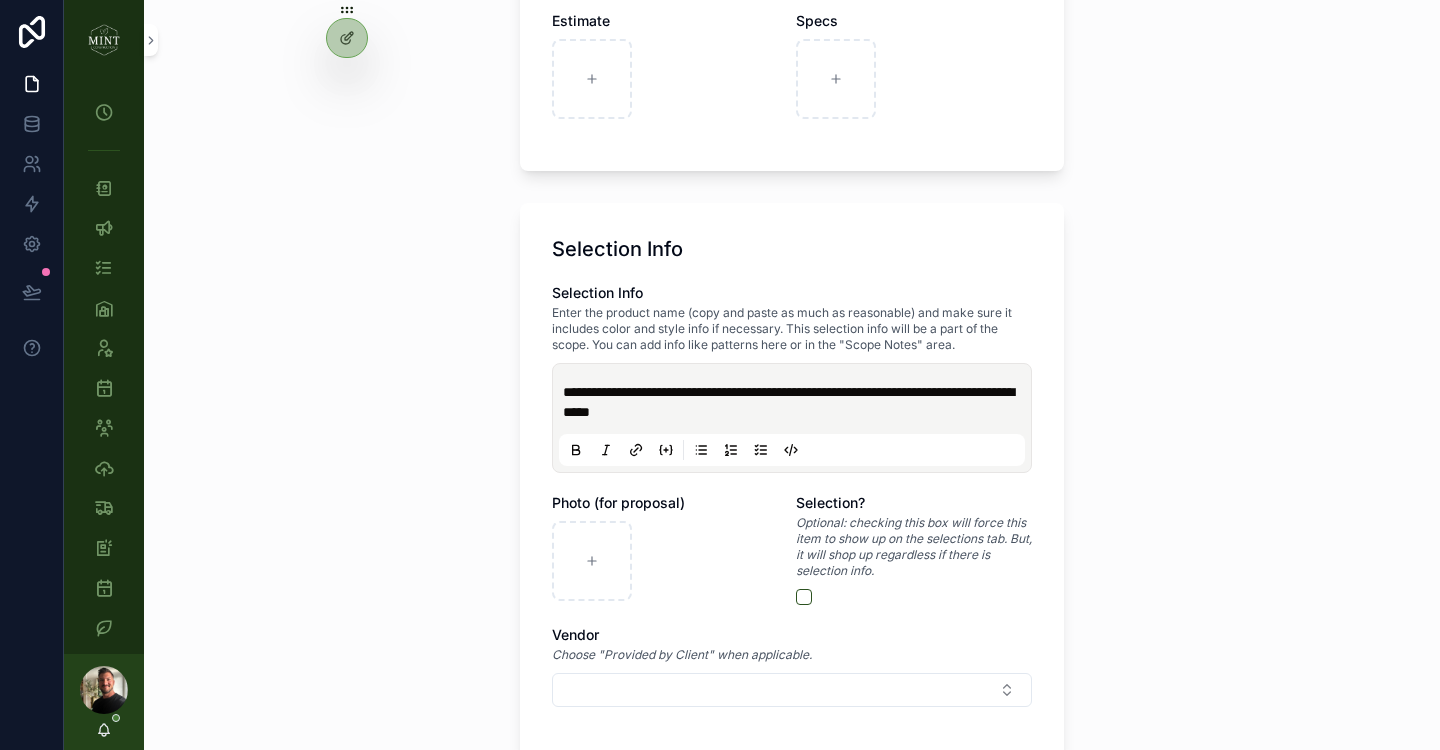 type 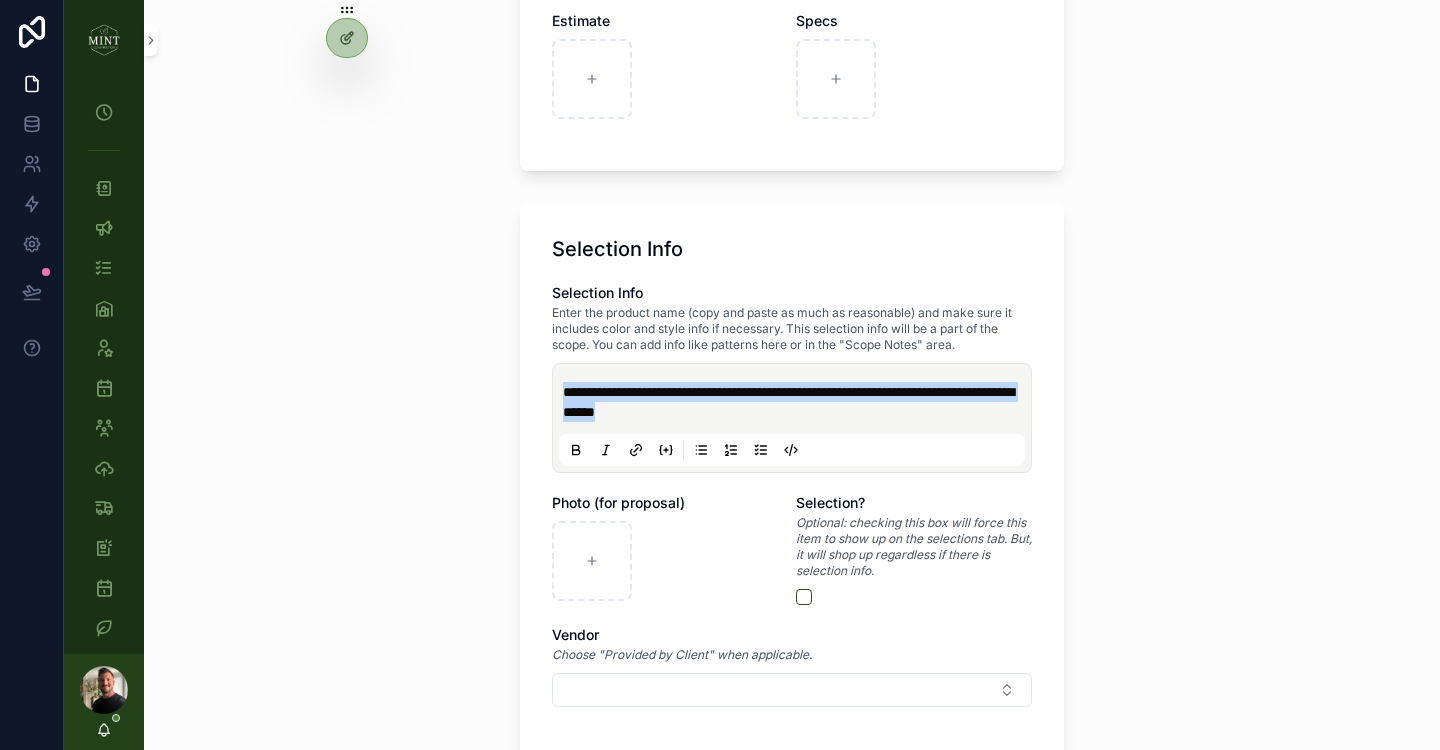 click 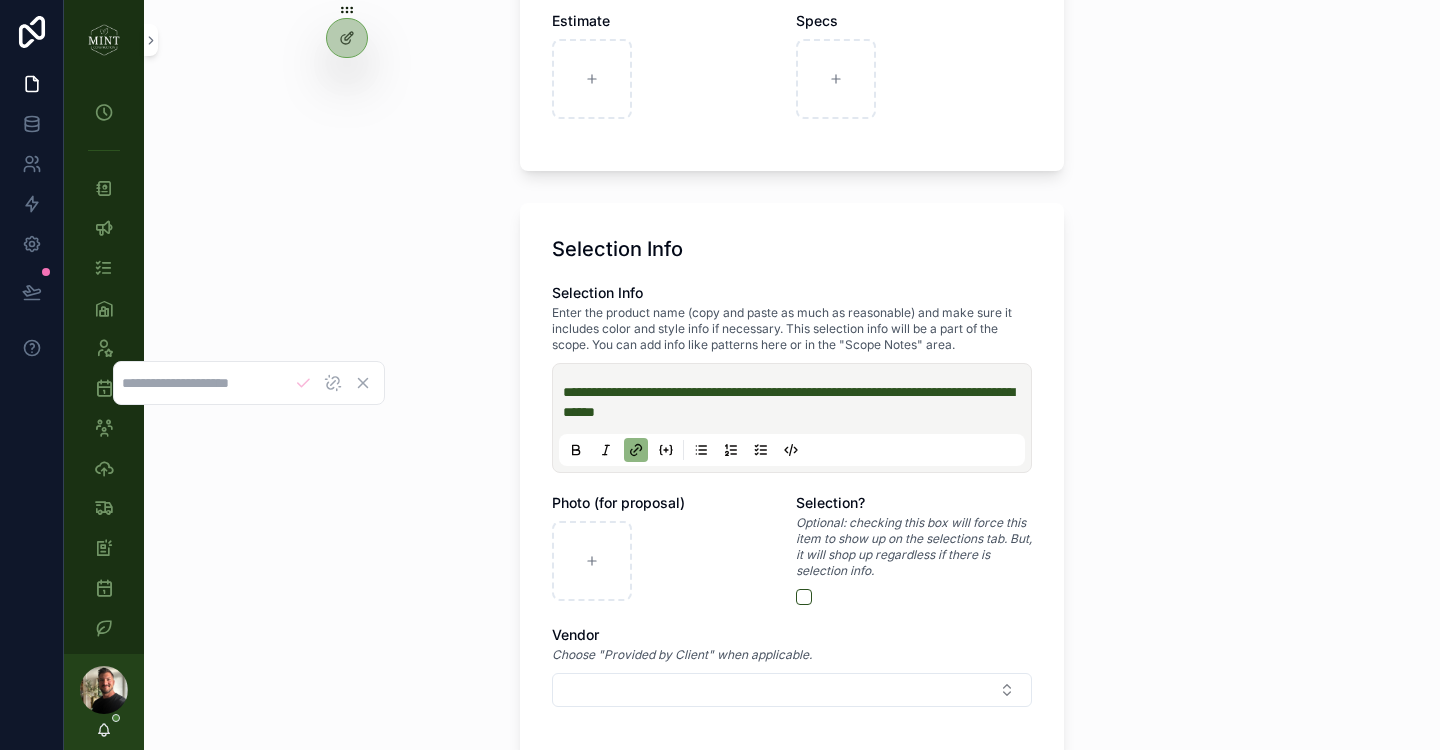type on "**********" 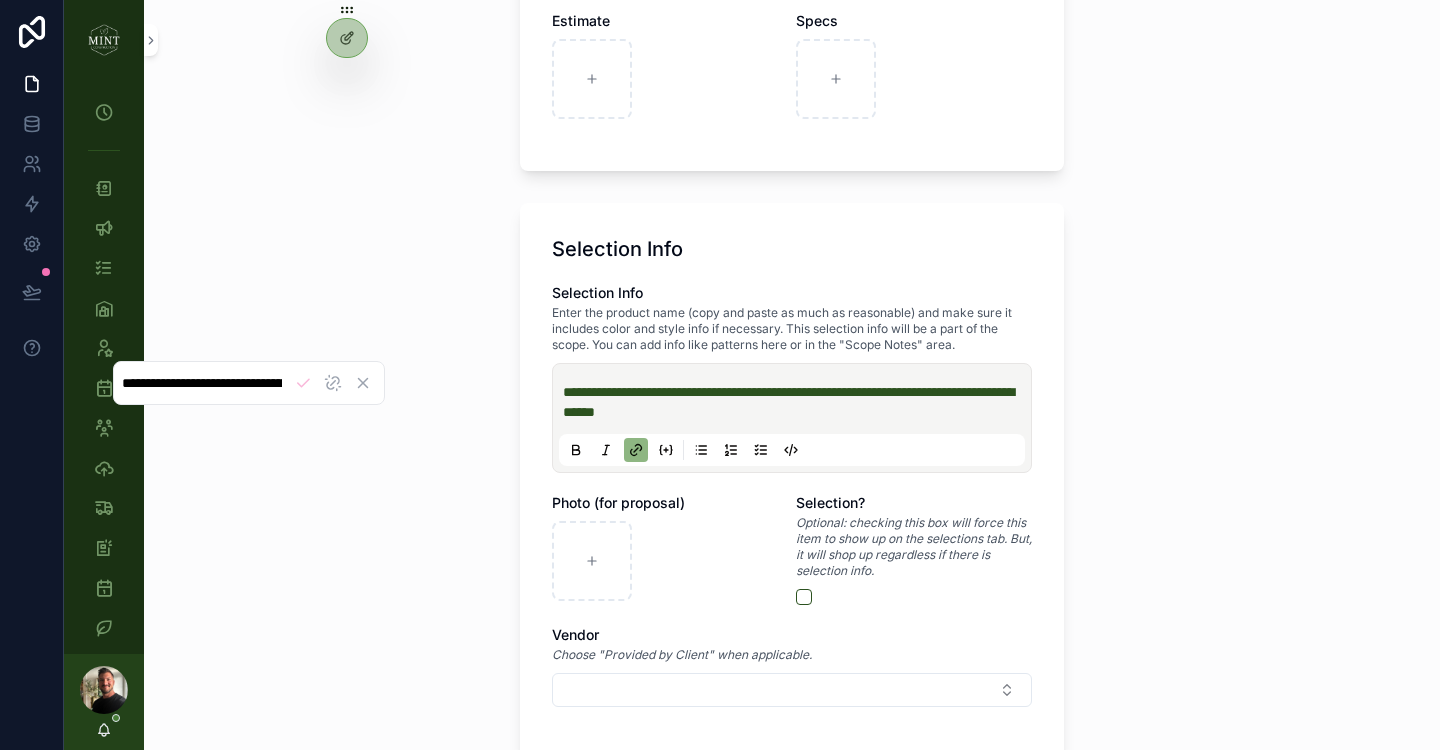 scroll, scrollTop: 0, scrollLeft: 936, axis: horizontal 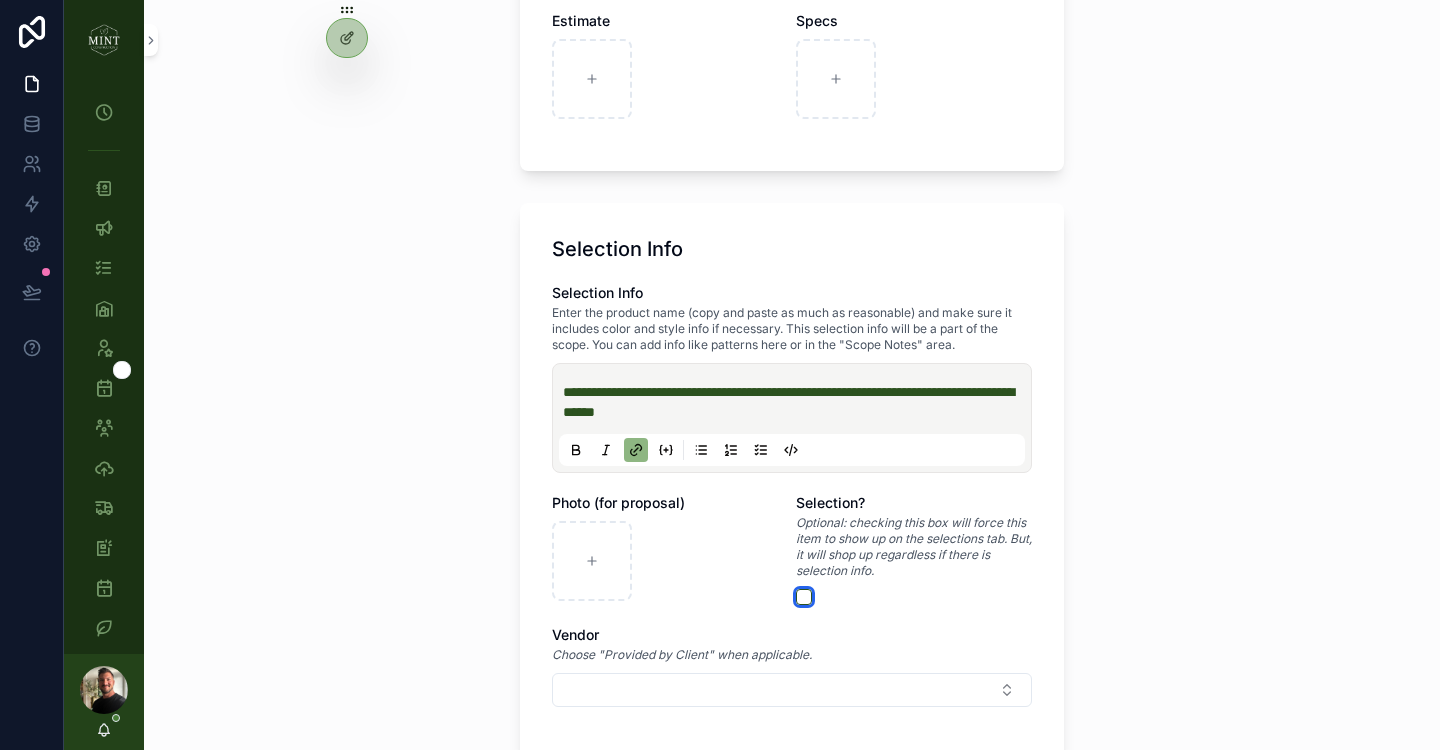 click at bounding box center (804, 597) 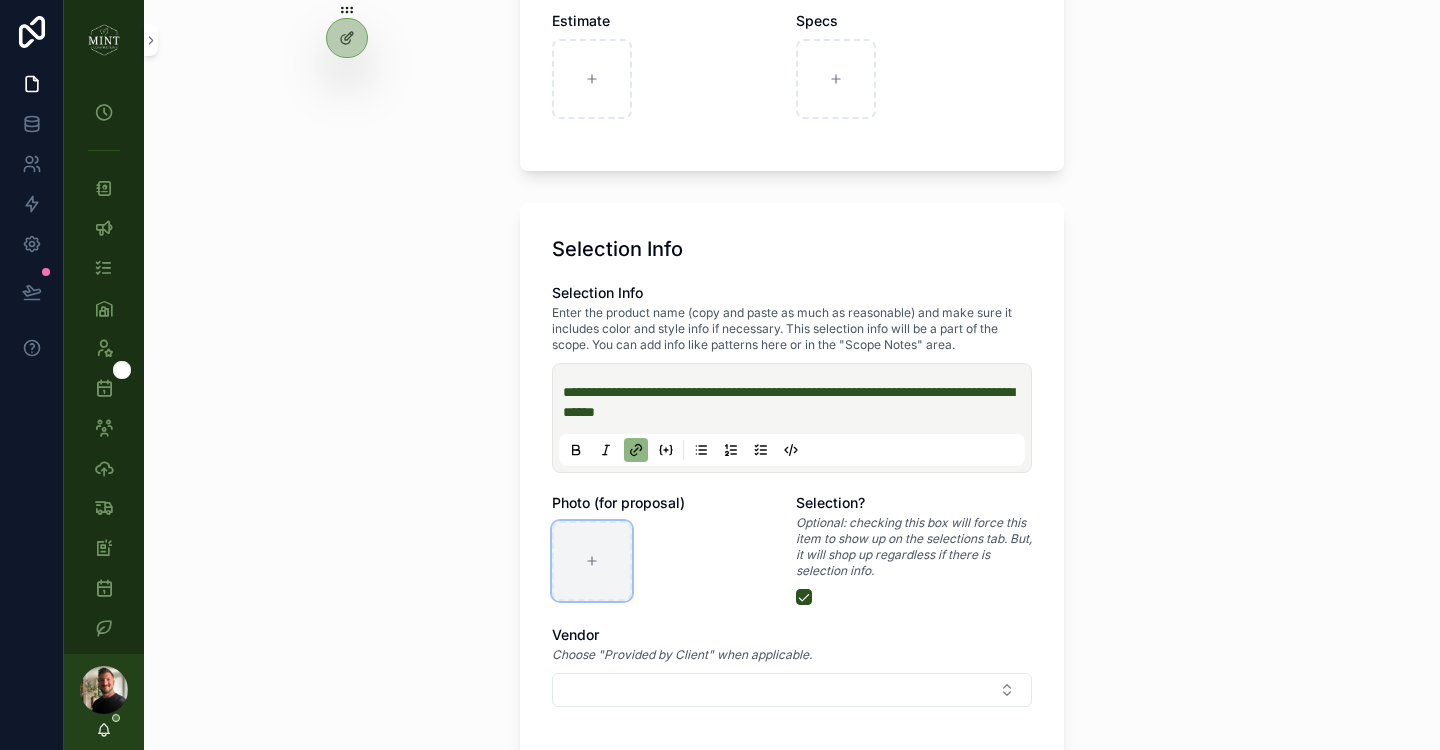 click at bounding box center (592, 561) 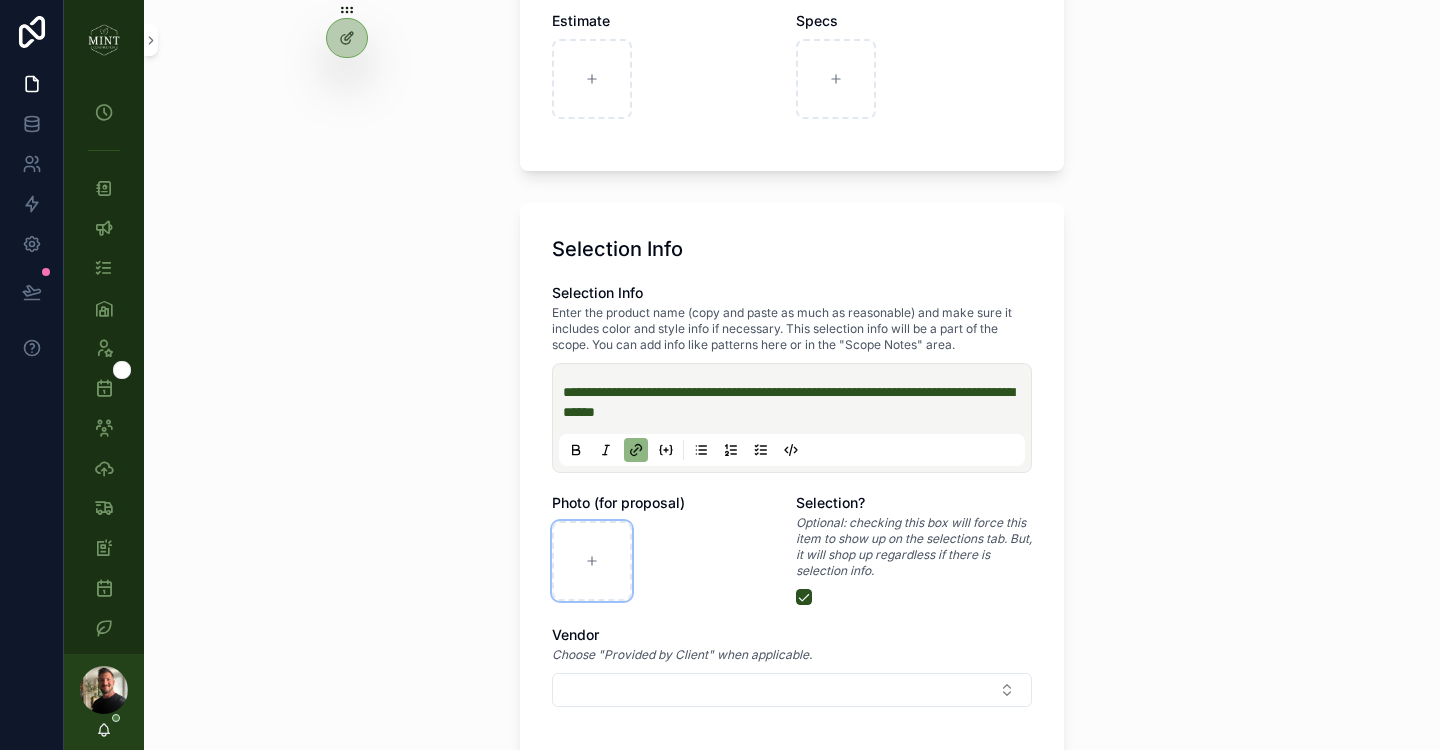 type on "**********" 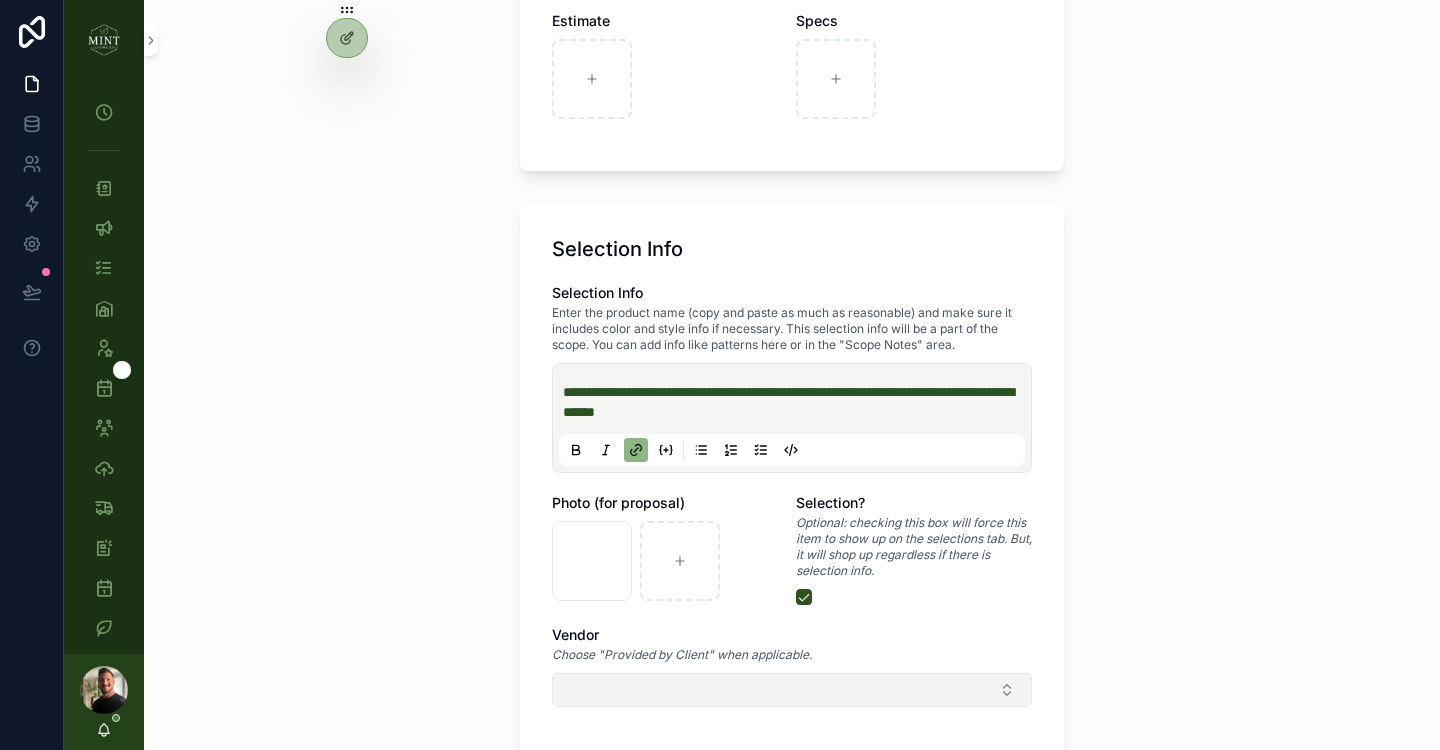 click at bounding box center [792, 690] 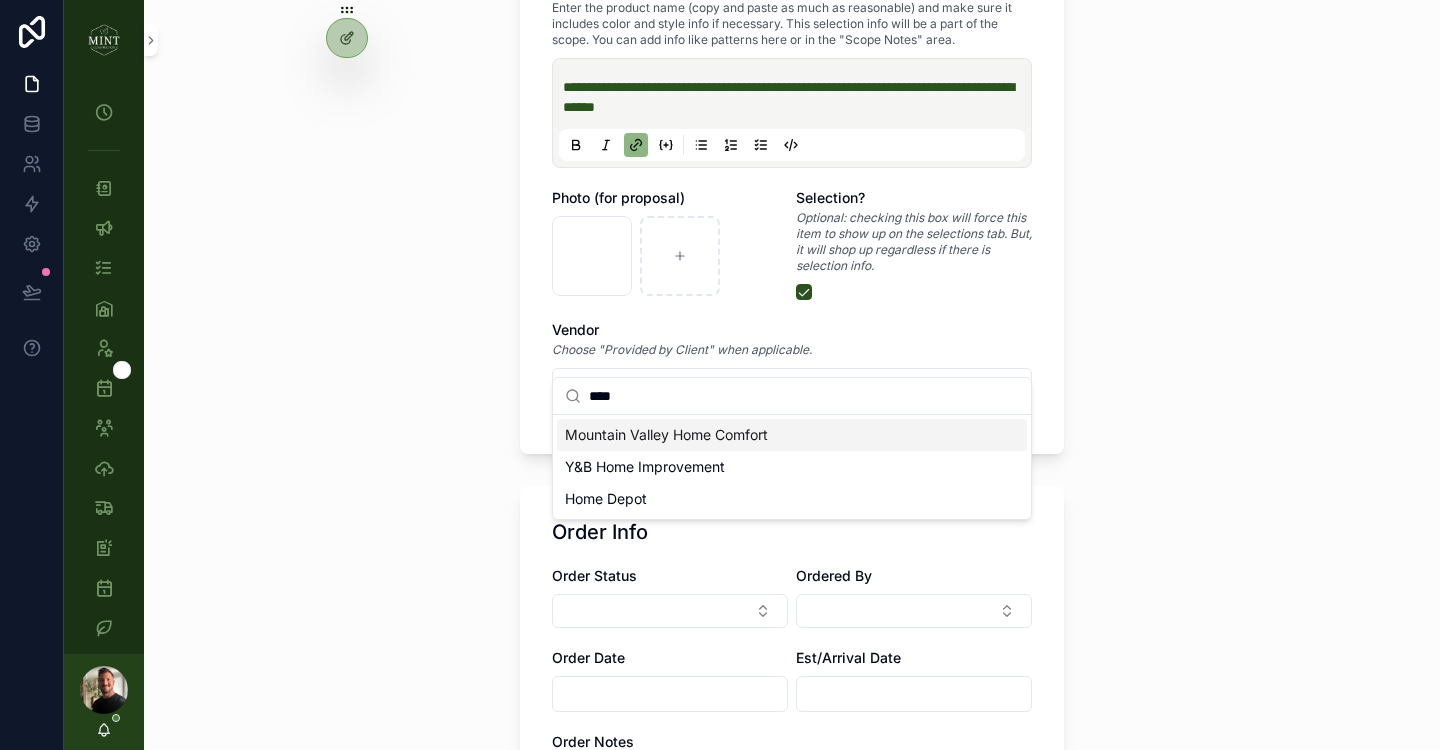 scroll, scrollTop: 1517, scrollLeft: 0, axis: vertical 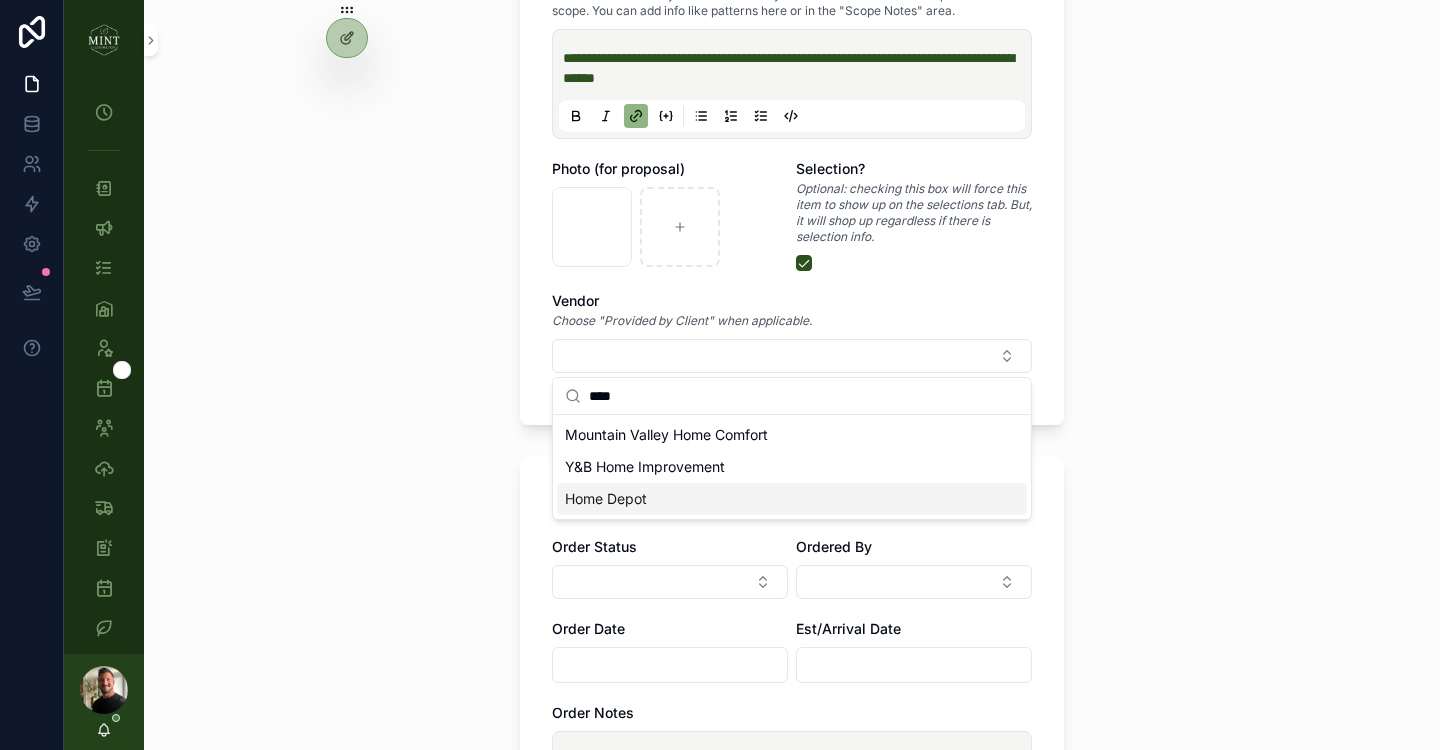 type on "****" 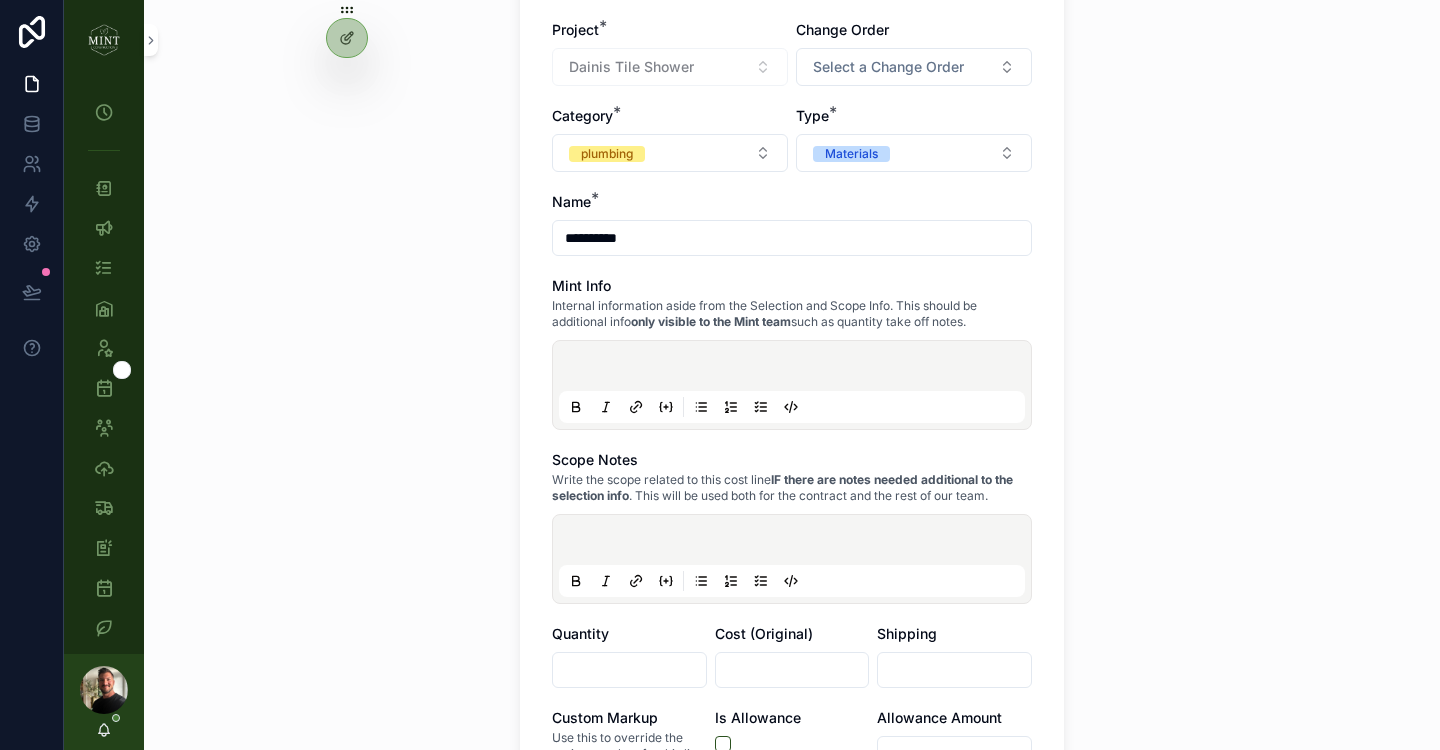 scroll, scrollTop: 194, scrollLeft: 0, axis: vertical 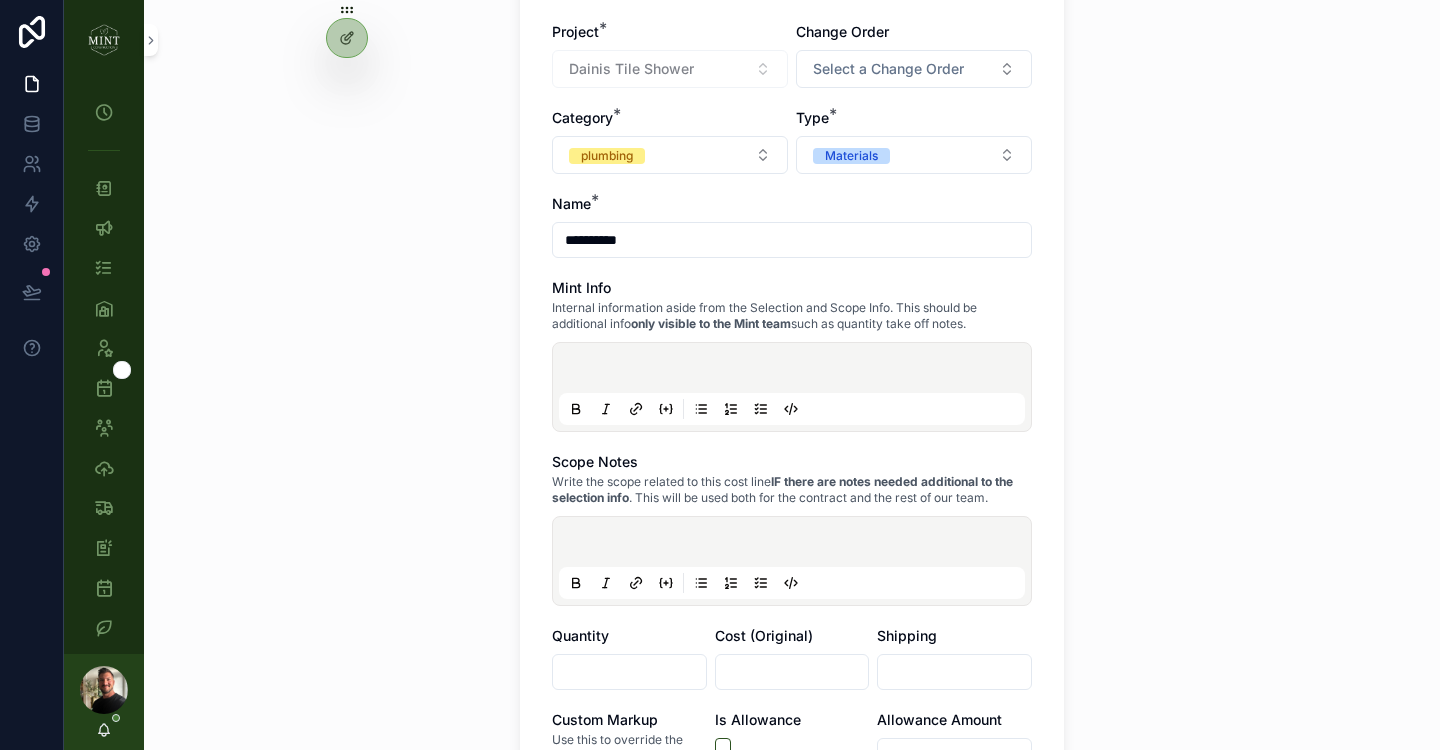 click at bounding box center (629, 672) 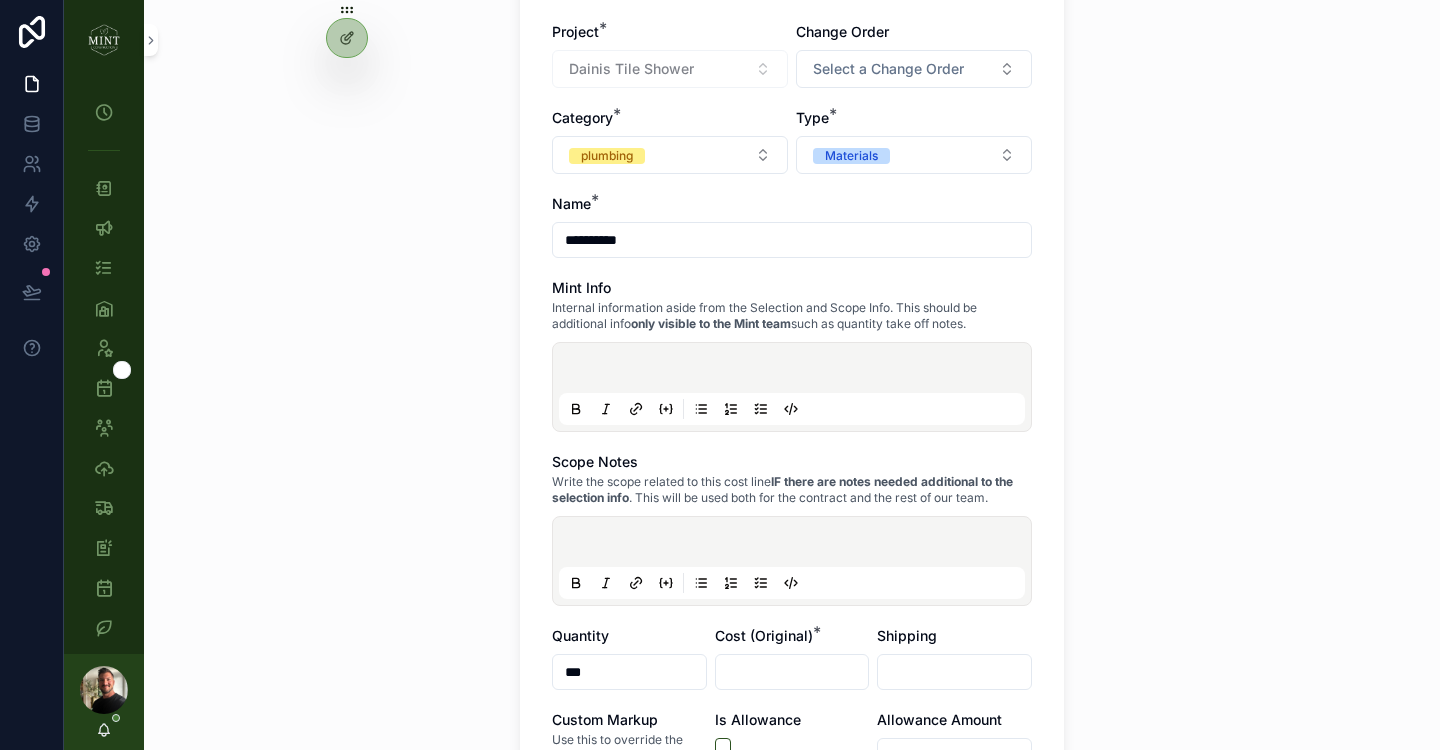 type on "***" 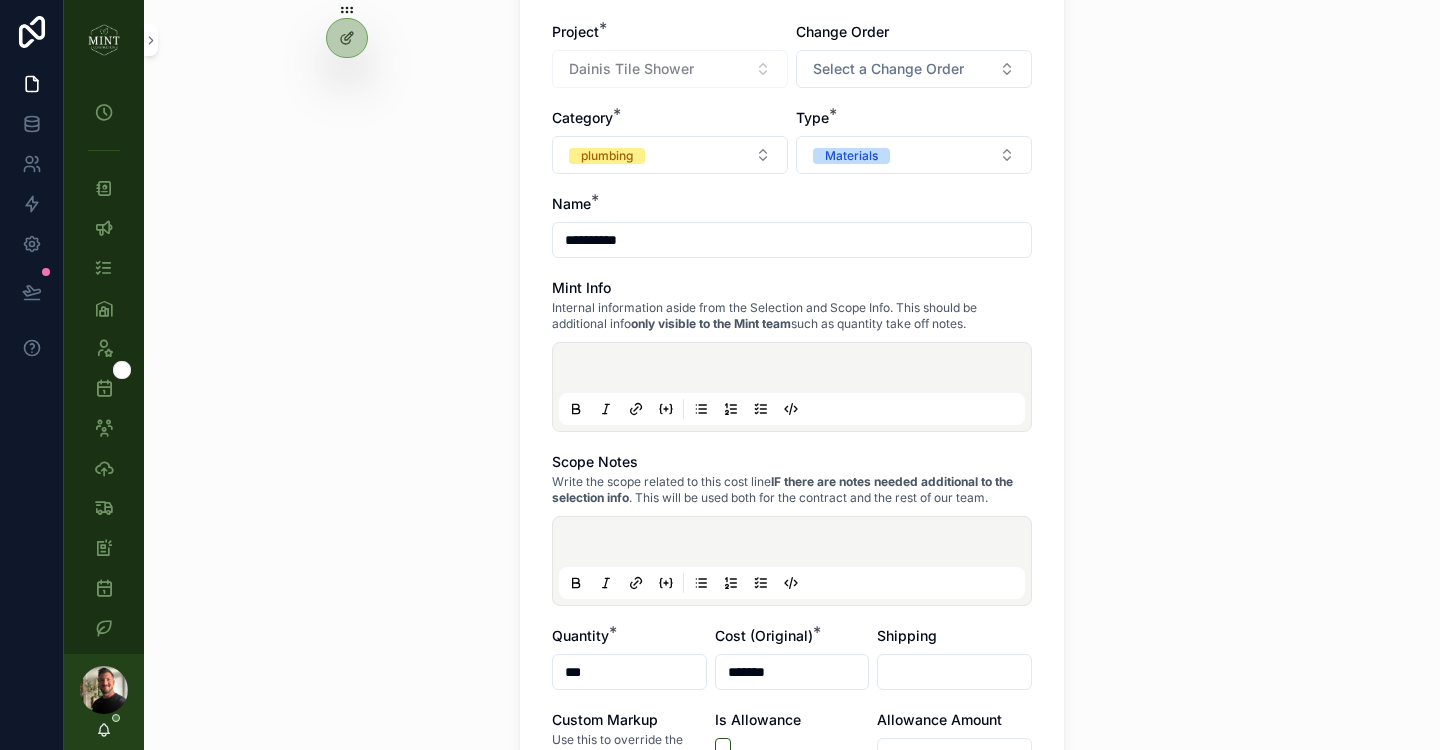 type on "*******" 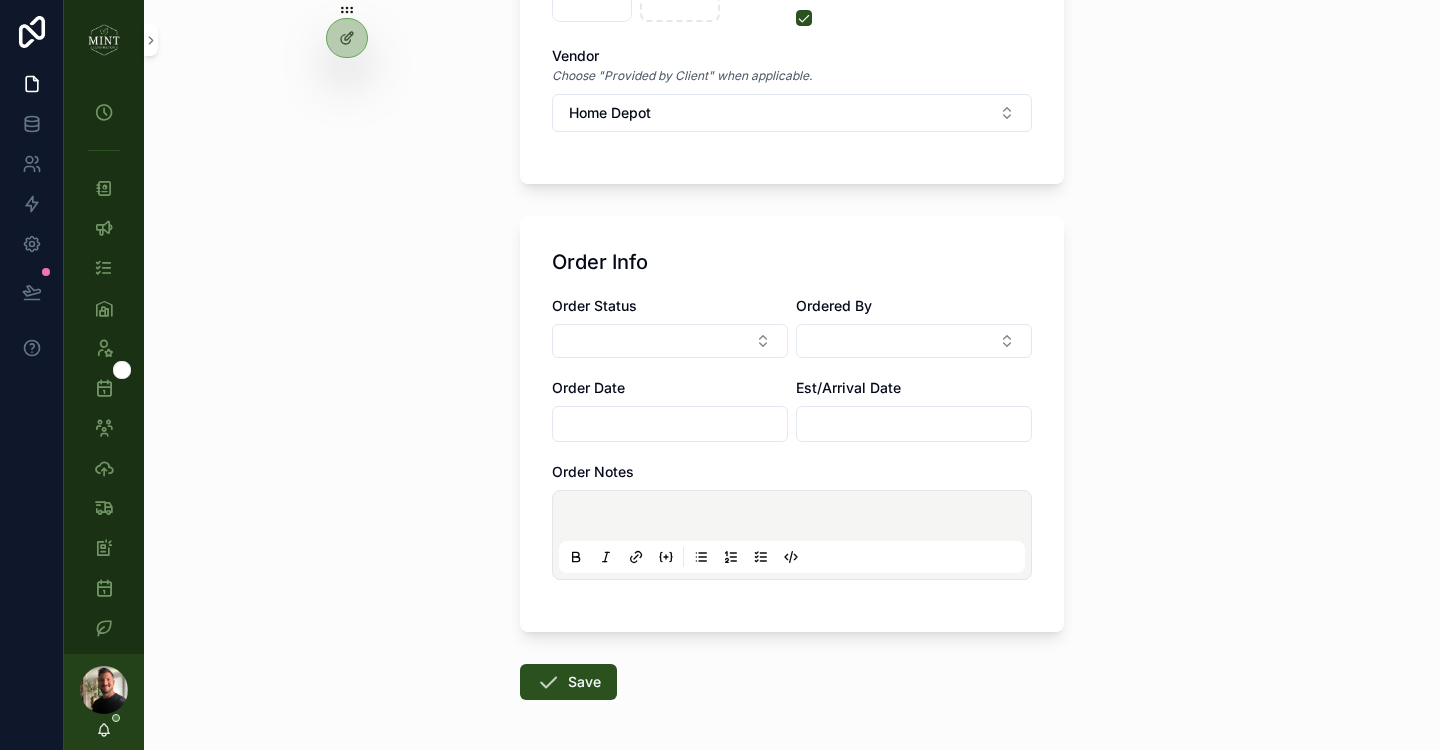 scroll, scrollTop: 1840, scrollLeft: 0, axis: vertical 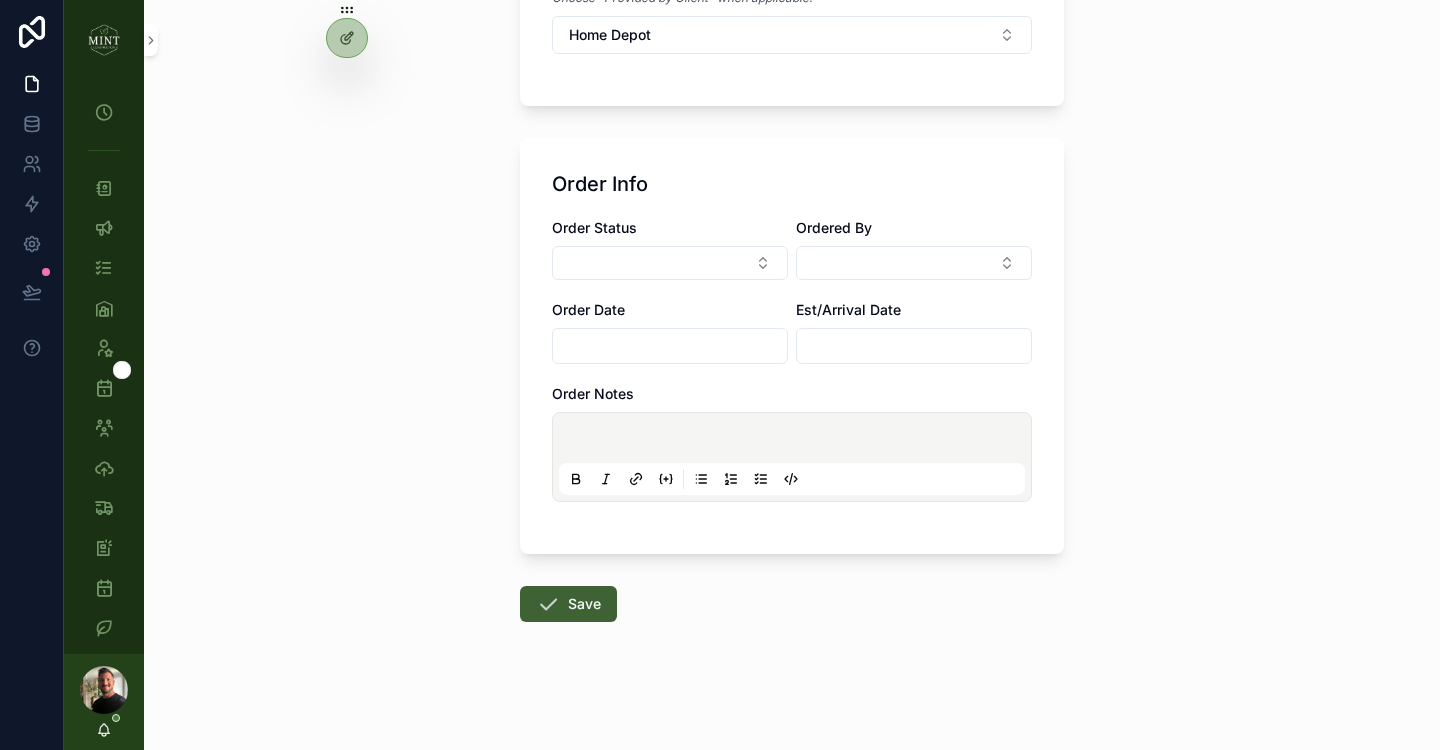 click on "Save" at bounding box center [568, 604] 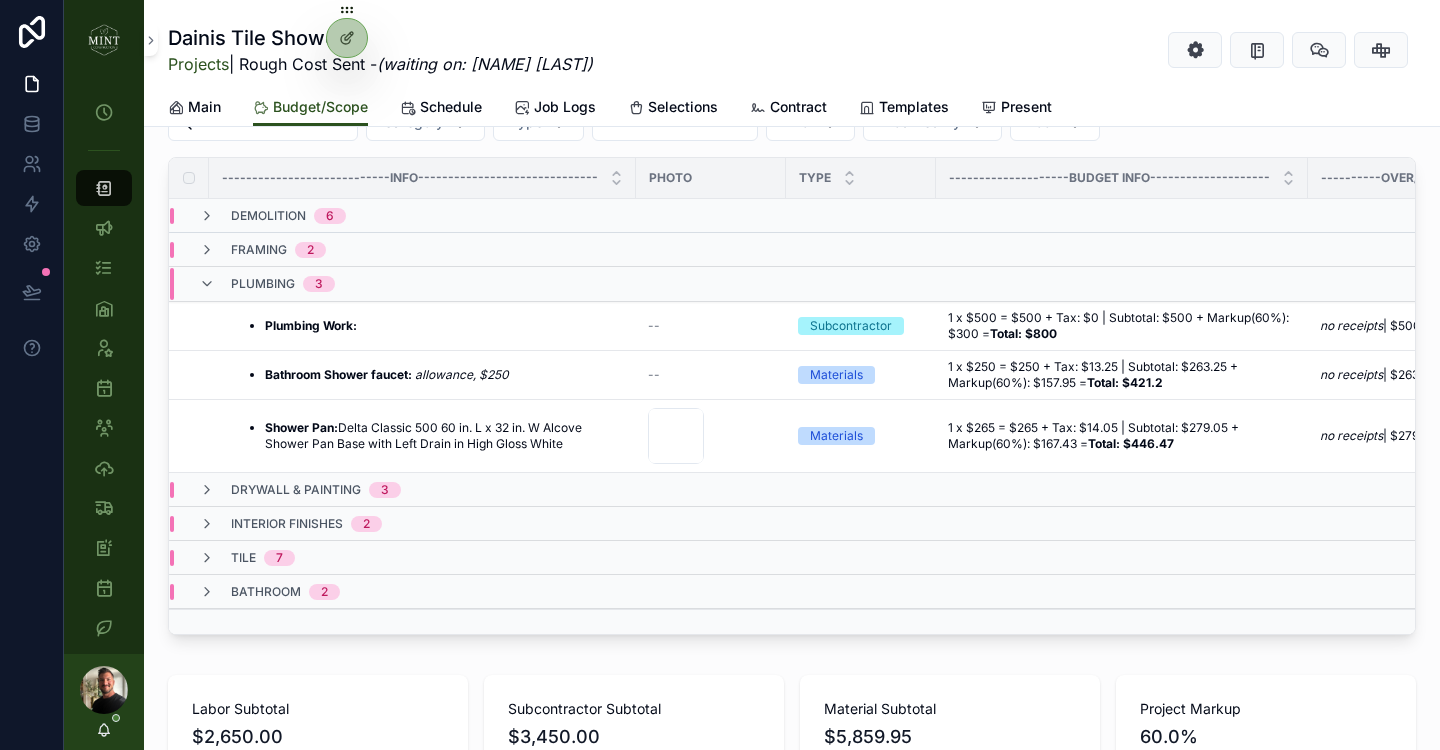 scroll, scrollTop: 183, scrollLeft: 0, axis: vertical 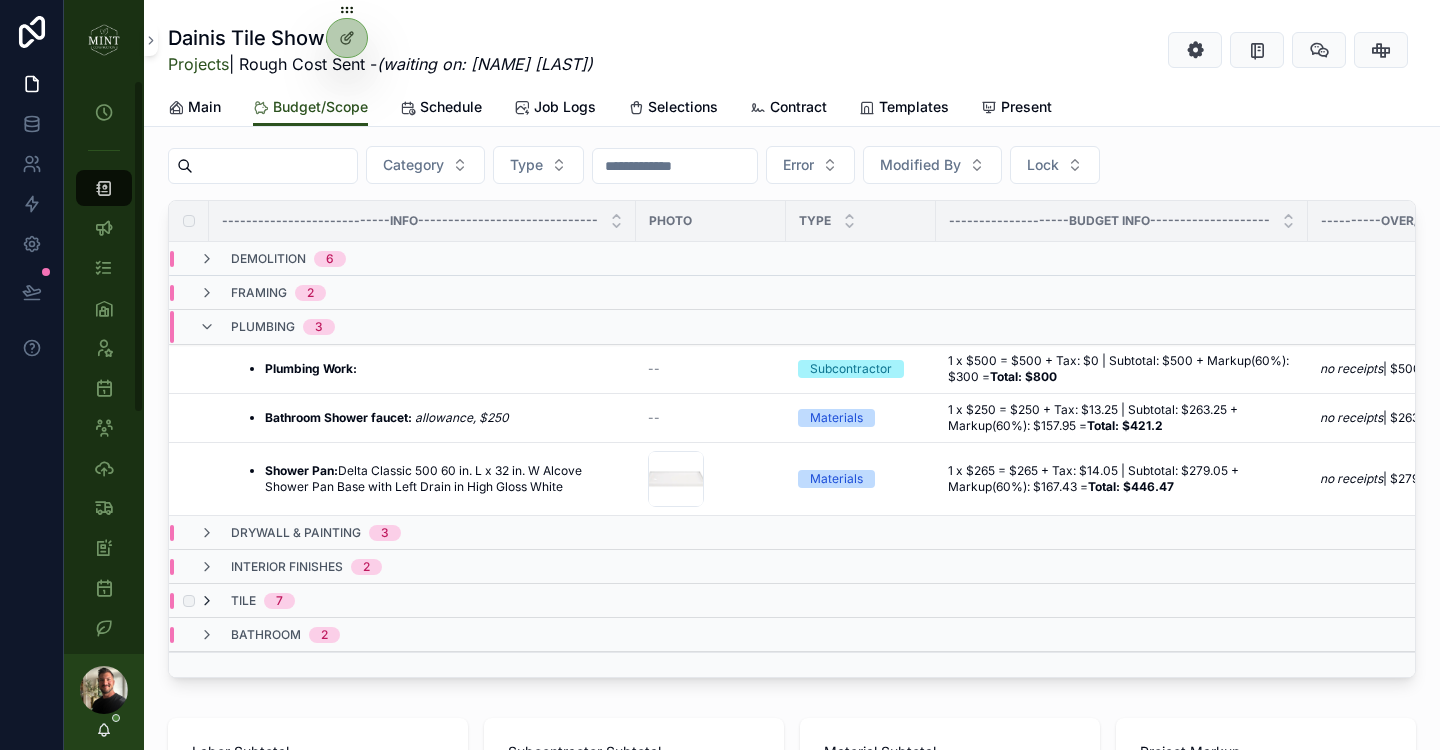 click at bounding box center [207, 601] 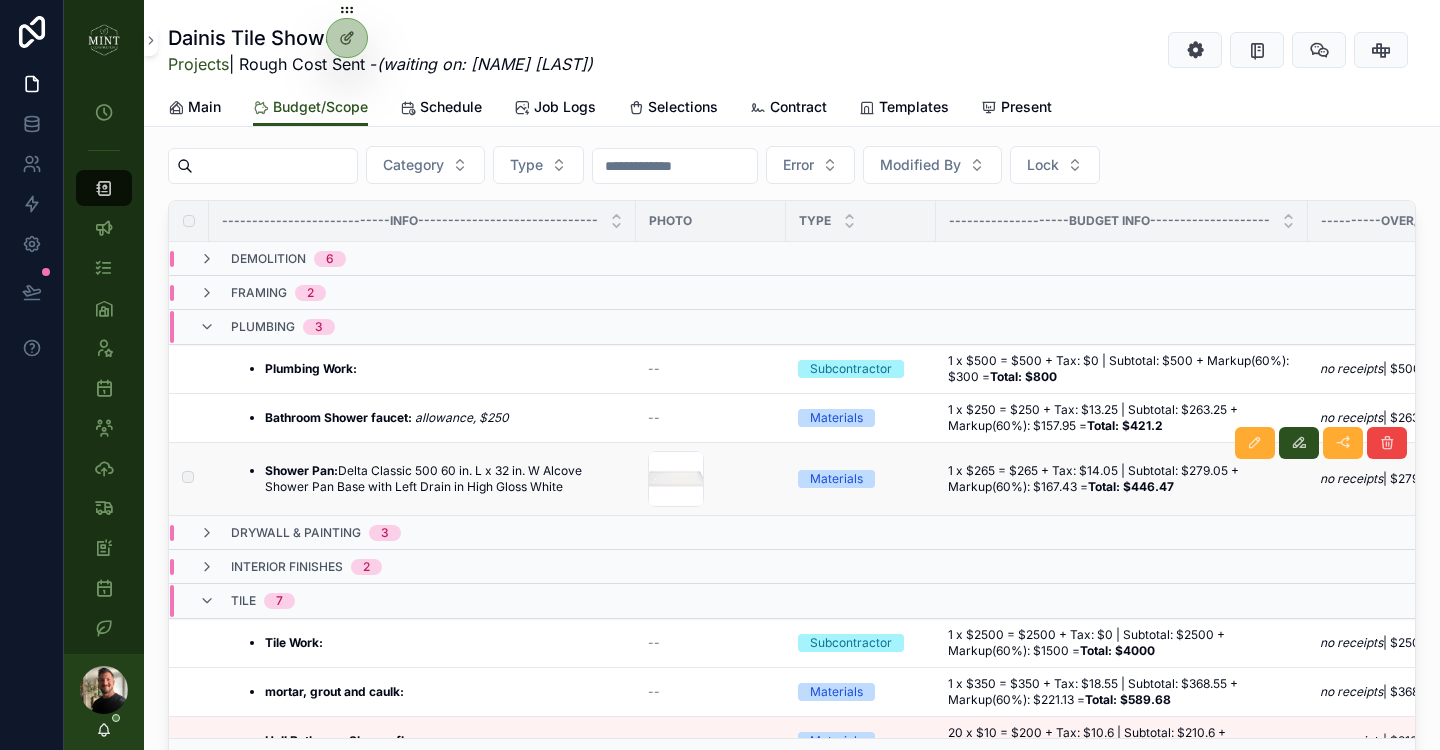scroll, scrollTop: 254, scrollLeft: 0, axis: vertical 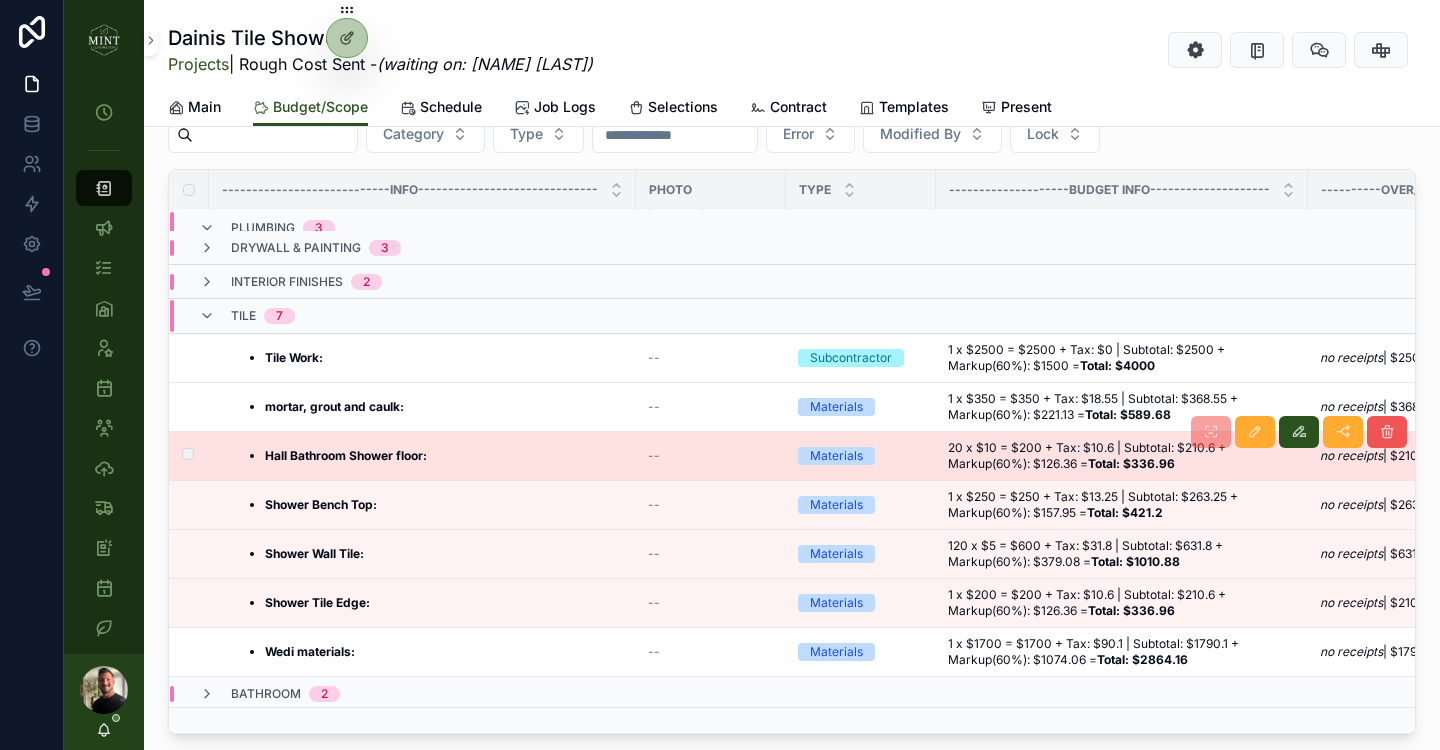 click at bounding box center (1387, 432) 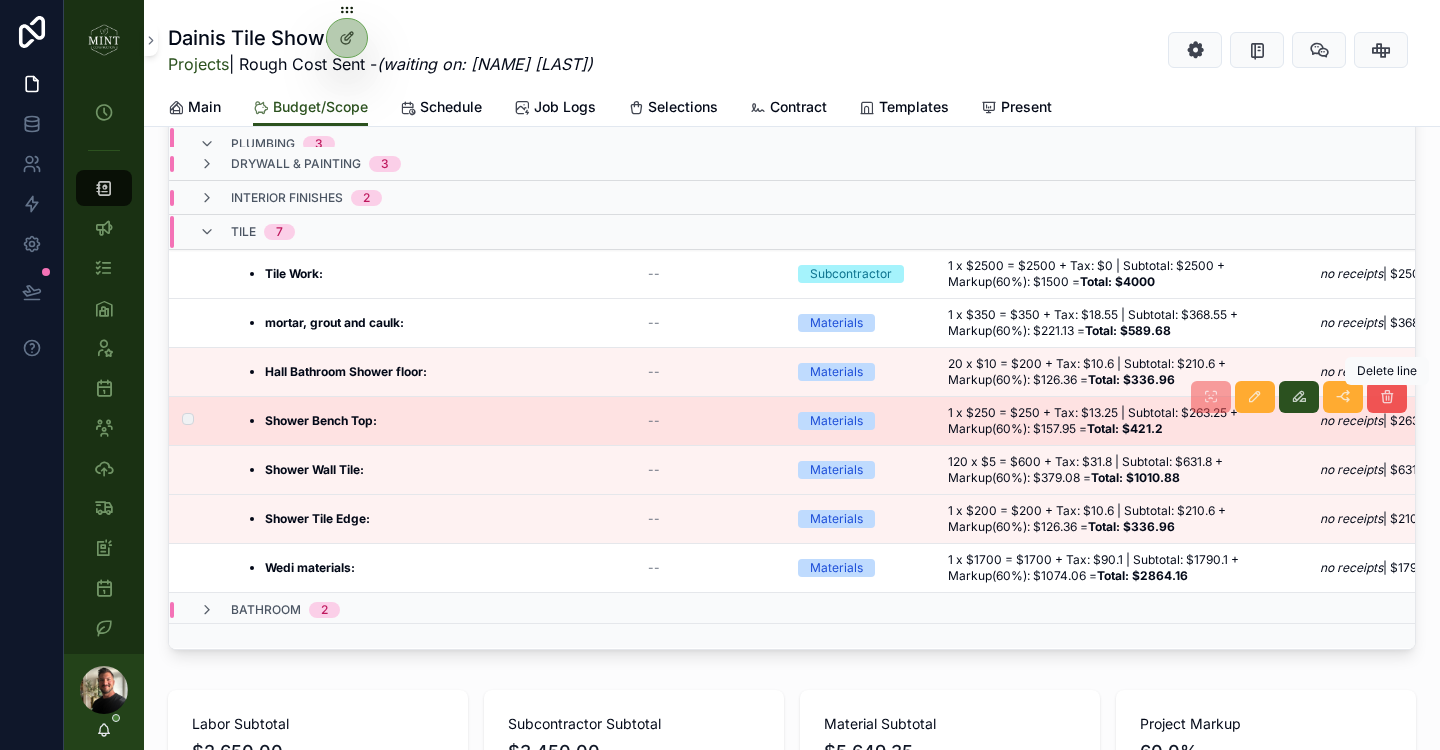 click at bounding box center (1387, 397) 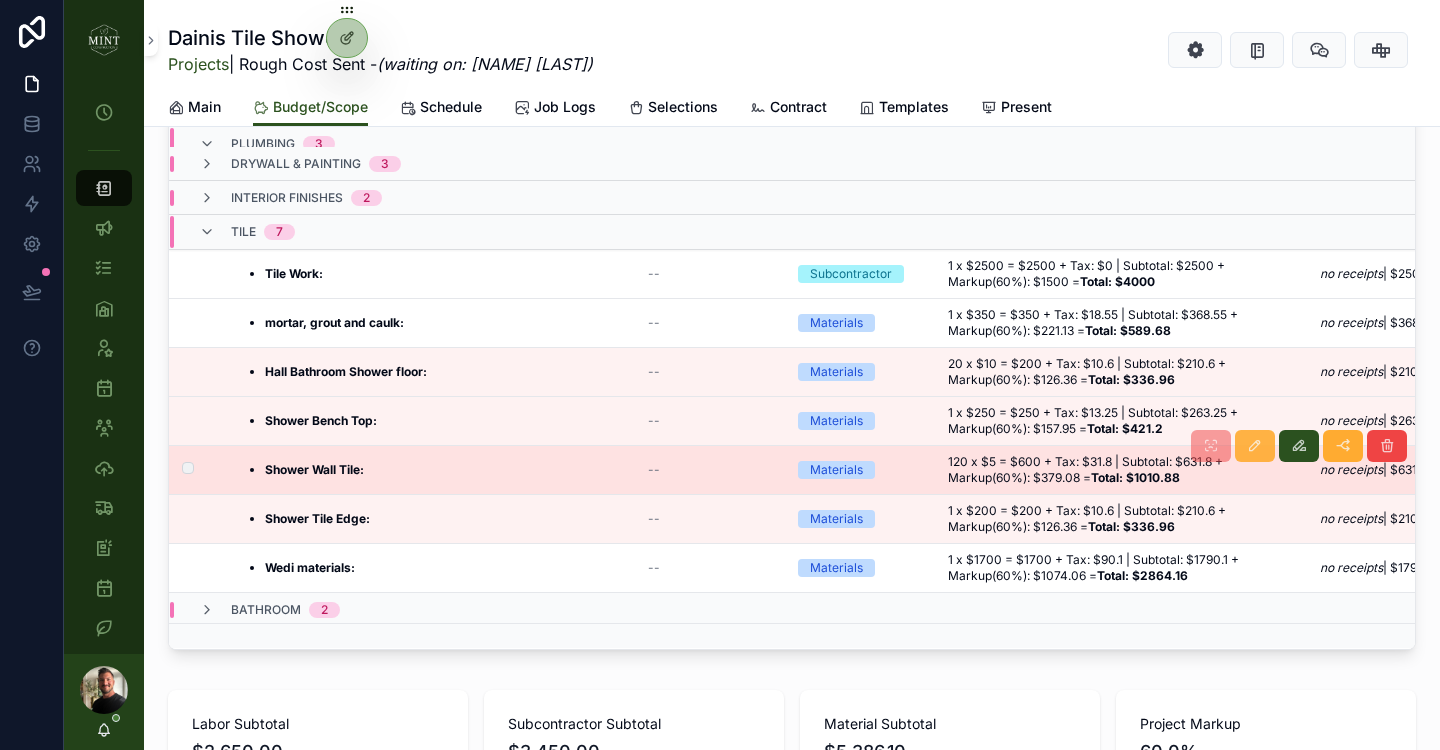 click at bounding box center [1255, 446] 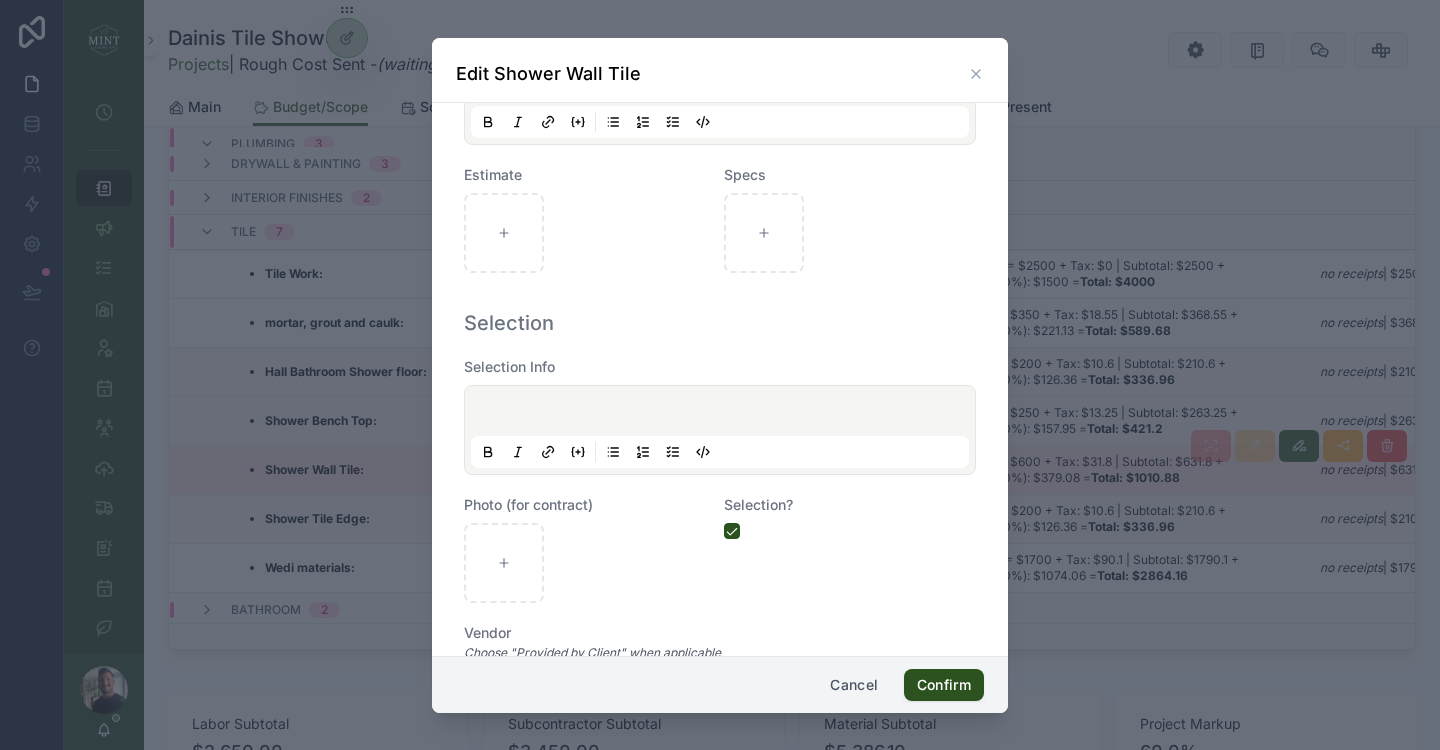 scroll, scrollTop: 876, scrollLeft: 0, axis: vertical 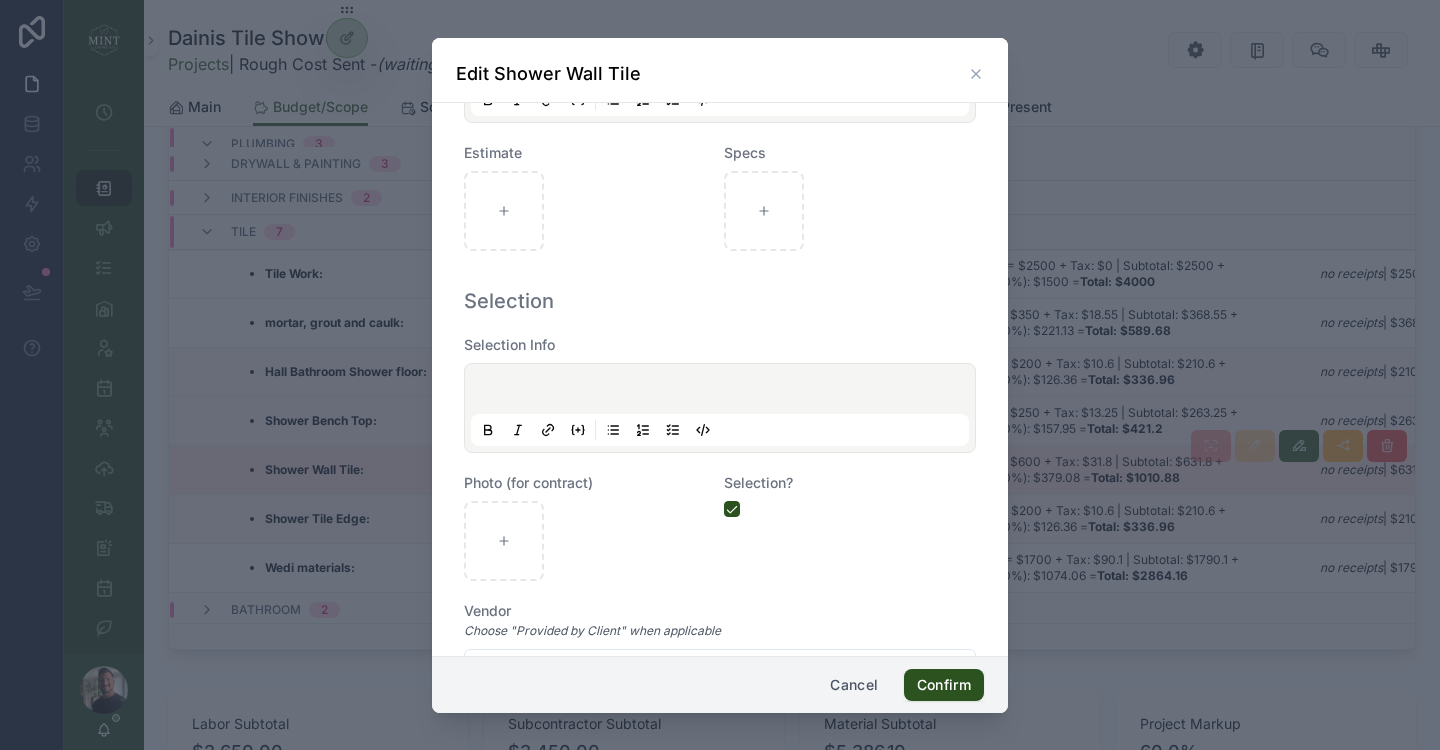 click at bounding box center [724, 392] 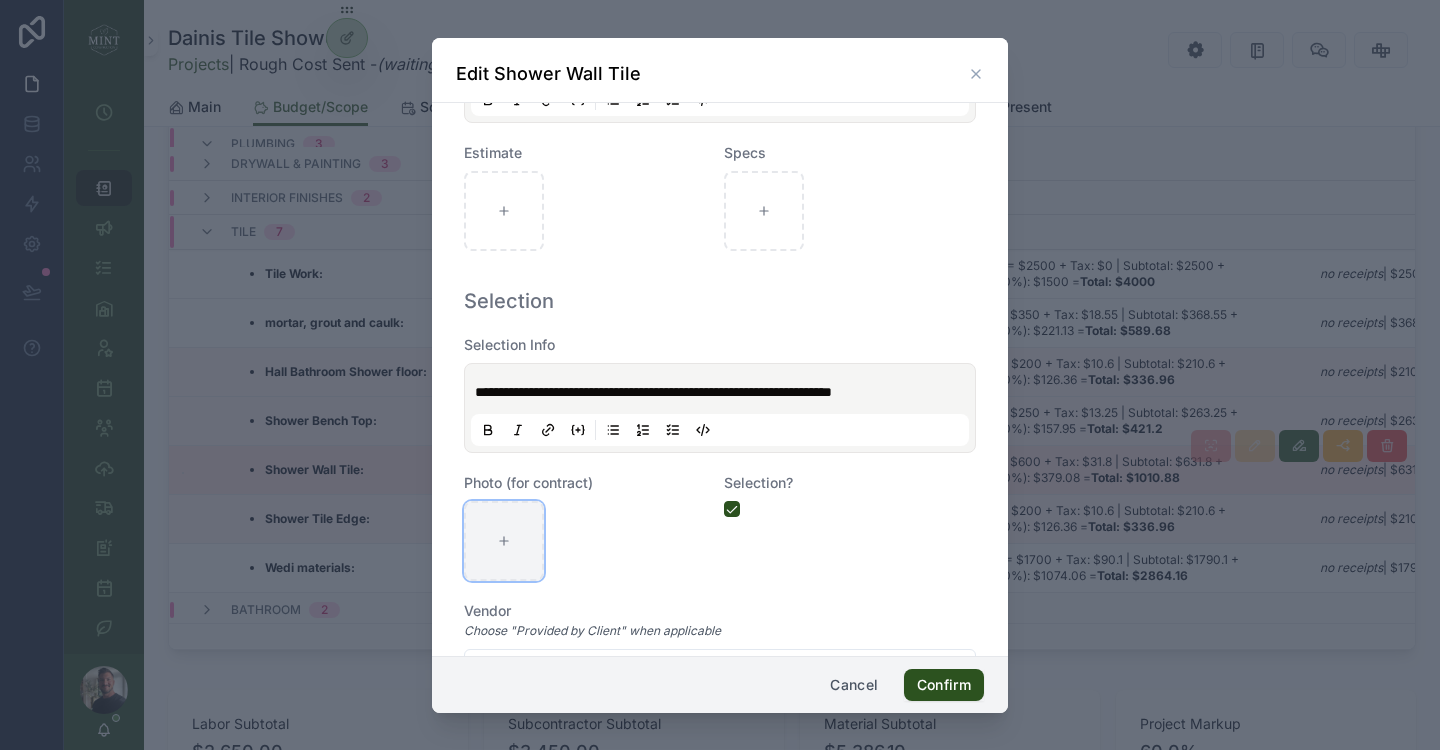 click at bounding box center (504, 541) 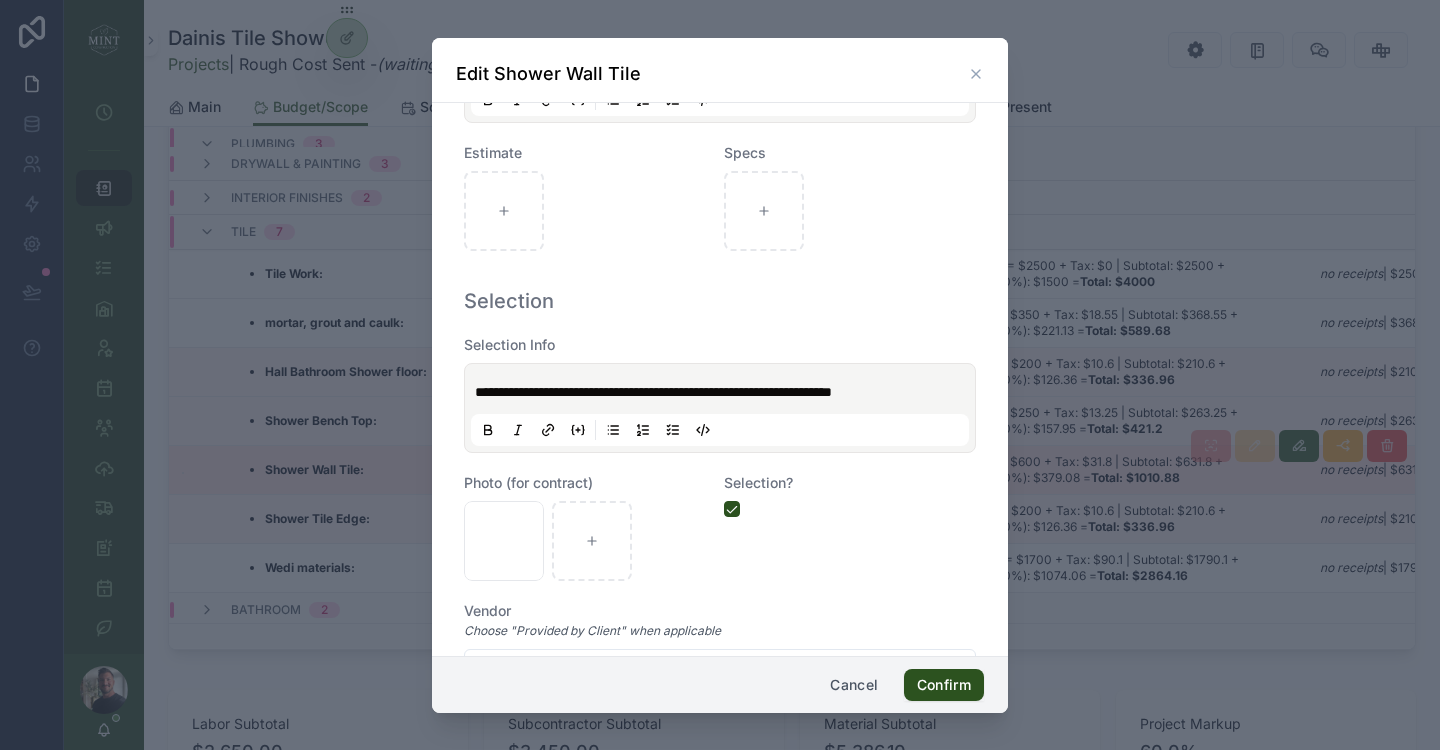 click on "**********" at bounding box center (653, 392) 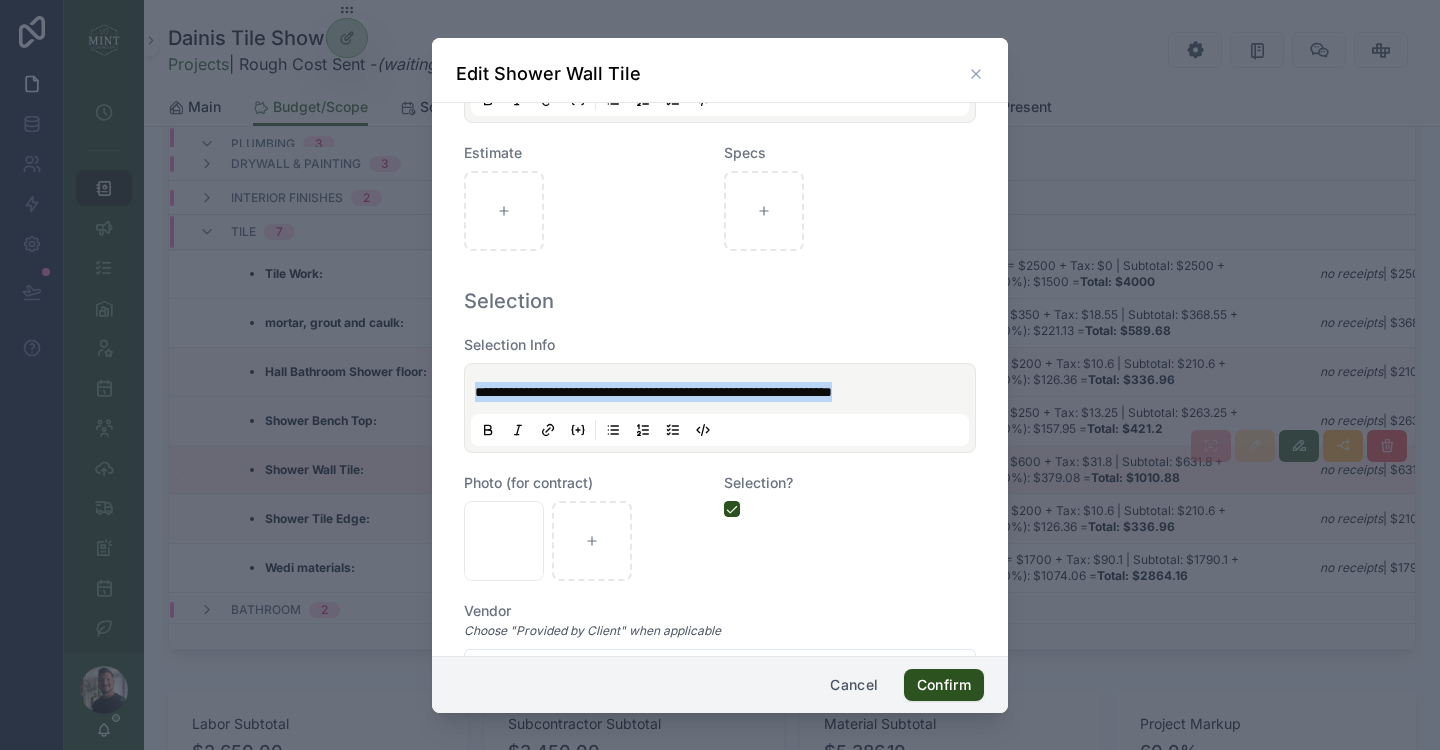 click 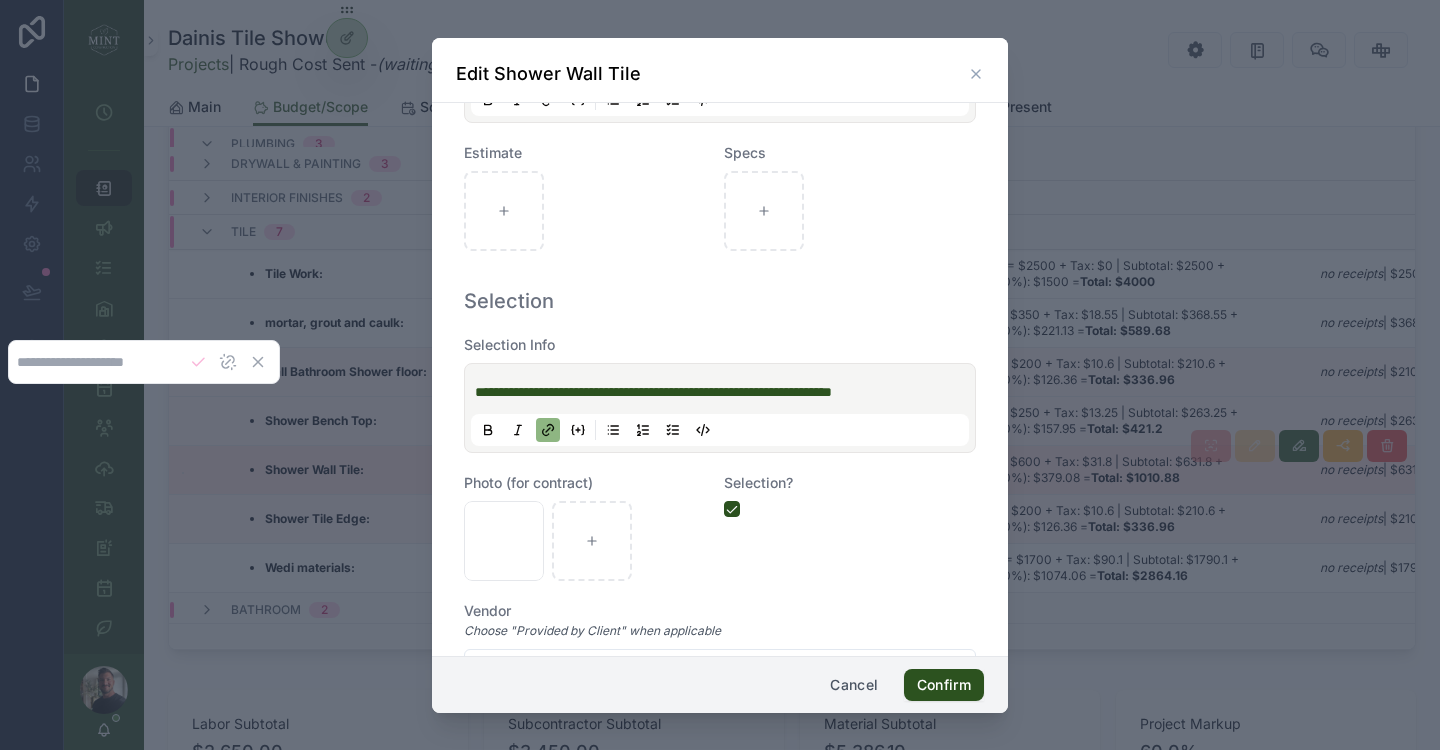 type on "**********" 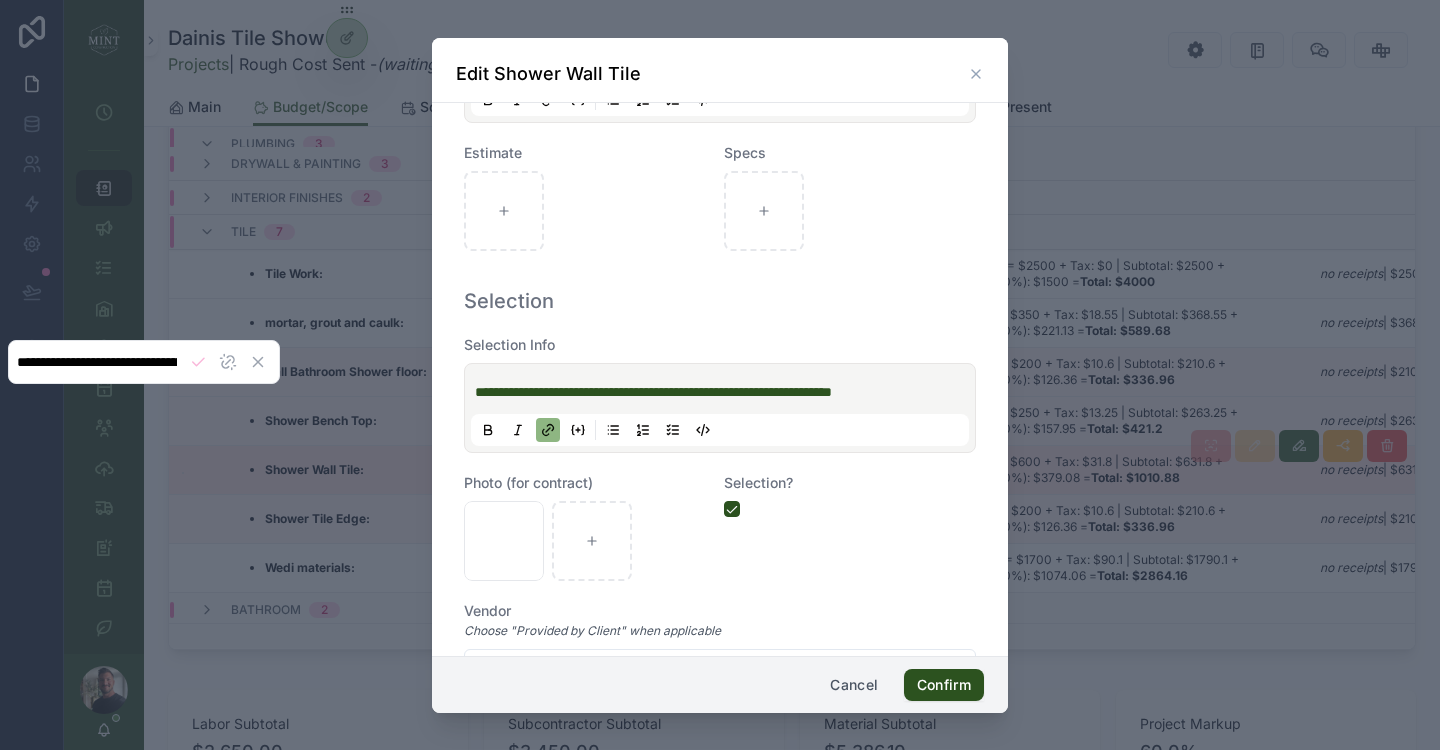 scroll, scrollTop: 0, scrollLeft: 534, axis: horizontal 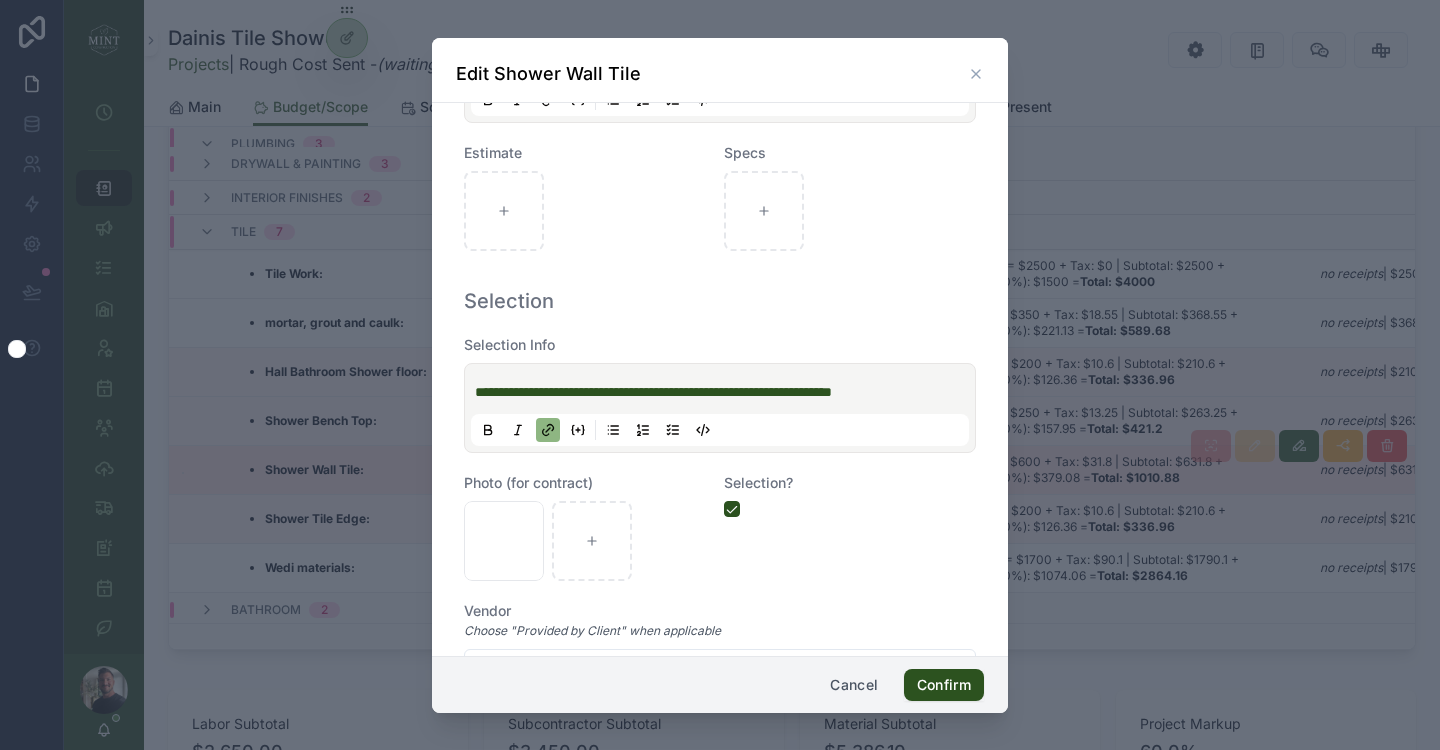 click on "Selection?" at bounding box center (850, 527) 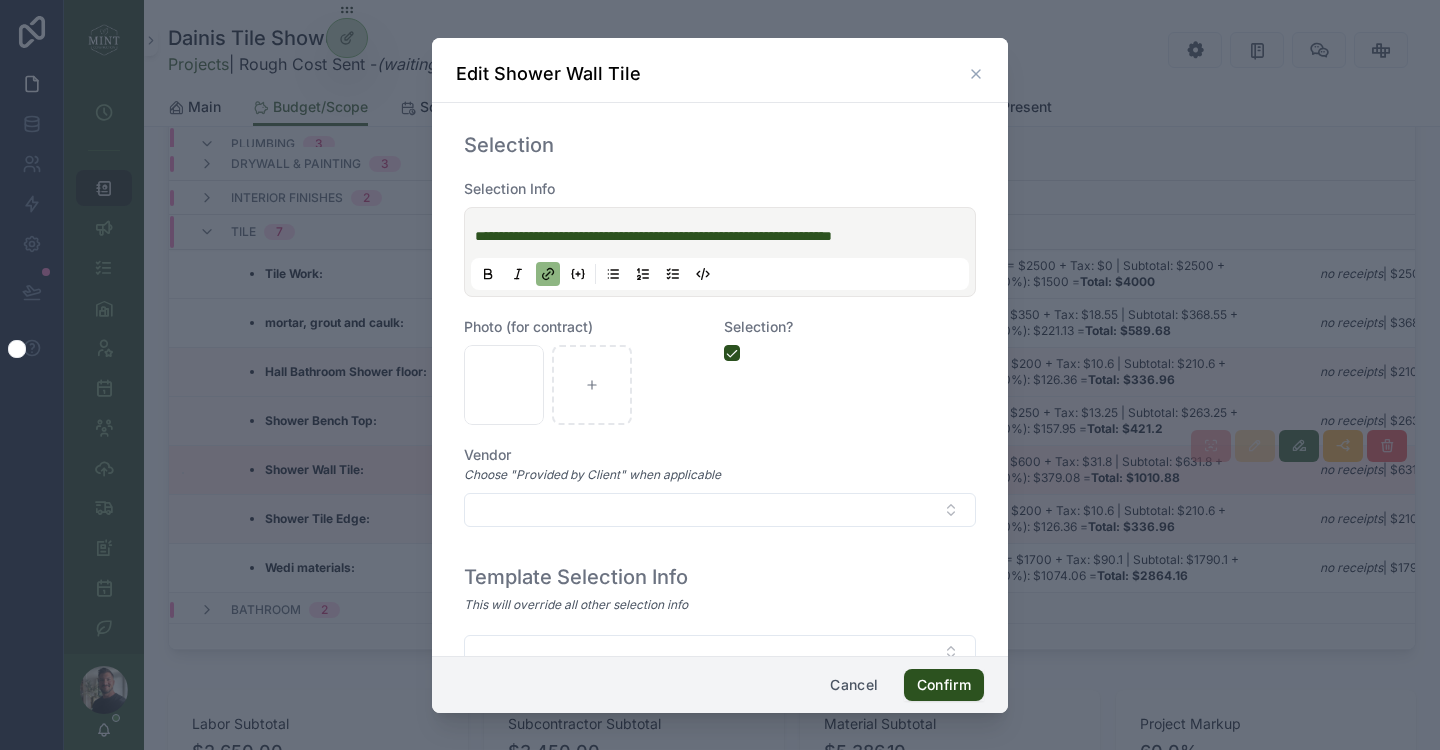 scroll, scrollTop: 1043, scrollLeft: 0, axis: vertical 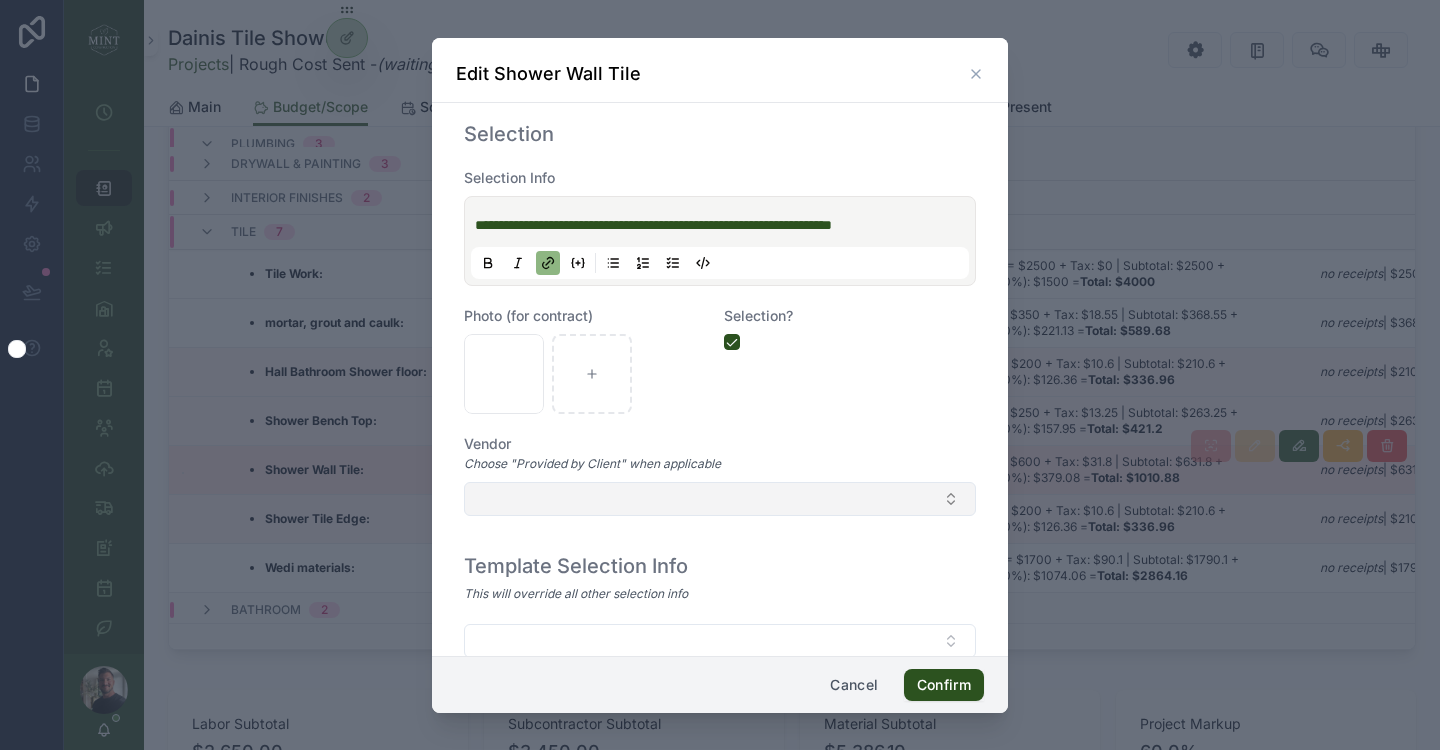 click at bounding box center (720, 499) 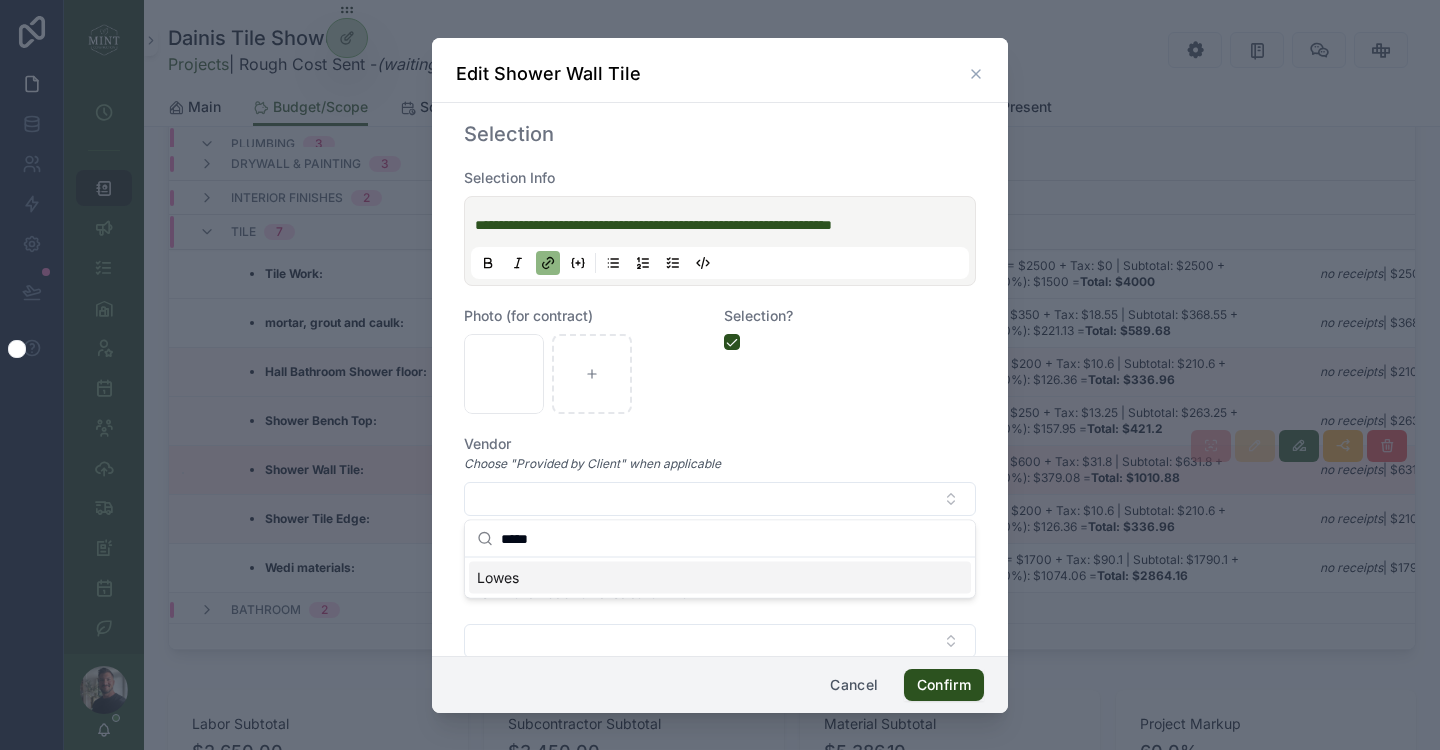type on "*****" 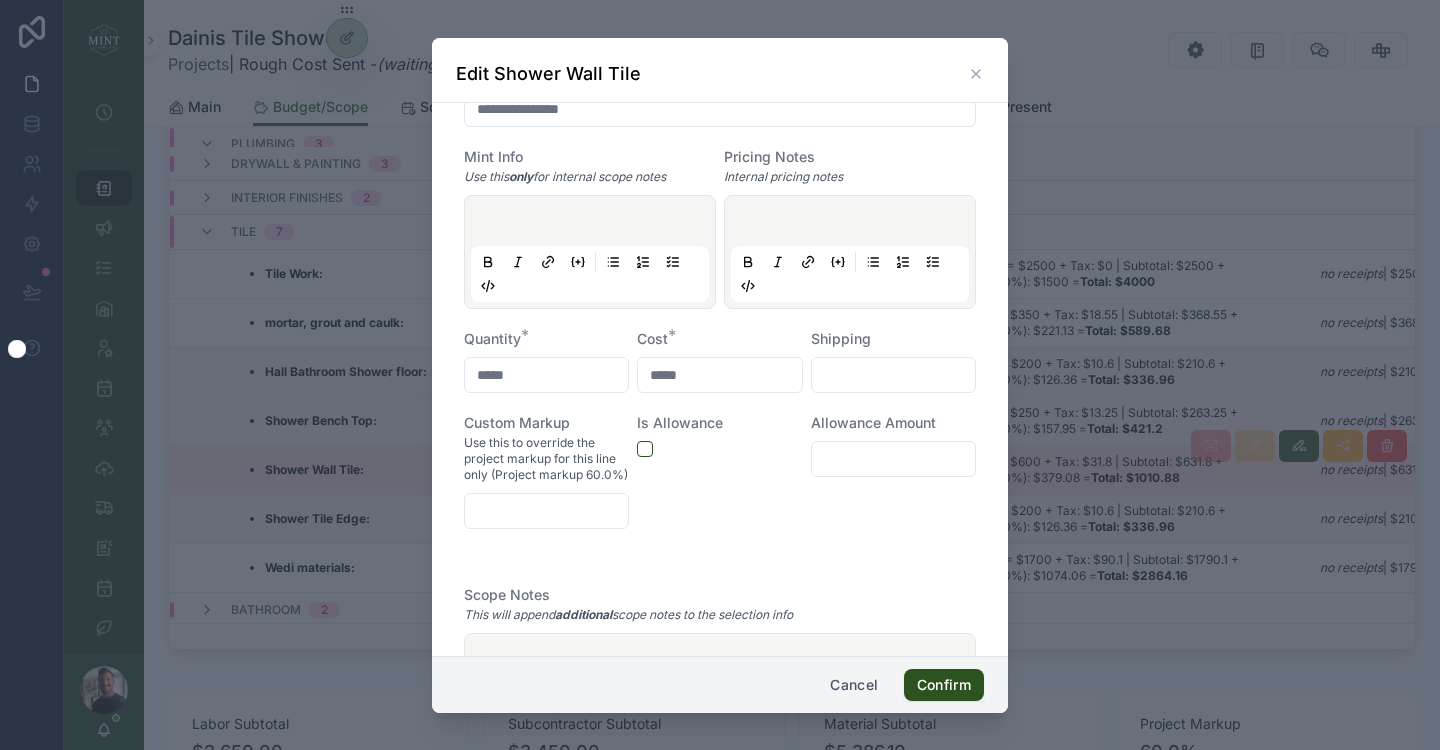 scroll, scrollTop: 275, scrollLeft: 0, axis: vertical 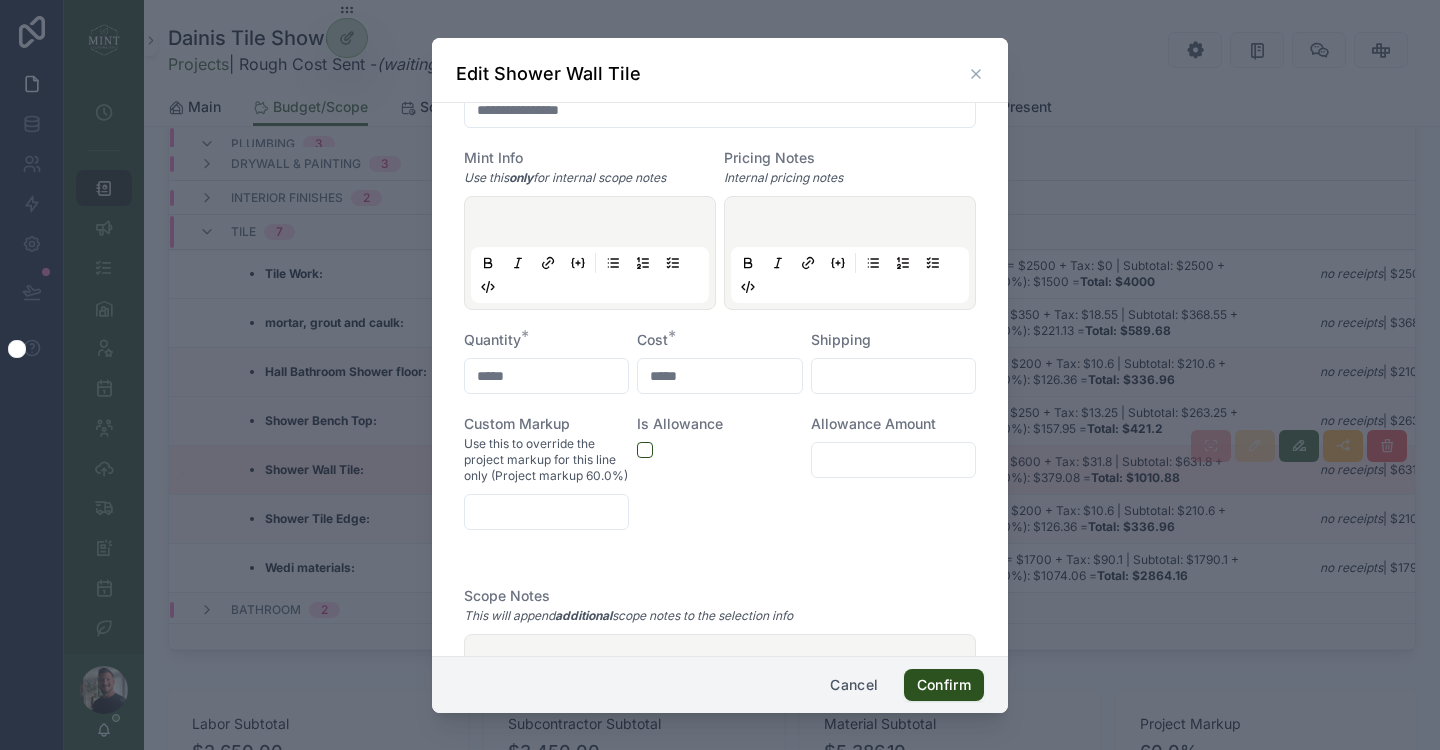 click on "*****" at bounding box center [719, 376] 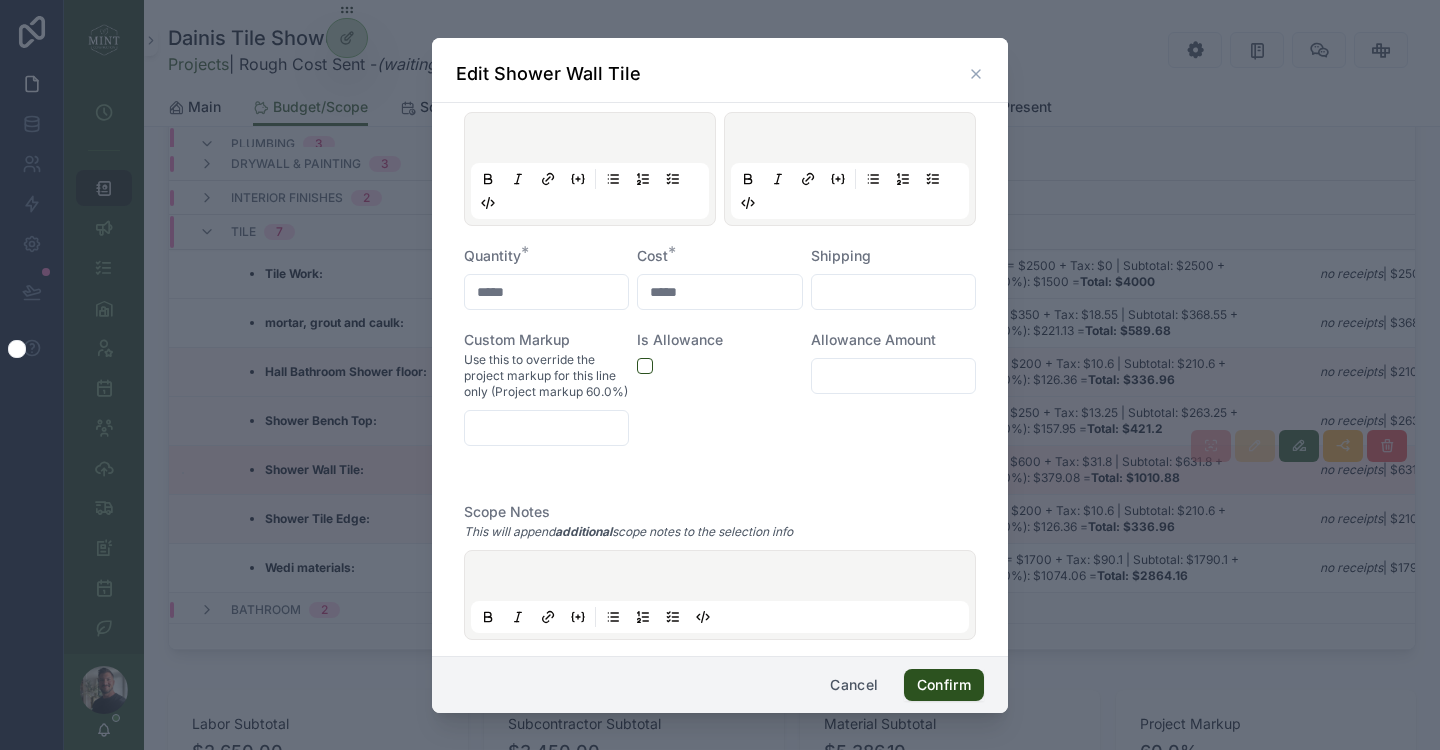 scroll, scrollTop: 360, scrollLeft: 0, axis: vertical 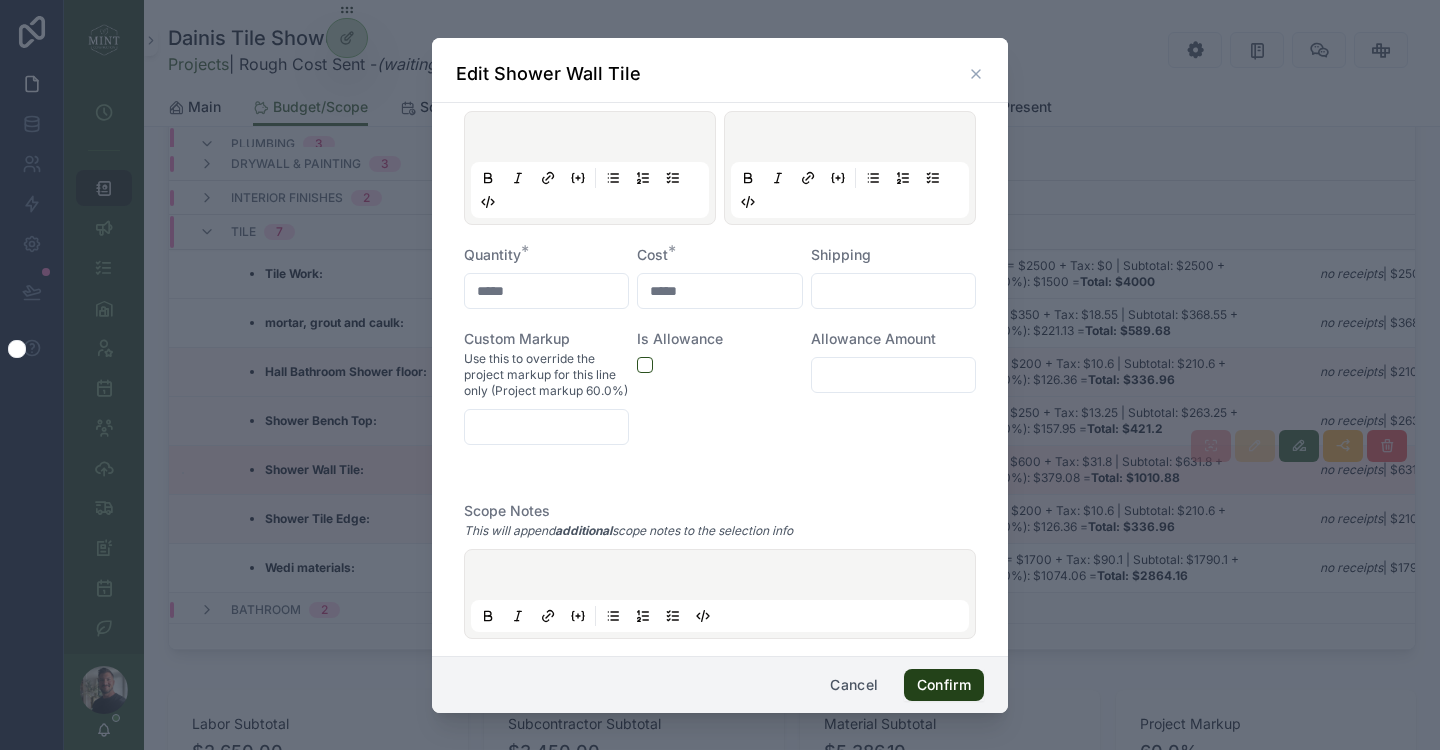 click on "Confirm" at bounding box center [944, 685] 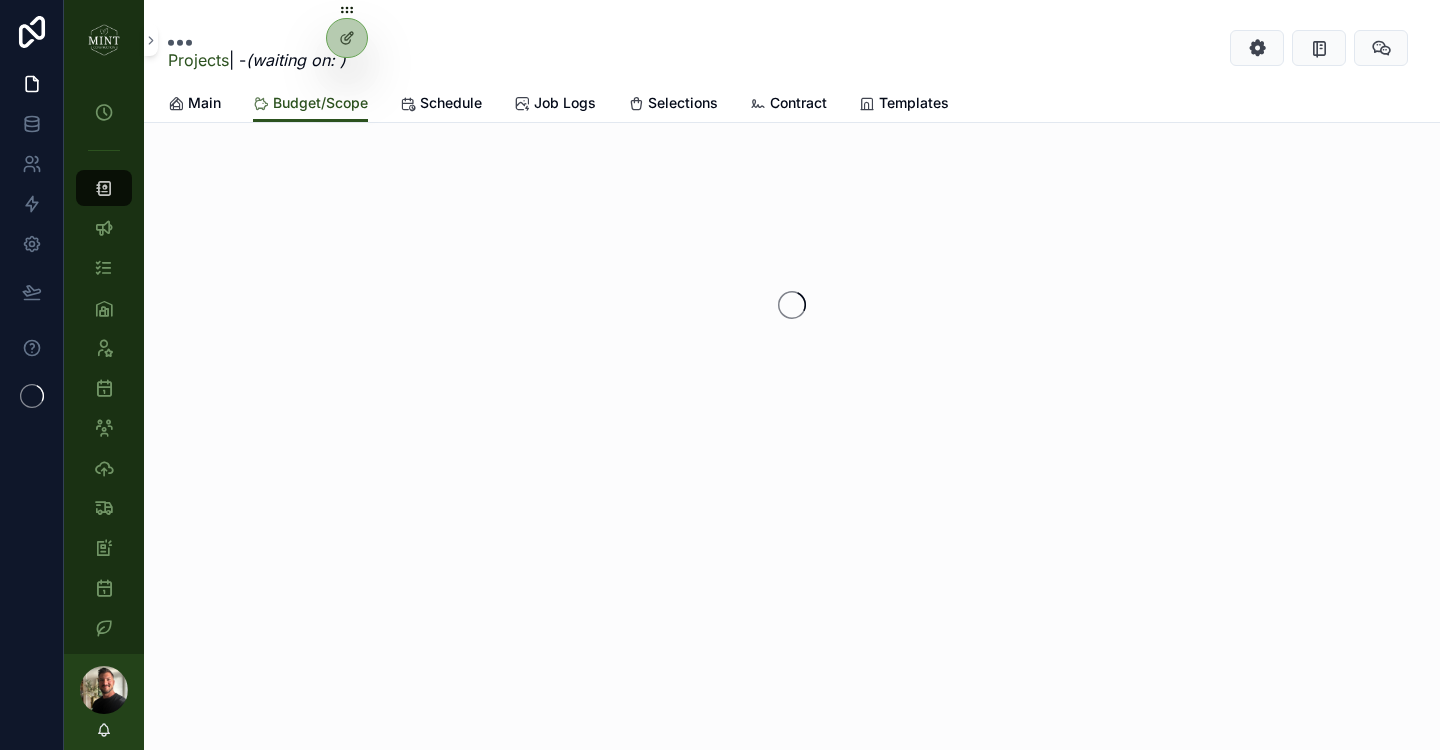 scroll, scrollTop: 0, scrollLeft: 0, axis: both 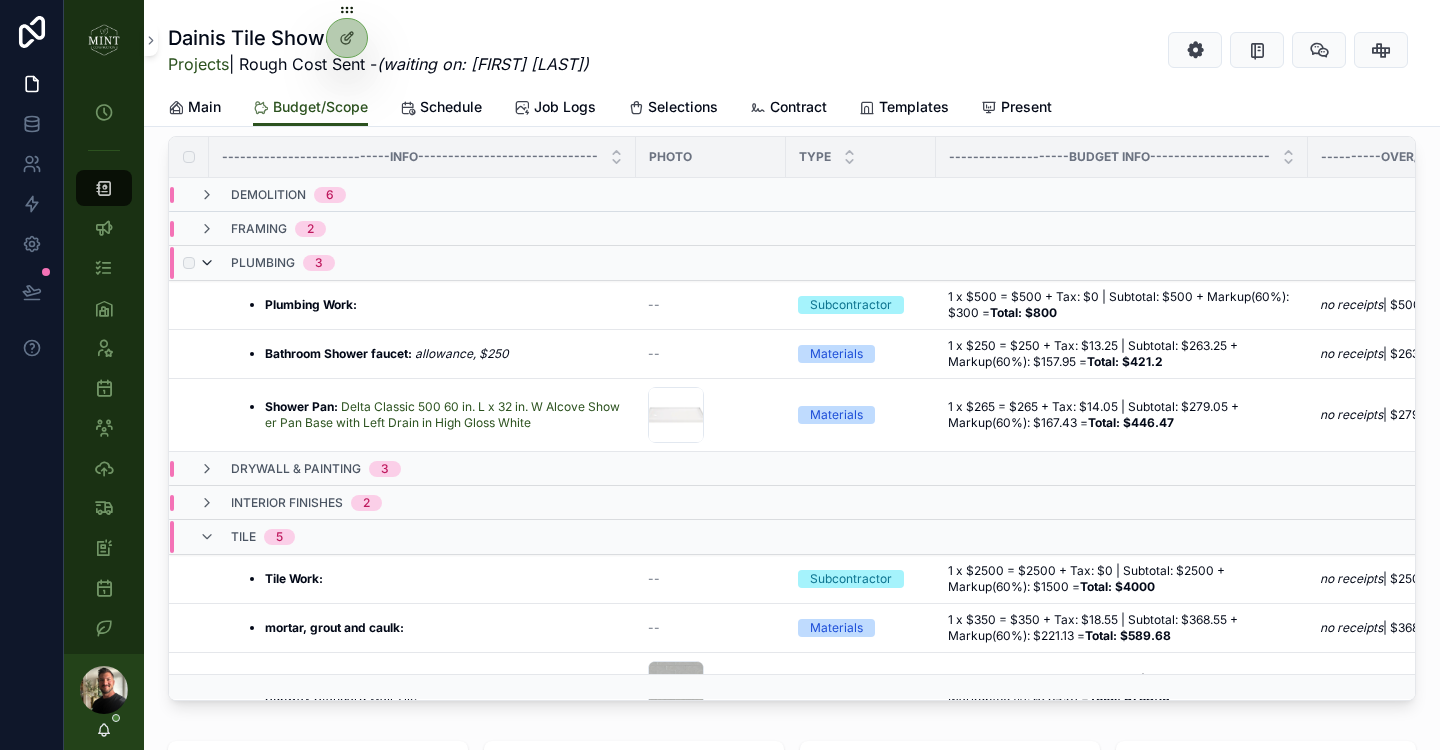 click at bounding box center (207, 263) 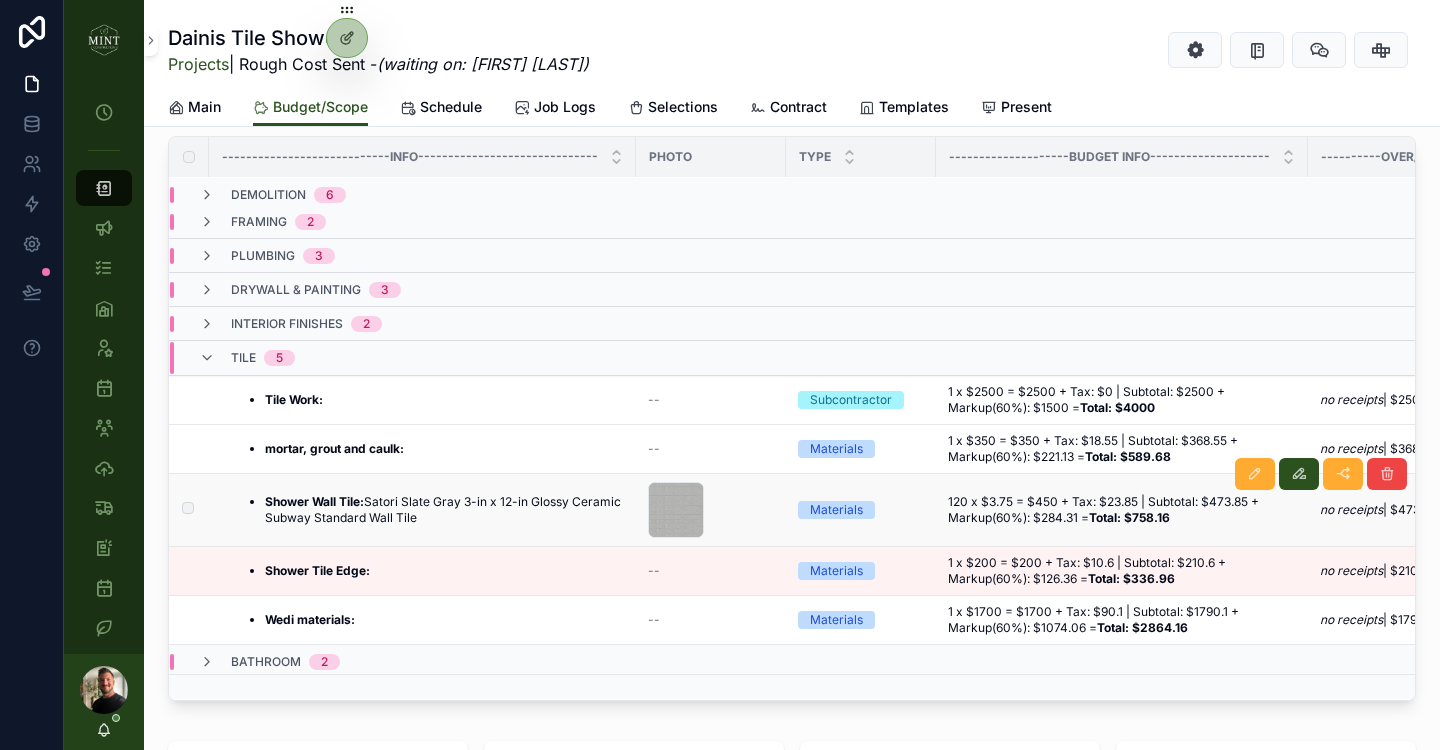 scroll, scrollTop: 8, scrollLeft: 0, axis: vertical 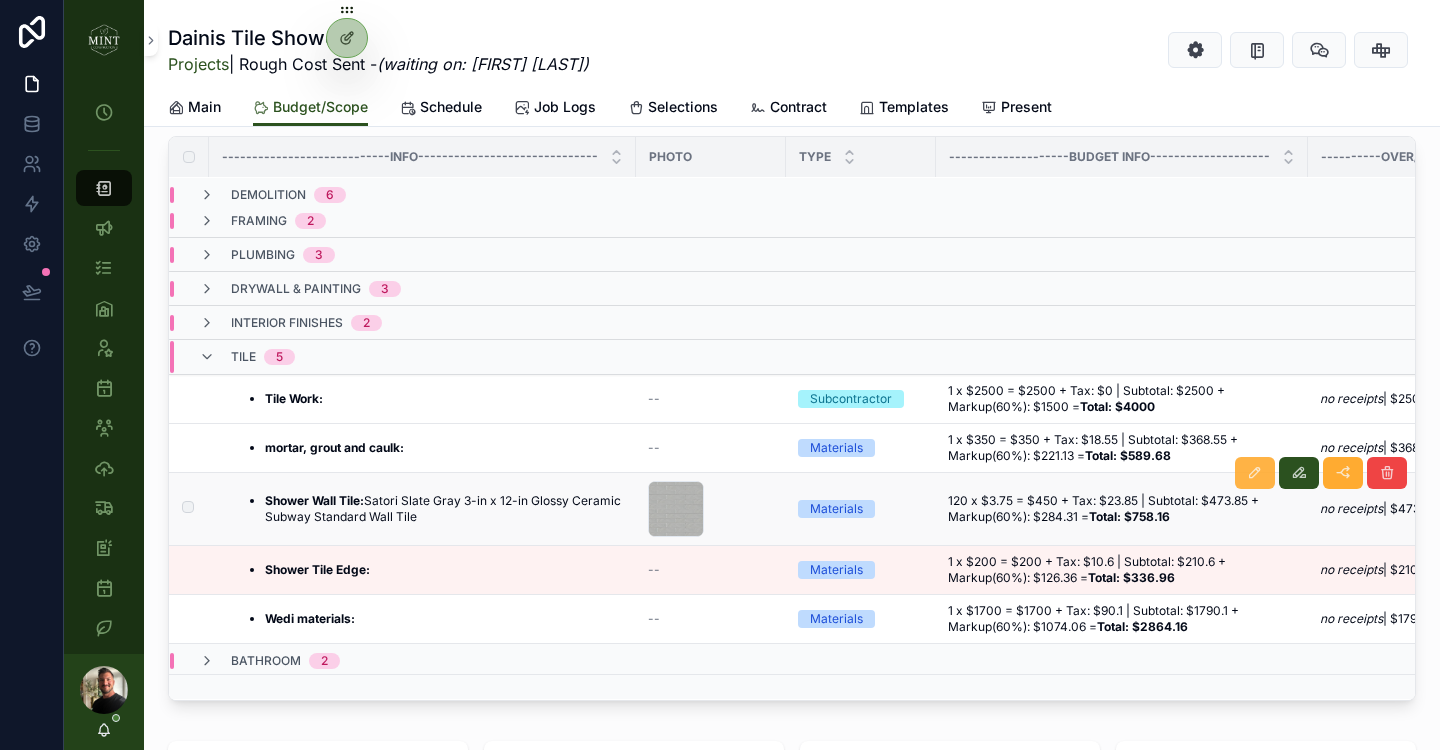 click at bounding box center [1255, 473] 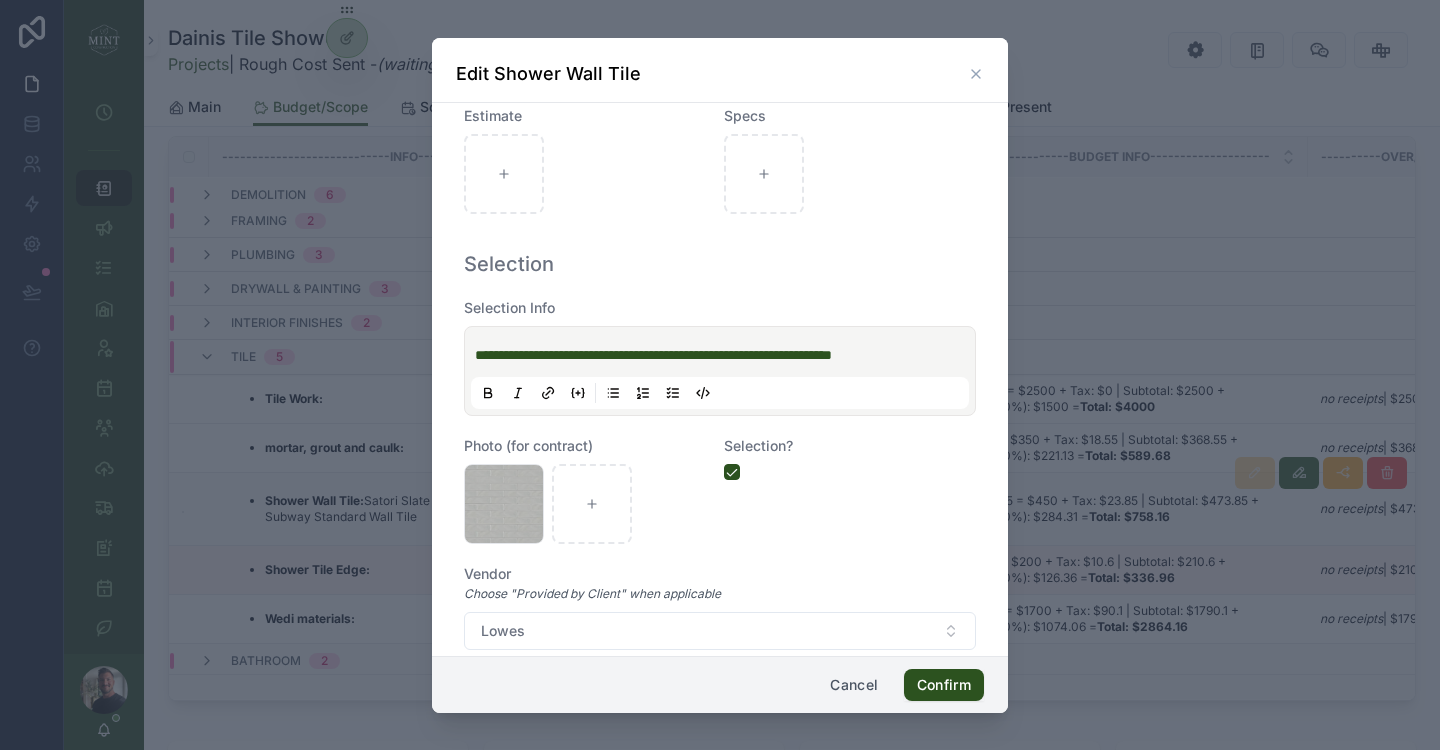 scroll, scrollTop: 916, scrollLeft: 0, axis: vertical 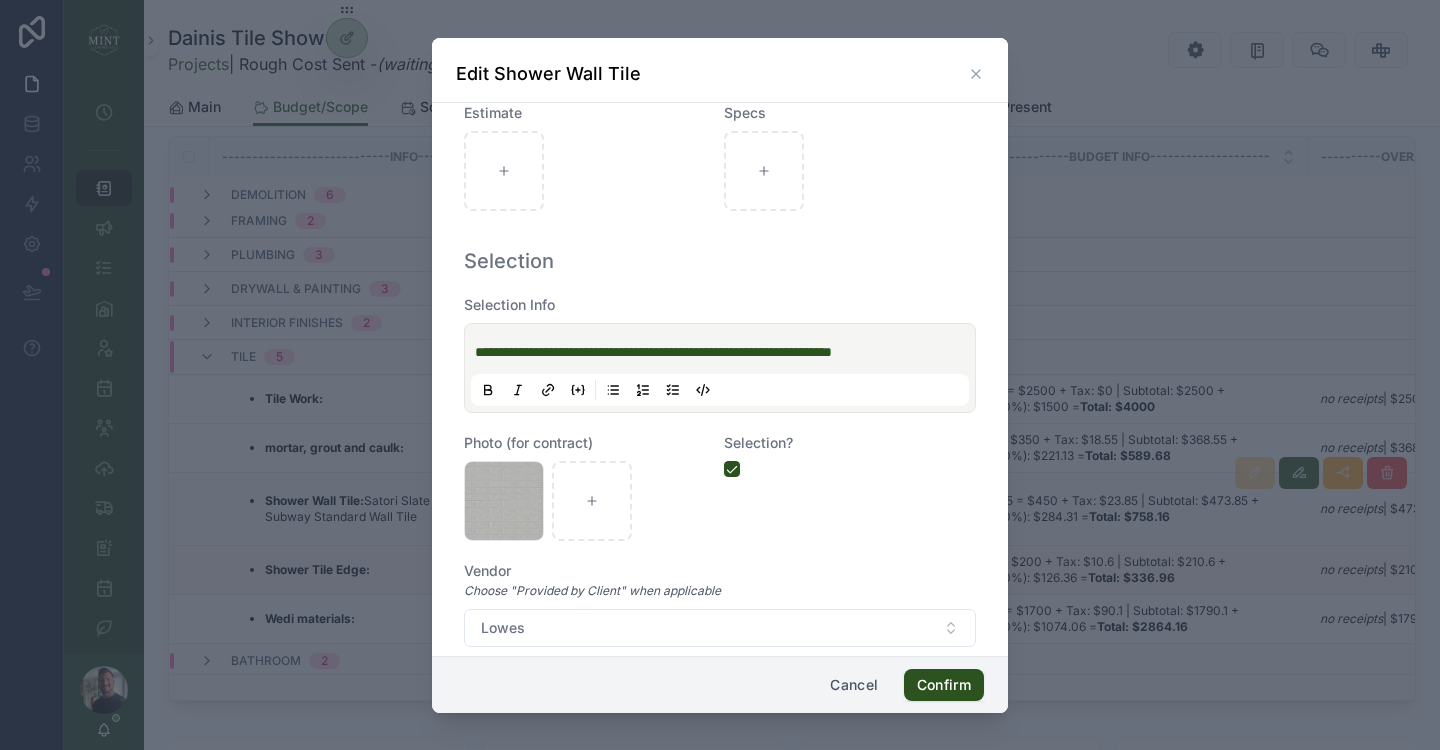 click on "Cancel" at bounding box center (854, 685) 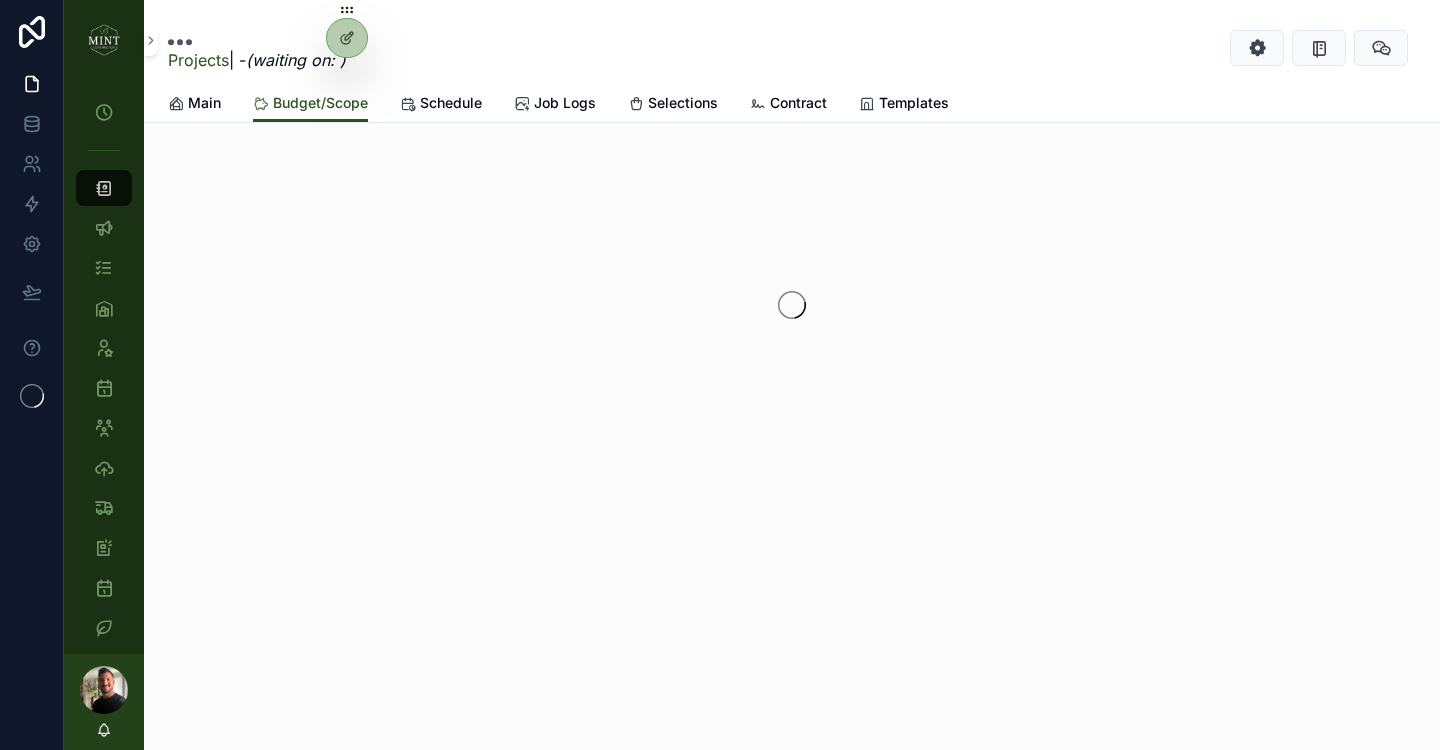 scroll, scrollTop: 0, scrollLeft: 0, axis: both 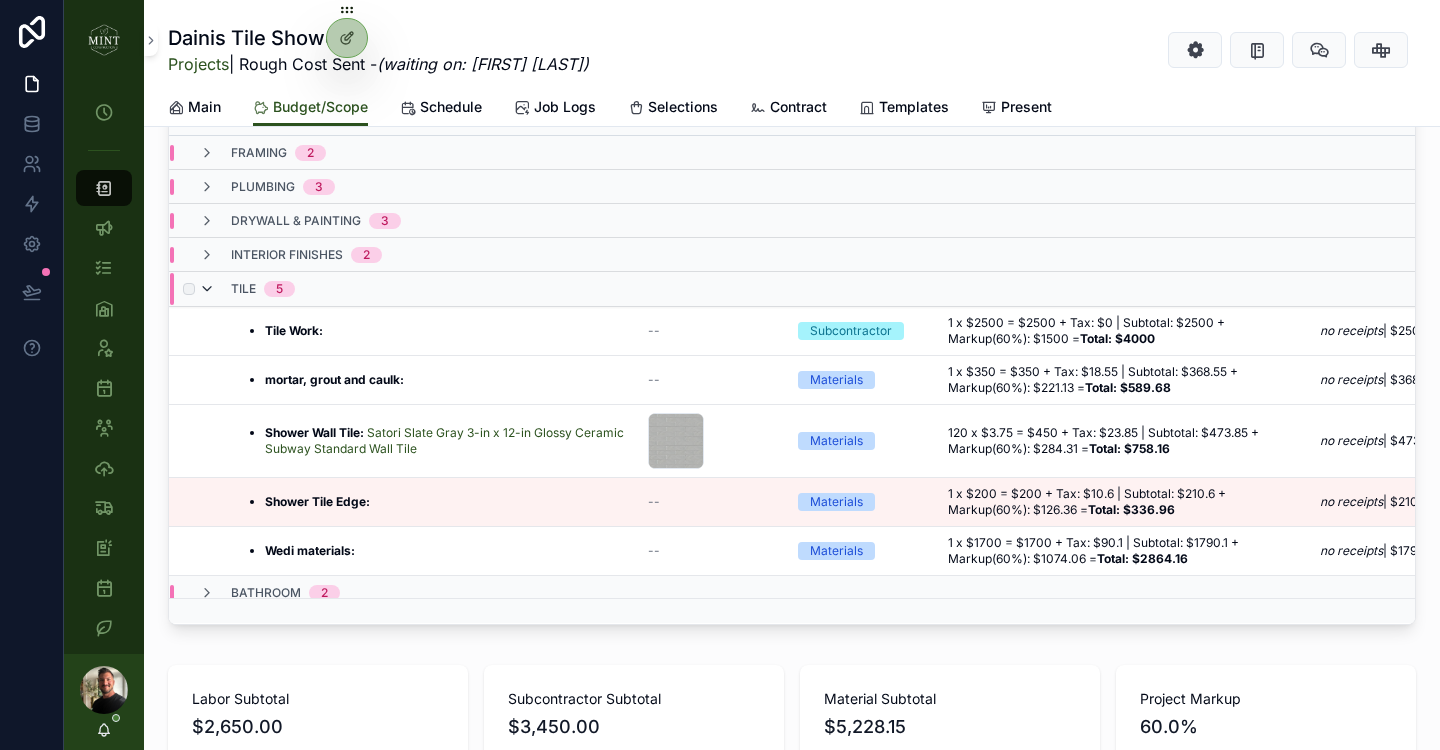 click at bounding box center (207, 289) 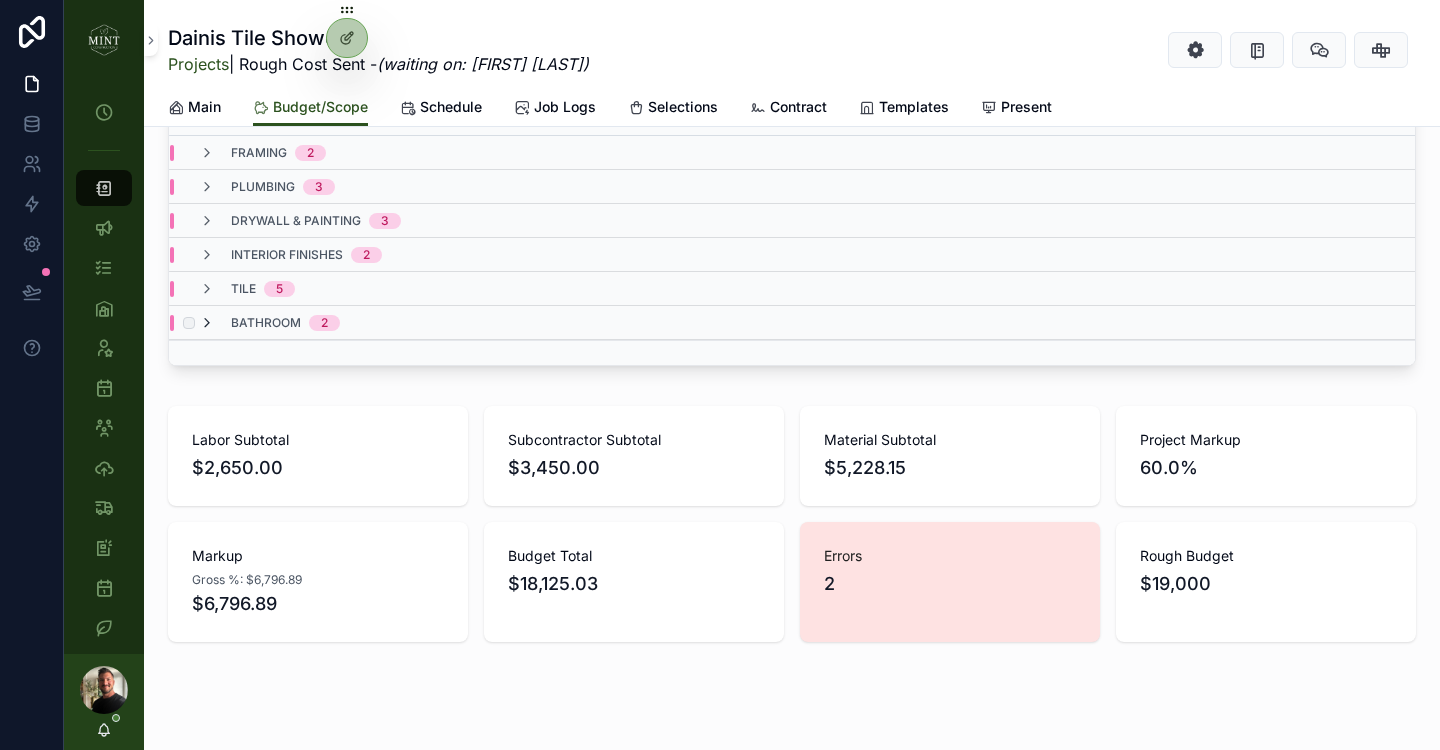 click at bounding box center [207, 323] 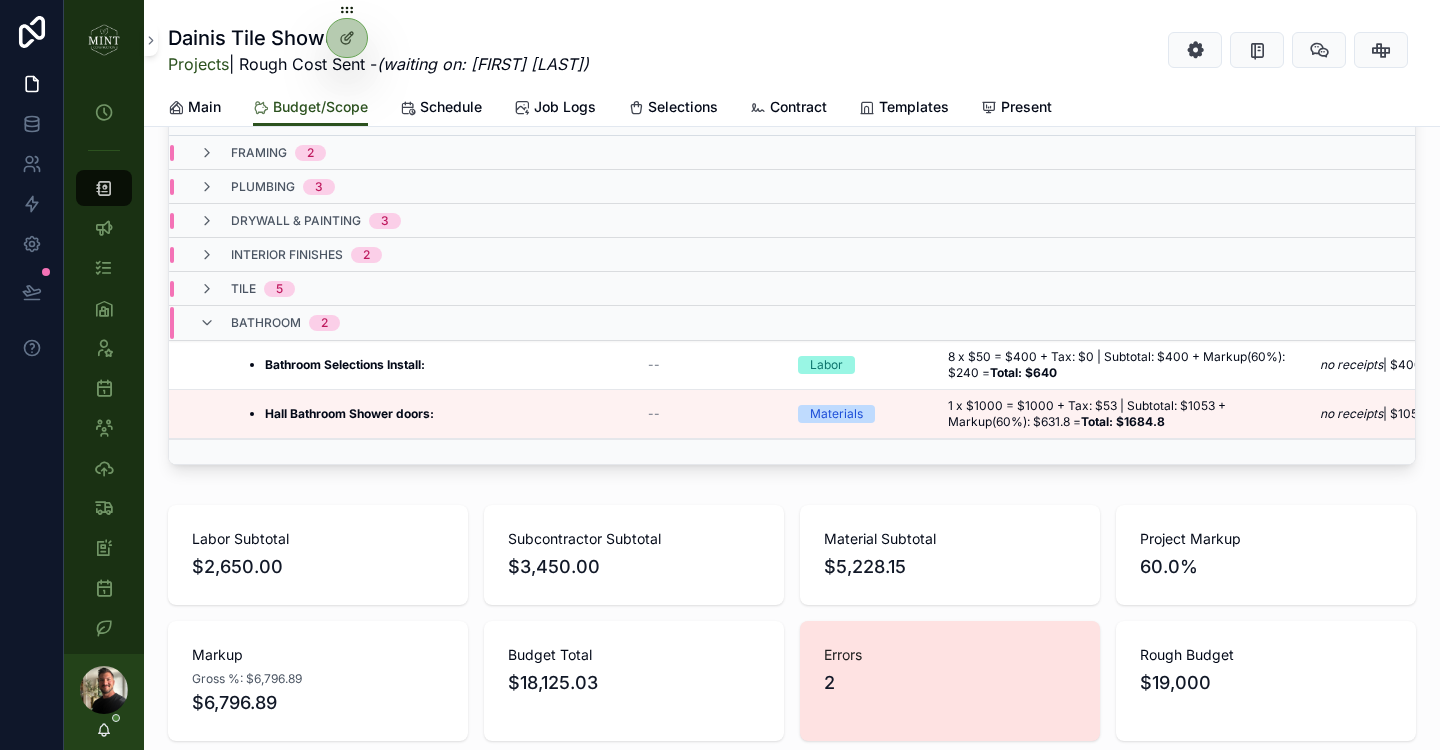 click on "Add Category Type Error Modified By Lock ----------------------------Info------------------------------ Photo Type --------------------Budget Info-------------------- ----------Over/Under---------- ----------Order Info---------- Receipt Summary Estimate Change Lock Amount demolition 6 Sum $2,101.20 framing 2 Sum $1,061.20 plumbing 3 Sum $1,667.67 drywall & painting 3 Sum $1,052.72 interior finishes 2 Sum $568.48 tile 5 Sum $8,548.96 bathroom 2 Sum $2,324.80 Bathroom Selections Install: Bathroom Selections Install: -- Labor 8 x $50 = $400 + Tax: $0 | Subtotal: $400 + Markup(60%): $240 =  Total: $640 8 x $50 = $400 + Tax: $0 | Subtotal: $400 + Markup(60%): $240 =  Total: $640 no receipts  | $400 (budget)  =  $400 no receipts  | $400 (budget)  =  $400 -- -- -- Unlocked $640.00 $640.00 Hall Bathroom Shower doors: Hall Bathroom Shower doors: -- Materials 1 x $1000 = $1000 + Tax: $53 | Subtotal: $1053 + Markup(60%): $631.8 =  Total: $1684.8 1 x $1000 = $1000 + Tax: $53 | Subtotal: $1053 + Markup(60%): $631.8 =   =" at bounding box center (792, 330) 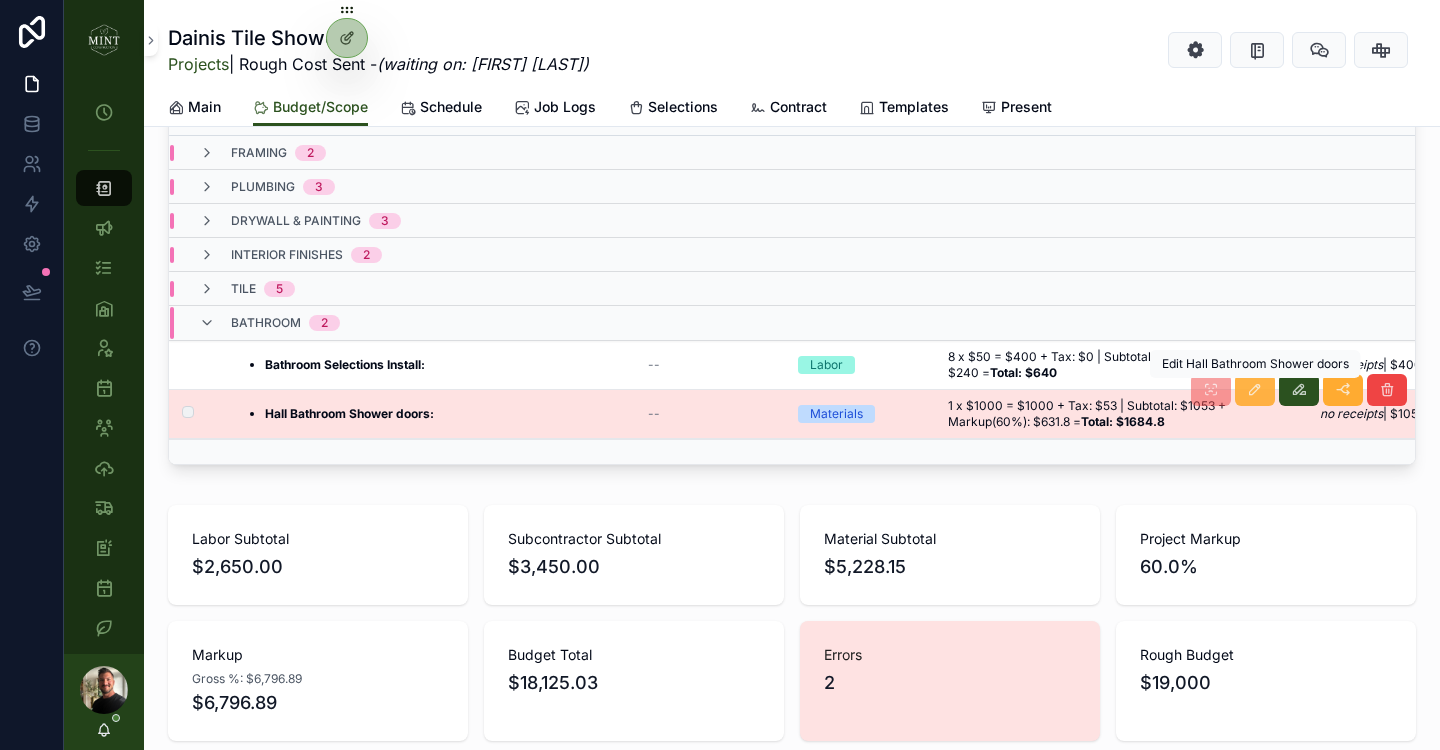 click at bounding box center (1255, 390) 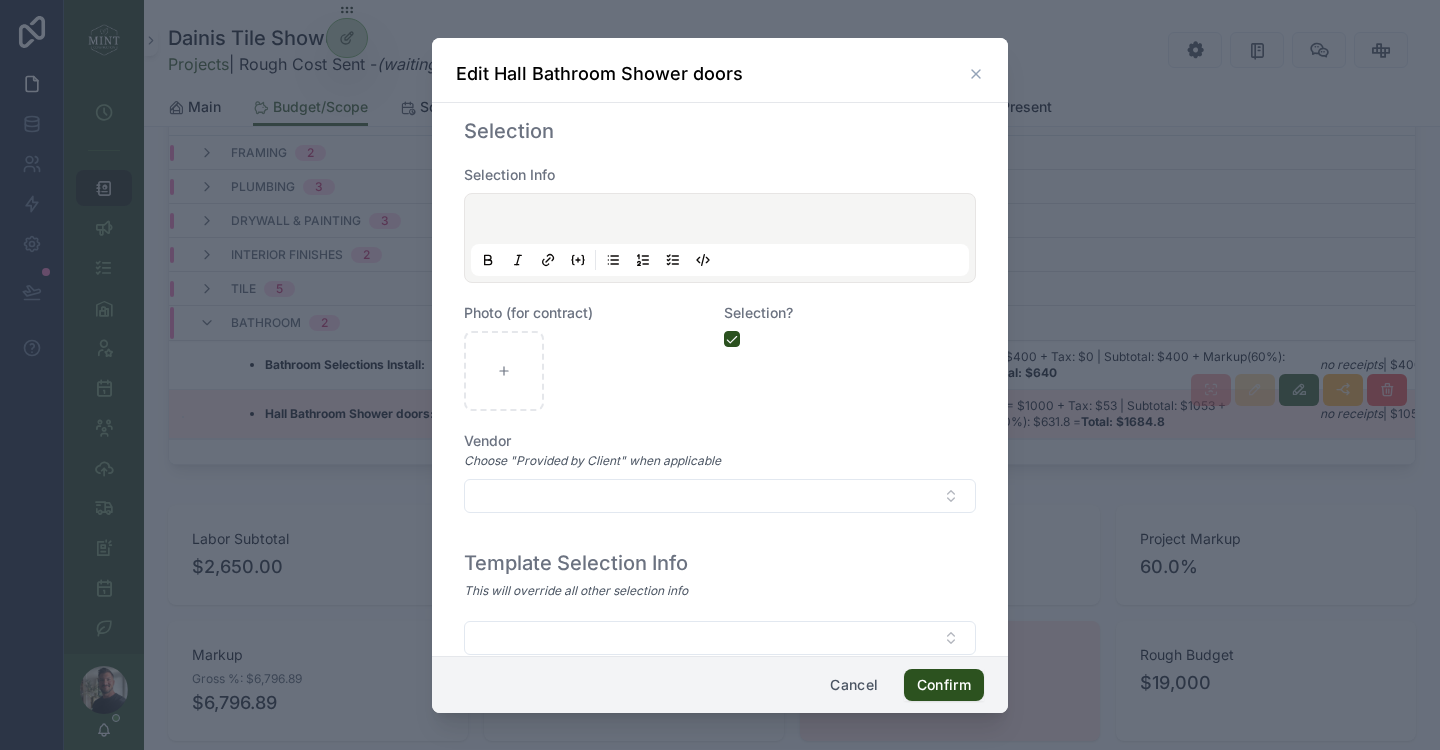 scroll, scrollTop: 1085, scrollLeft: 0, axis: vertical 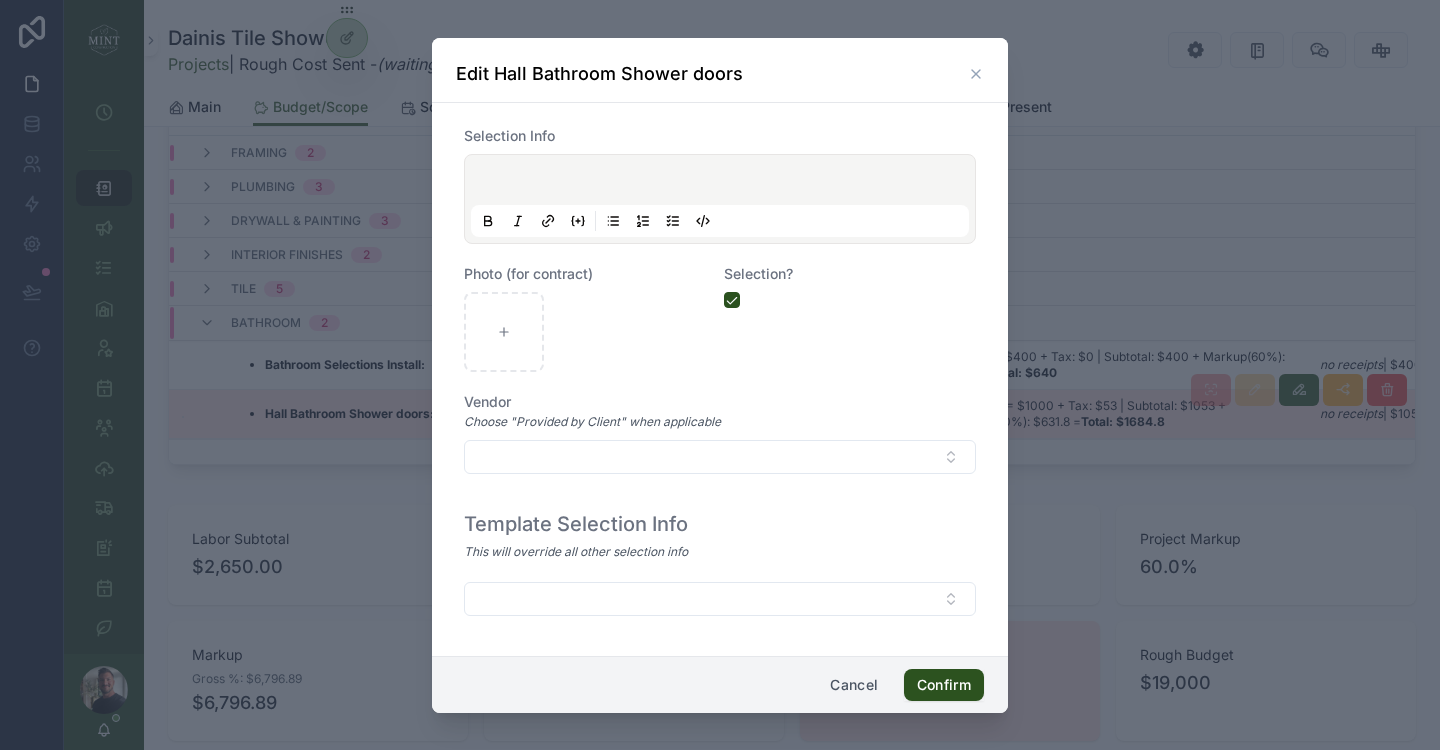 click at bounding box center [724, 183] 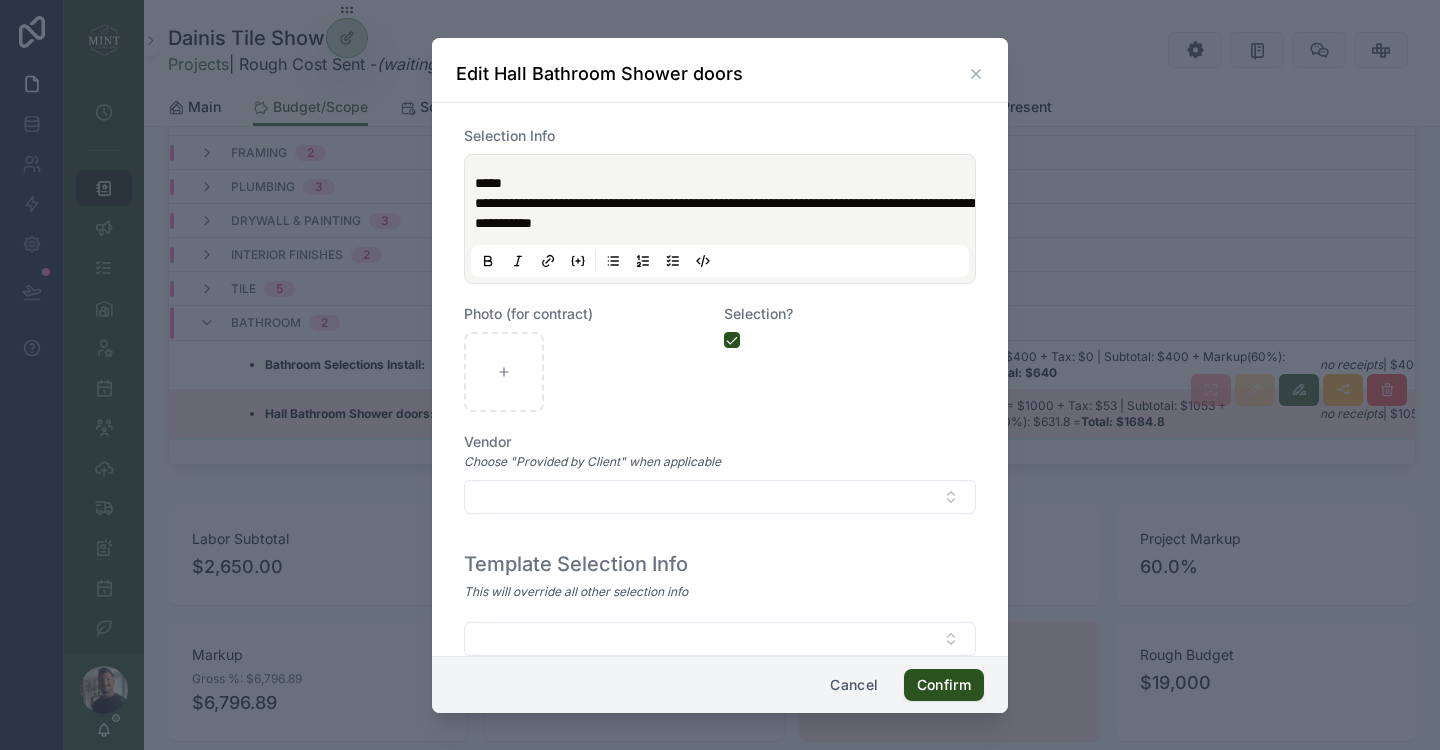 click on "**********" at bounding box center [720, 219] 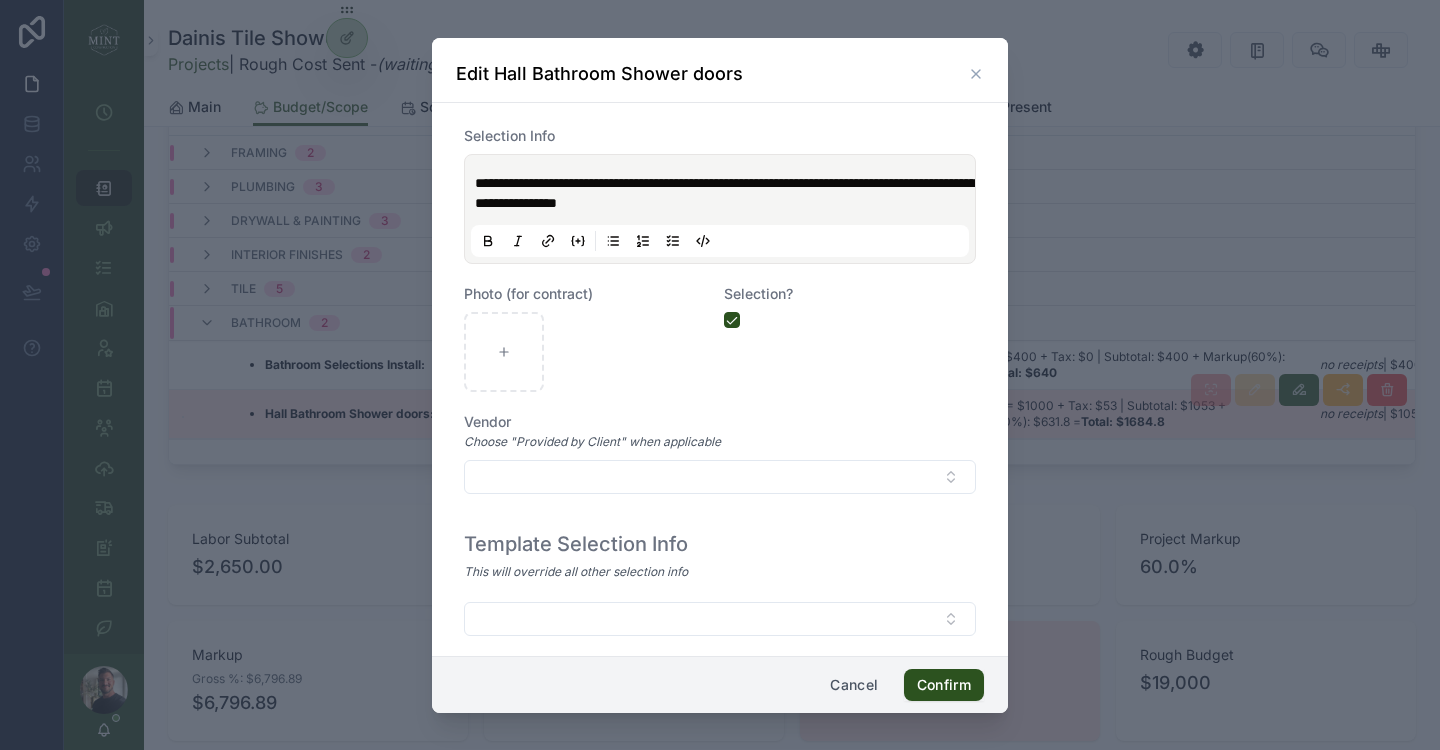 type 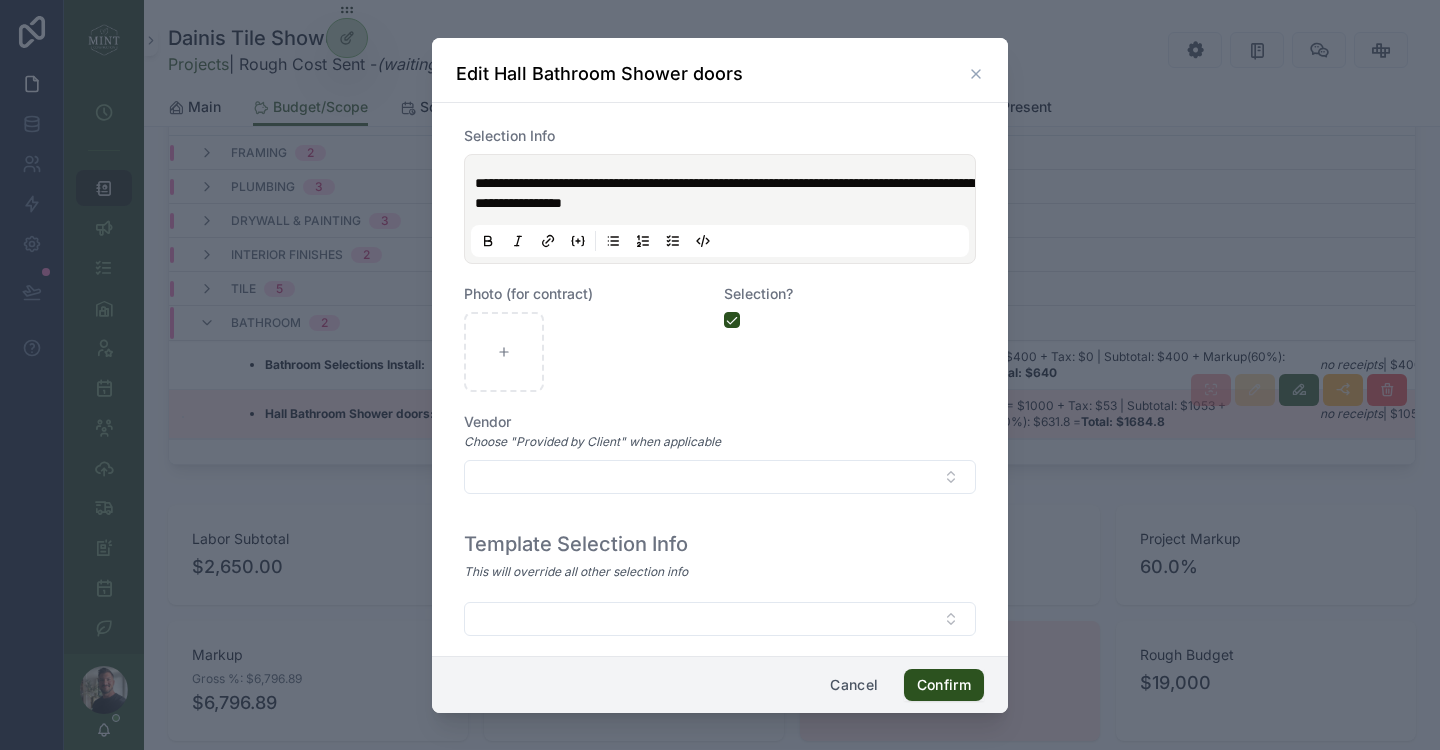 click on "**********" at bounding box center [724, 193] 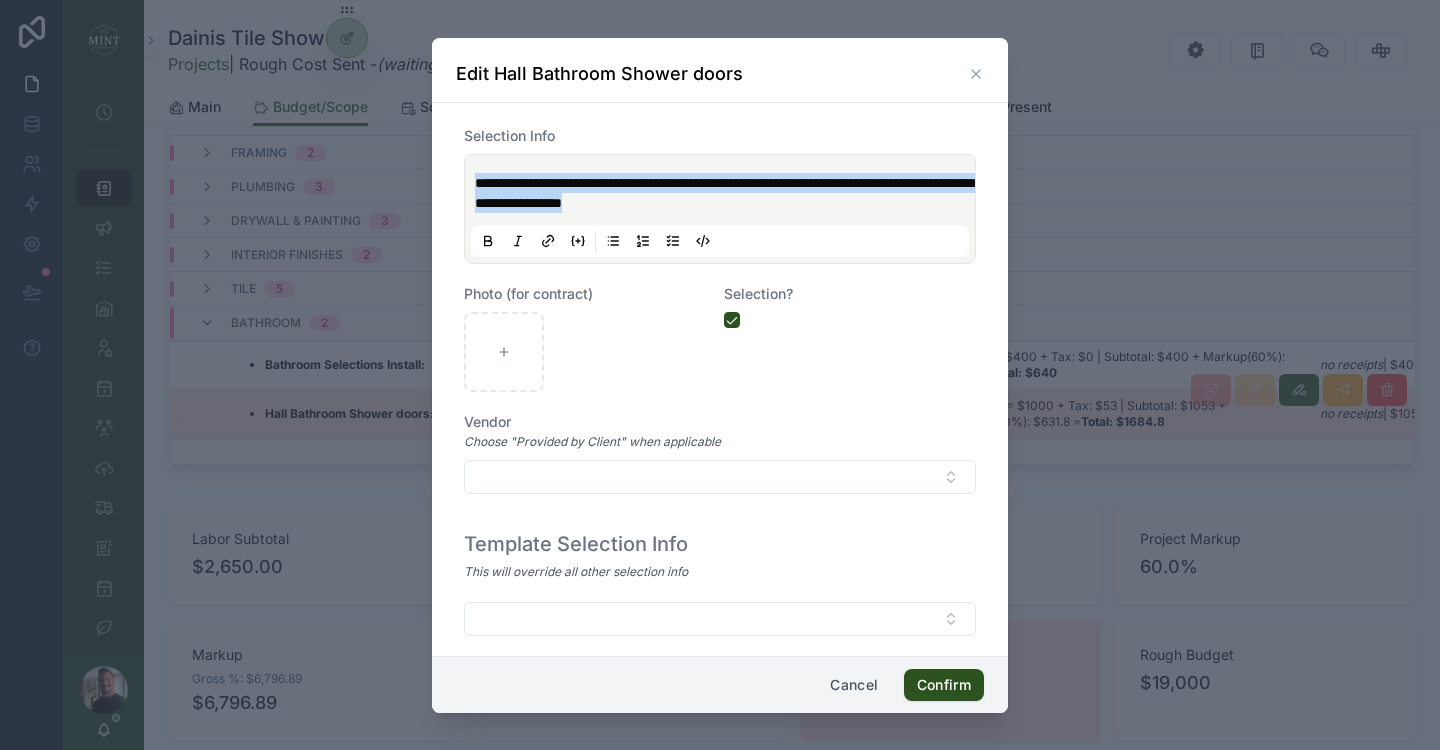 click 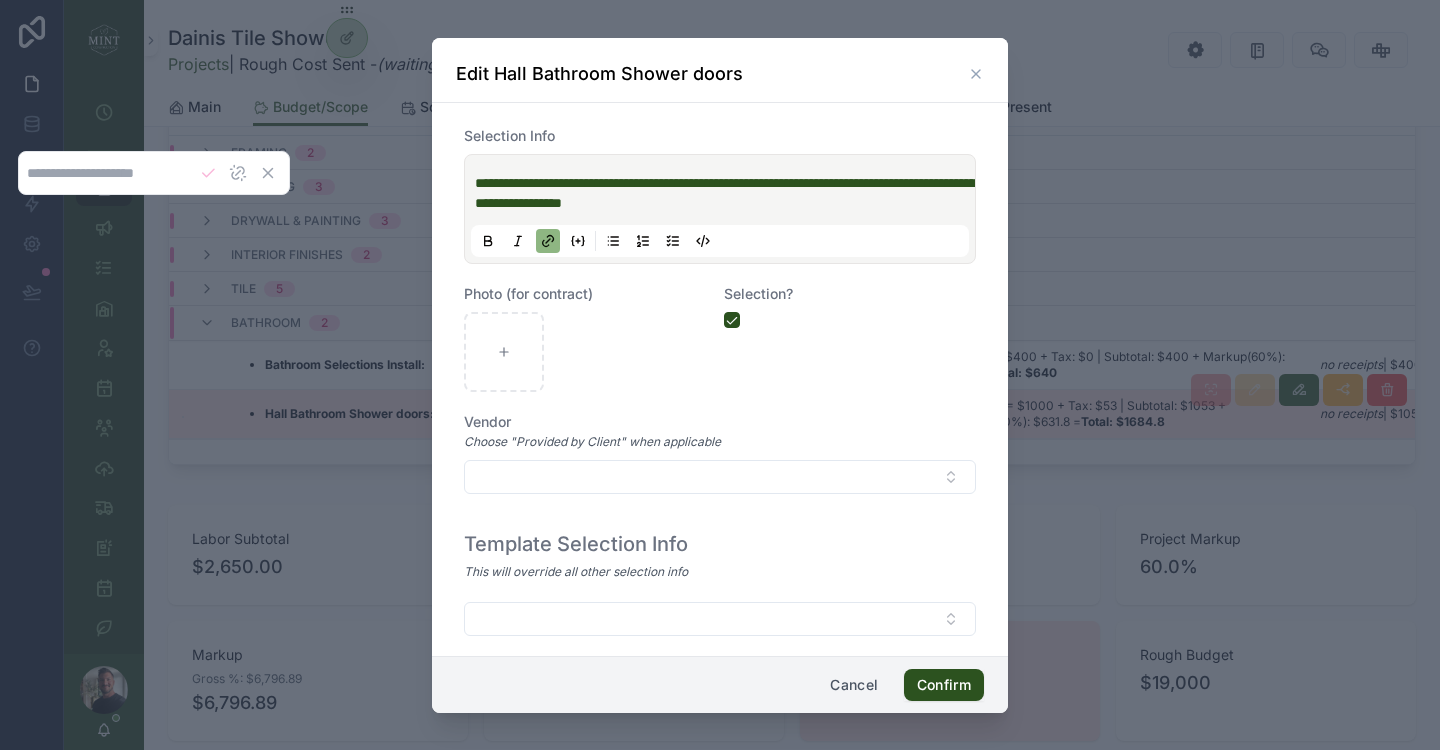 type on "**********" 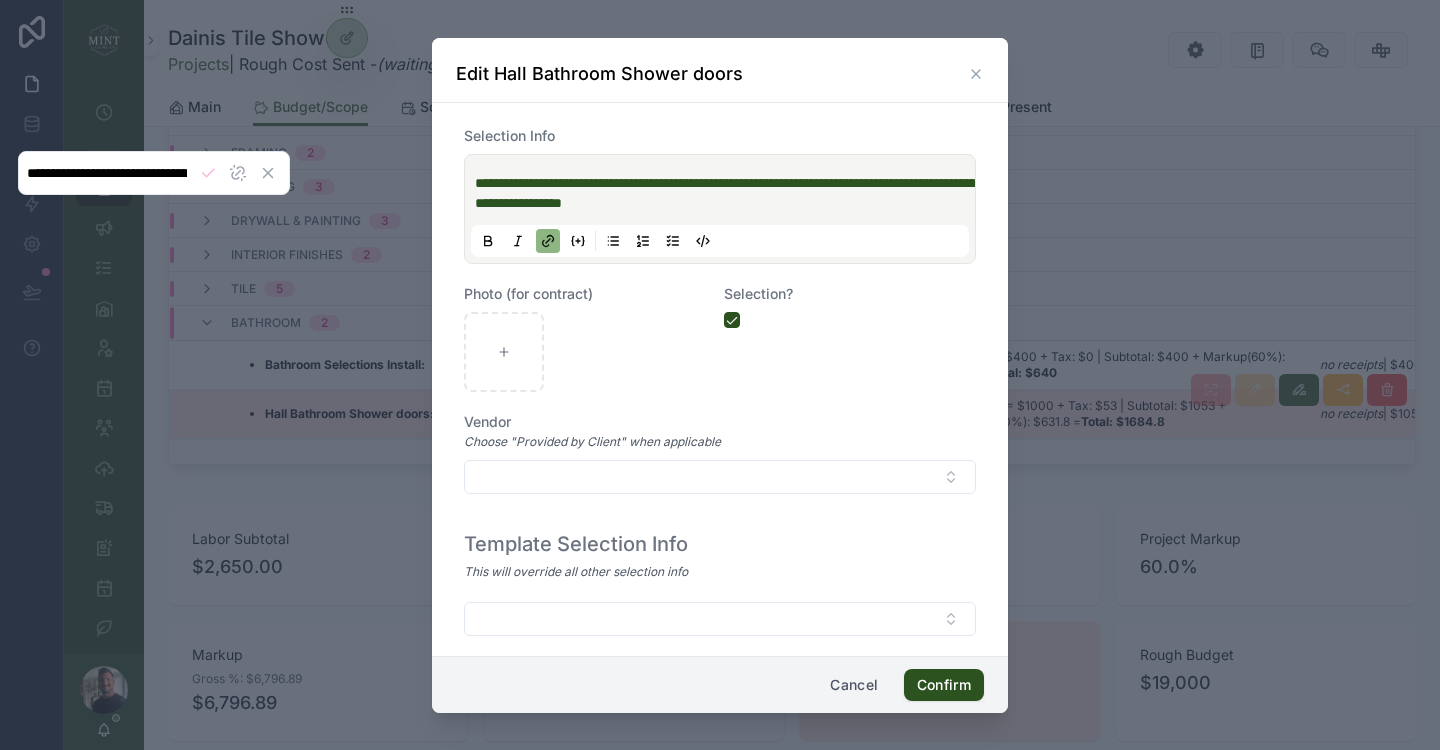 scroll, scrollTop: 0, scrollLeft: 6366, axis: horizontal 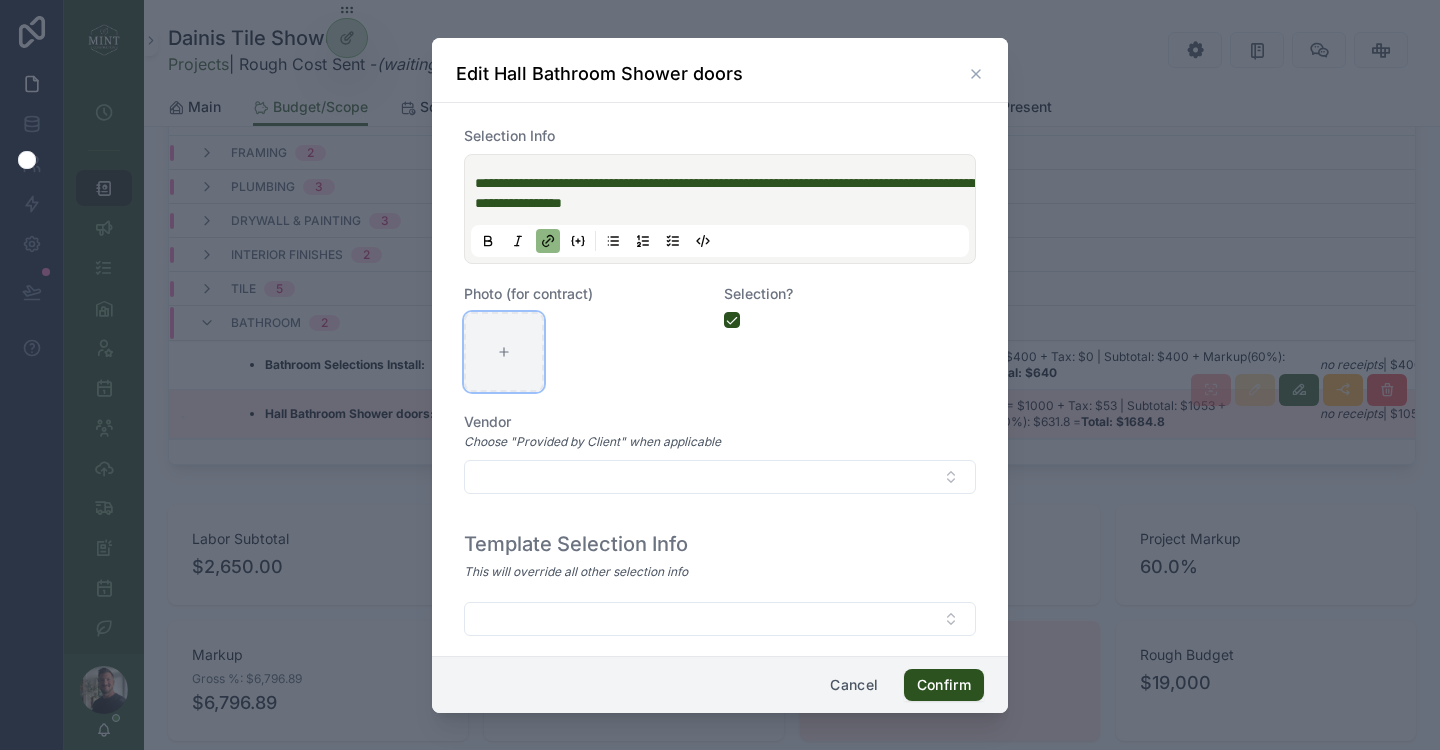 click at bounding box center [504, 352] 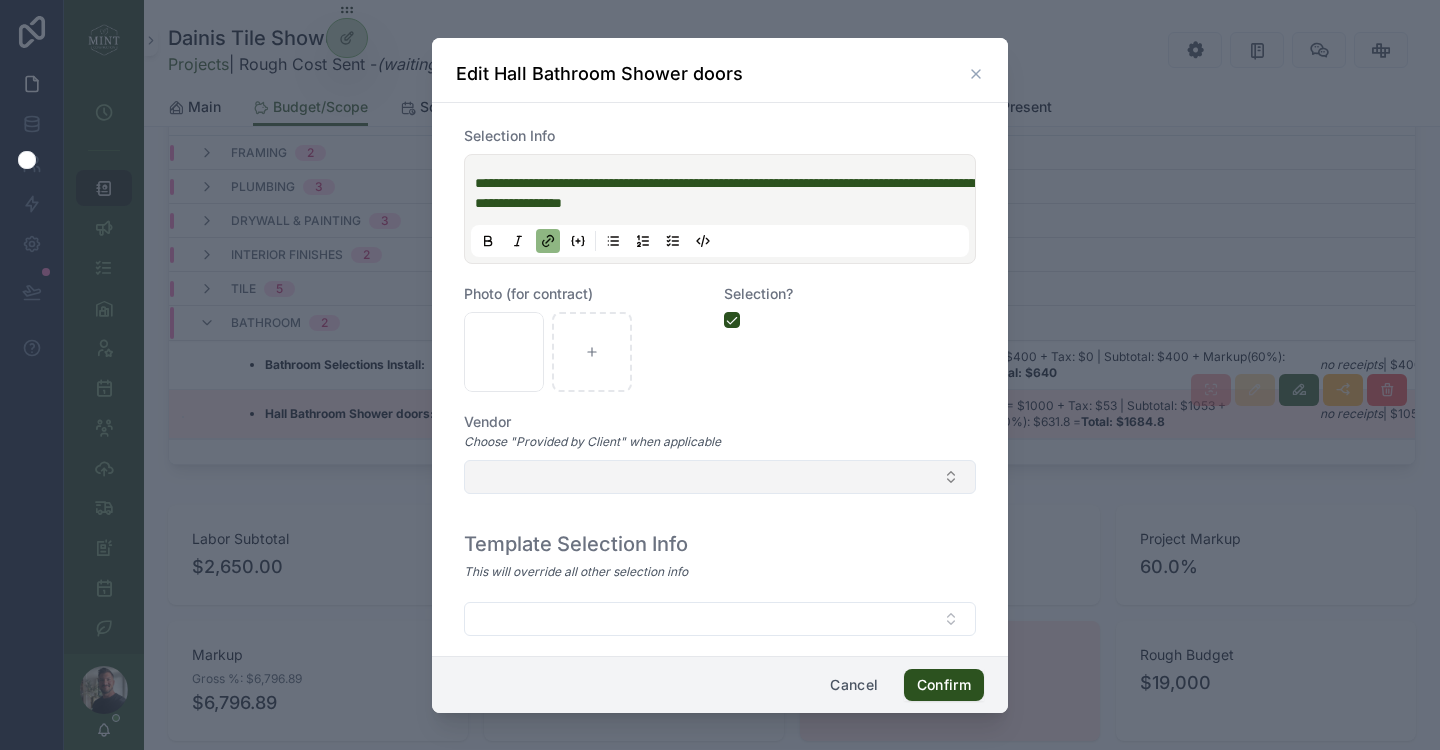 click at bounding box center [720, 477] 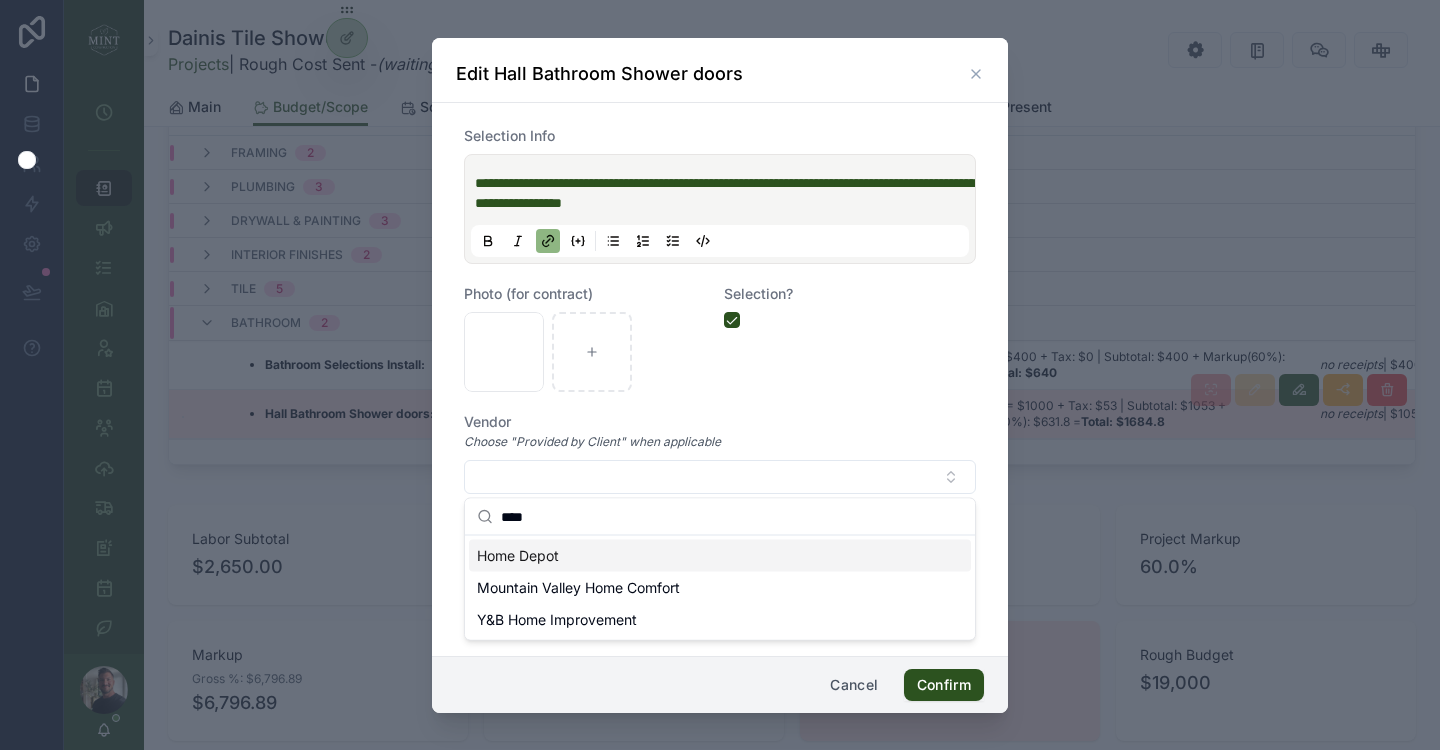 type on "****" 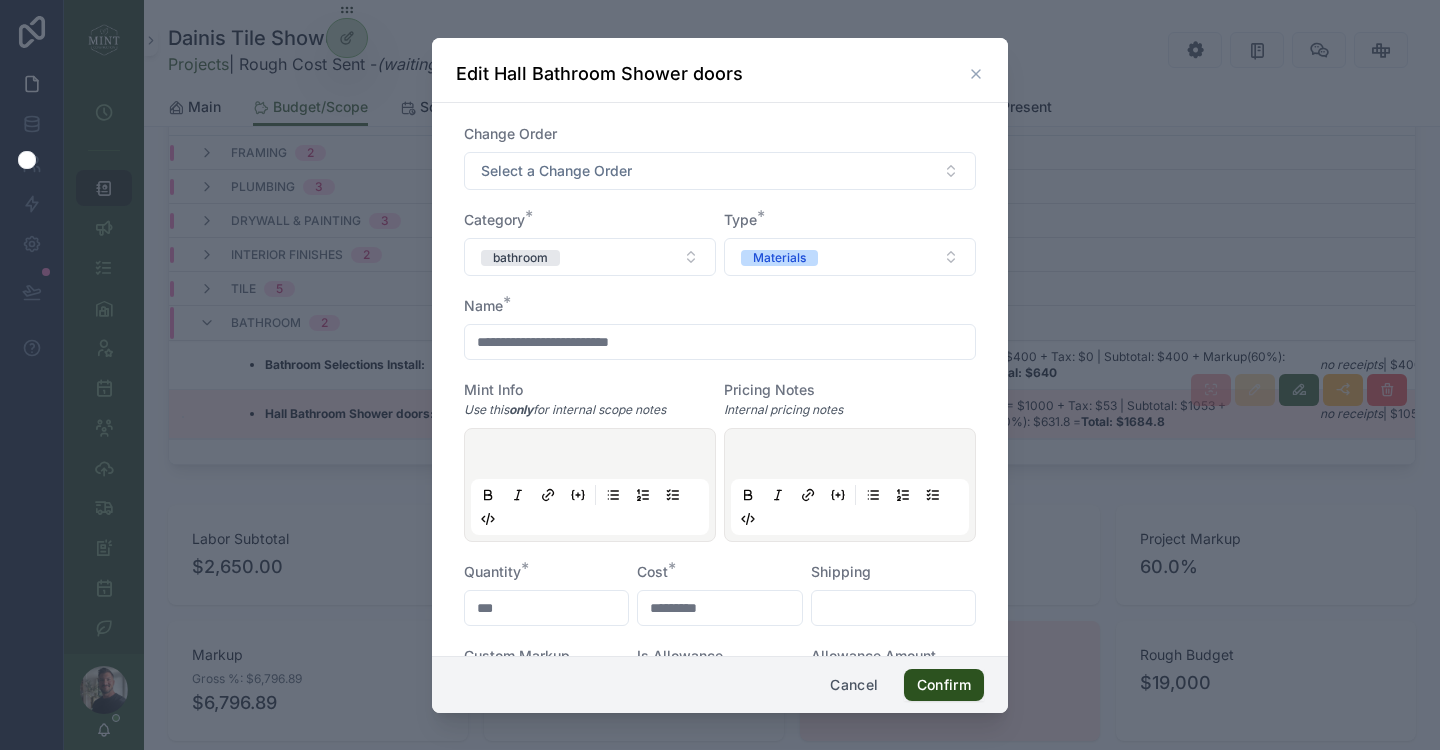 scroll, scrollTop: 0, scrollLeft: 0, axis: both 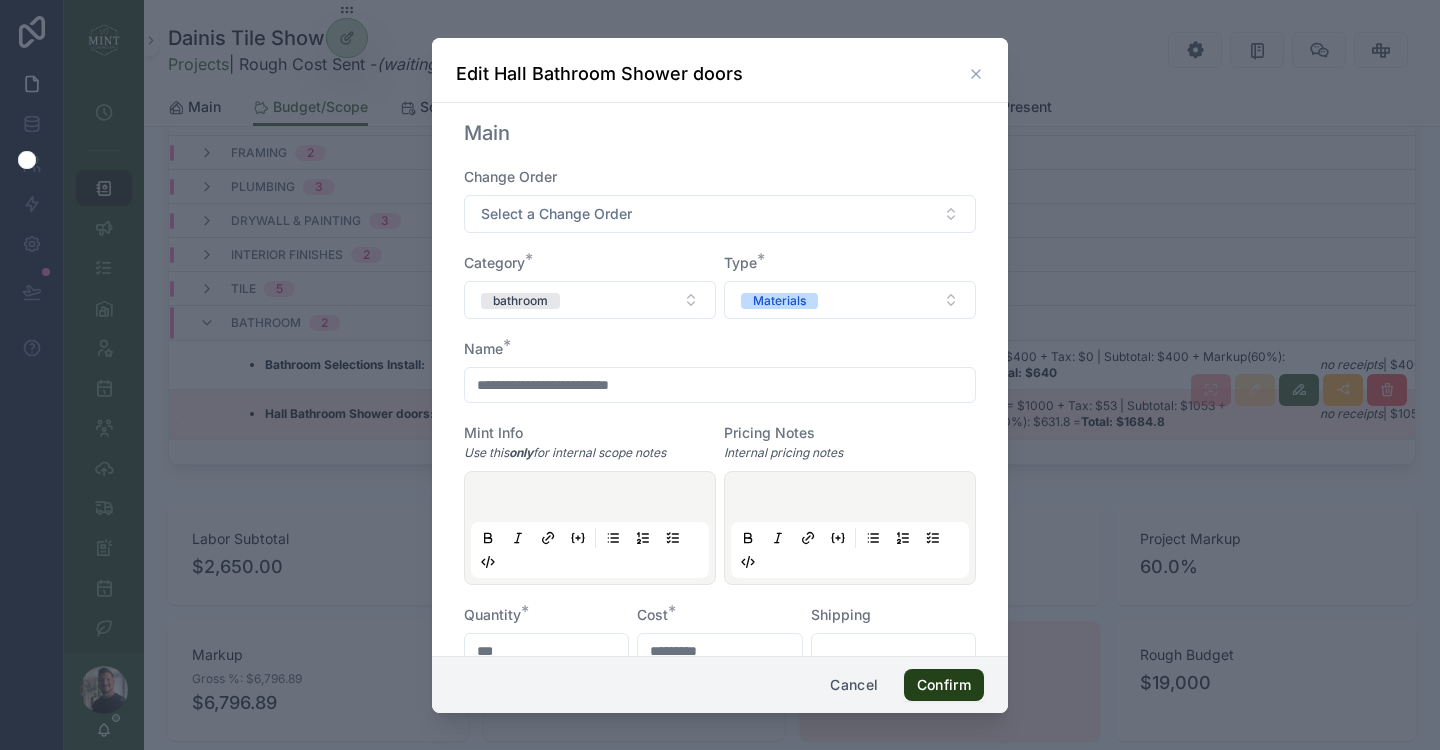click on "Confirm" at bounding box center (944, 685) 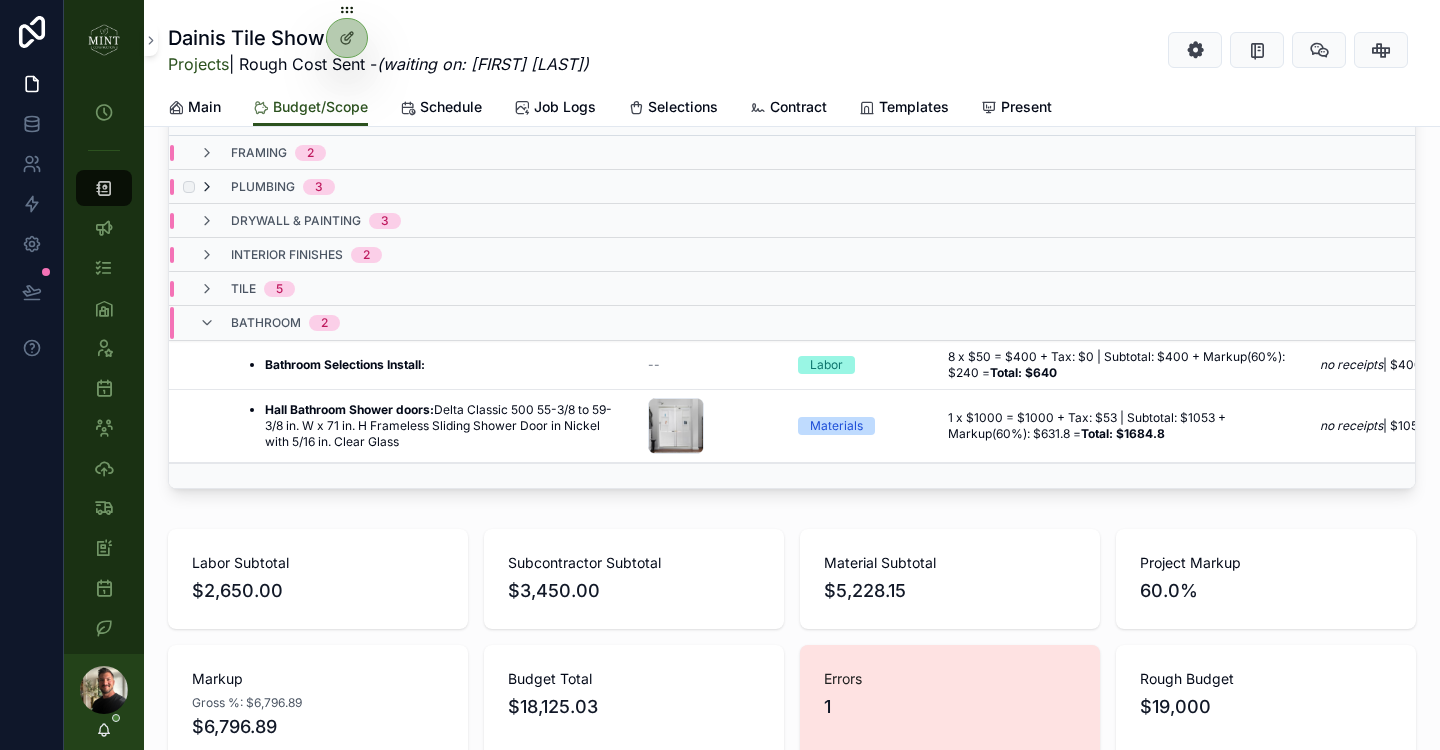 click at bounding box center (207, 187) 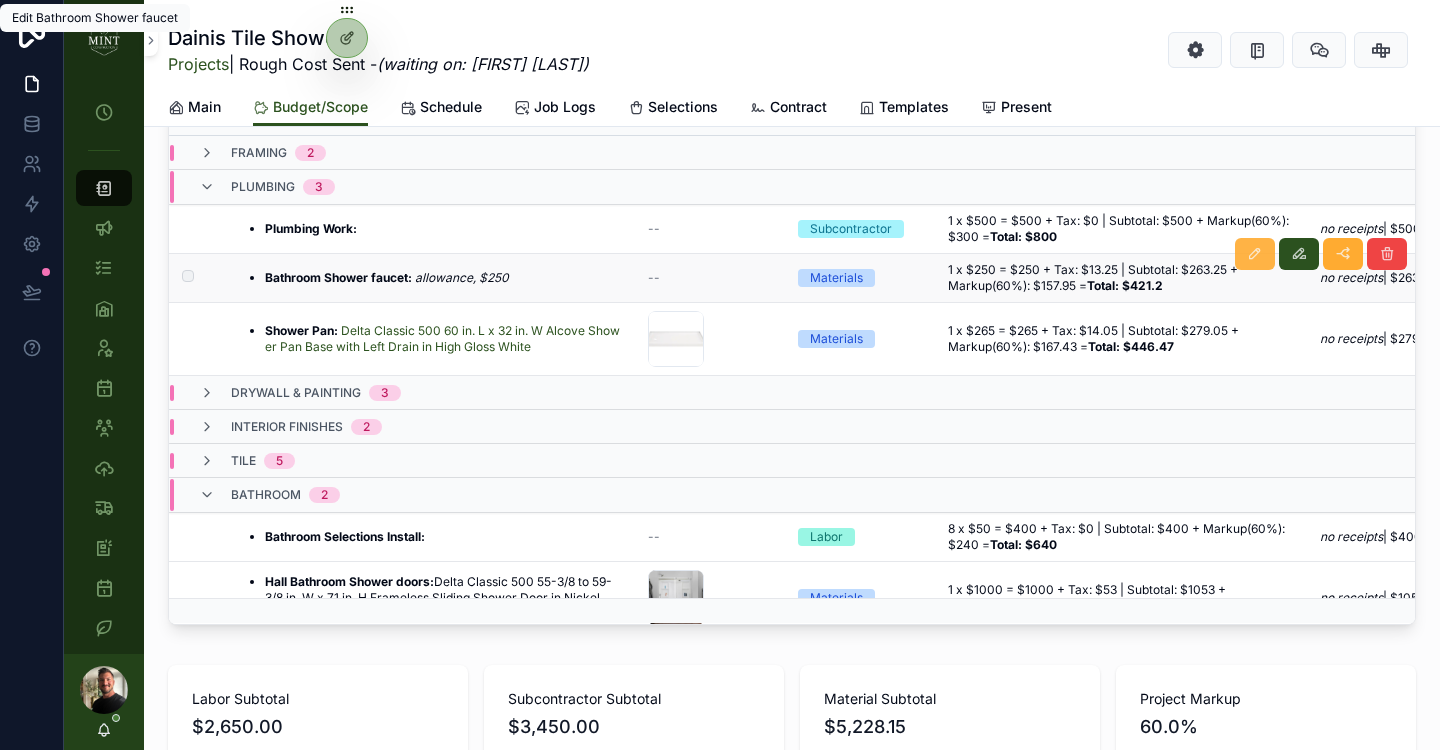click on "1 x $500 = $500 + Tax: $0 | Subtotal: $500 + Markup(60%): $300 =  Total: $800 1 x $500 = $500 + Tax: $0 | Subtotal: $500 + Markup(60%): $300 =  Total: $800" at bounding box center (1122, 229) 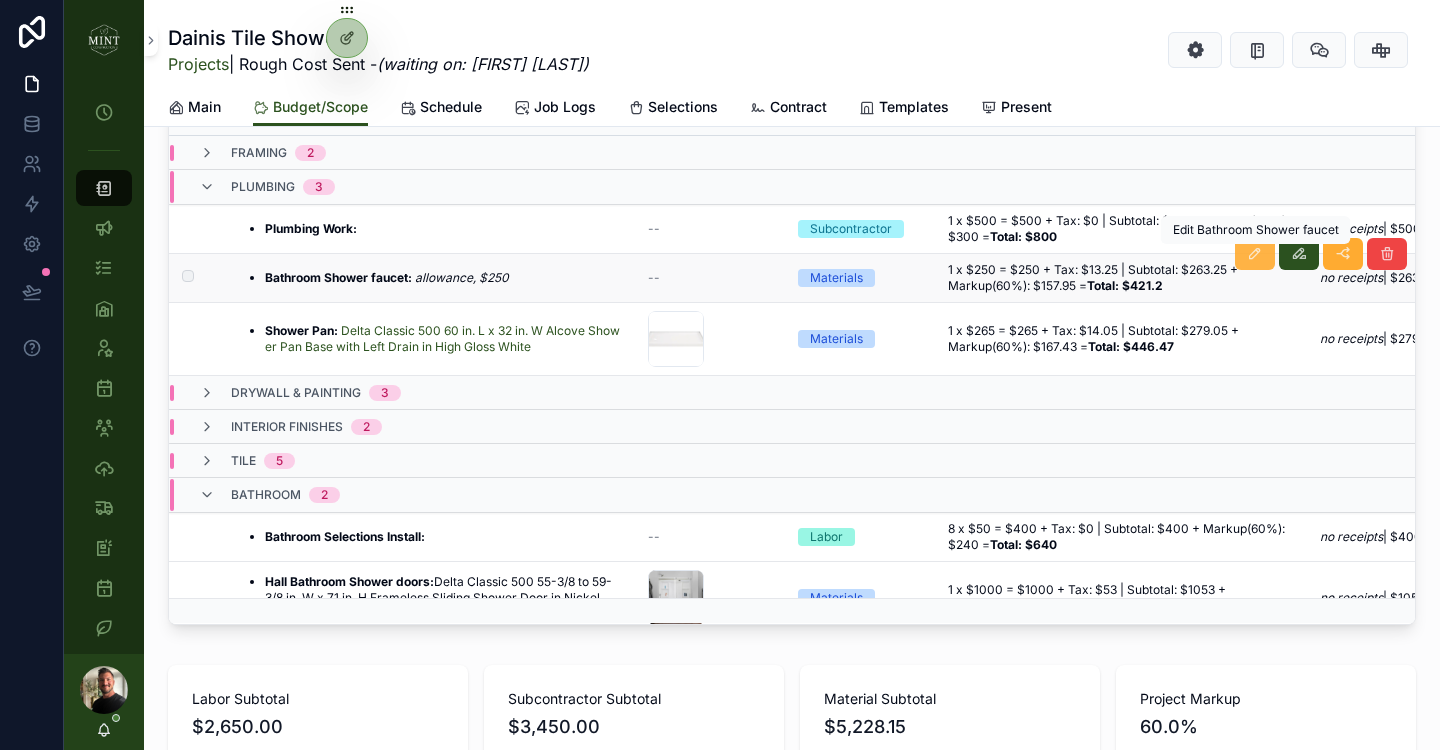 click at bounding box center (1255, 254) 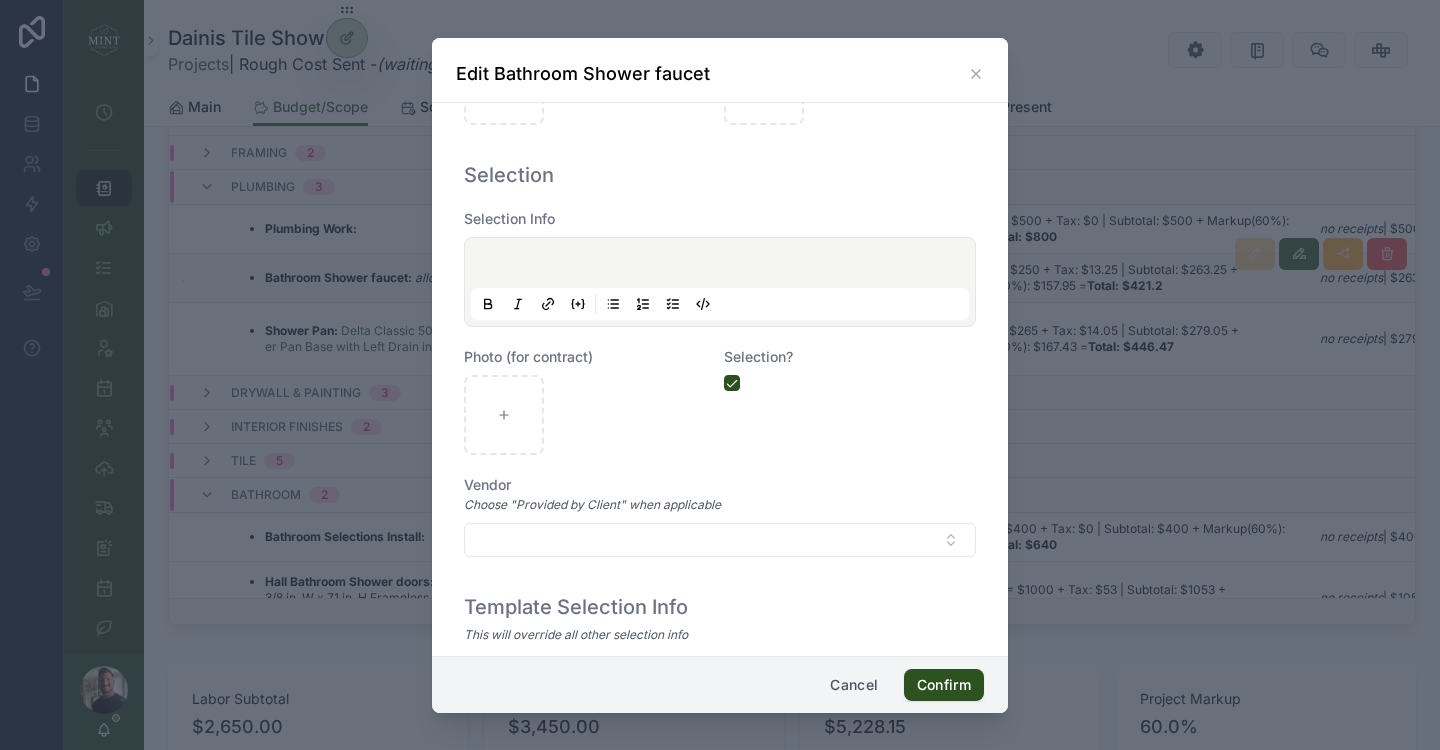 scroll, scrollTop: 1020, scrollLeft: 0, axis: vertical 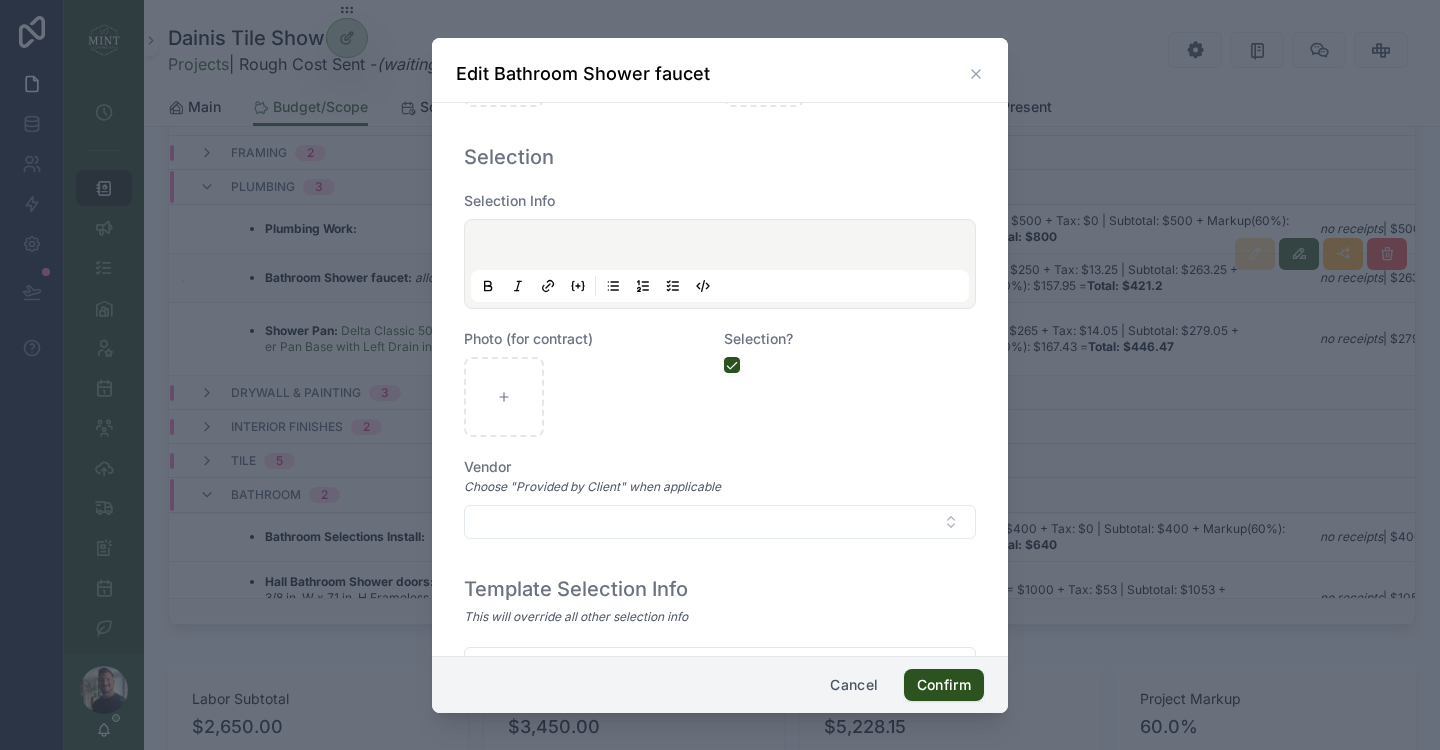 click at bounding box center [724, 248] 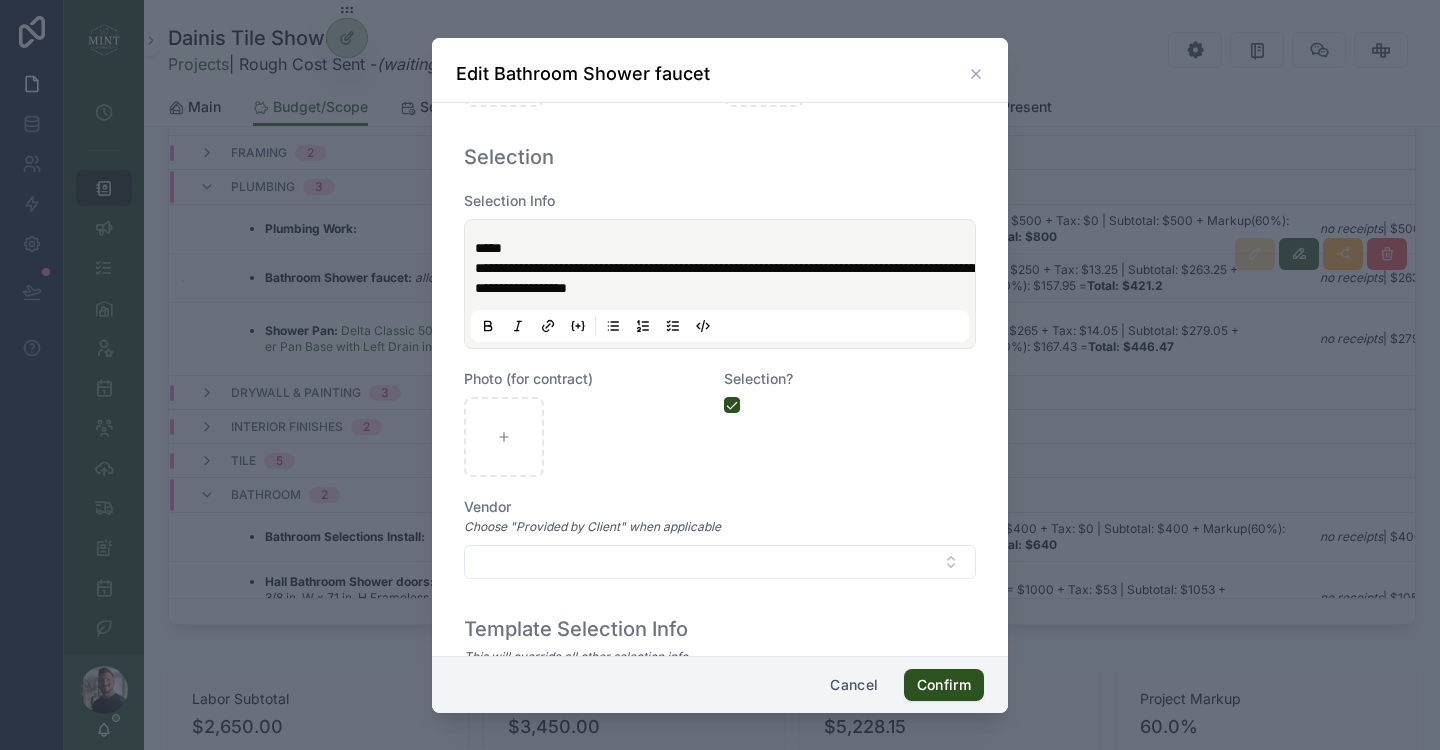 click on "**********" at bounding box center [725, 278] 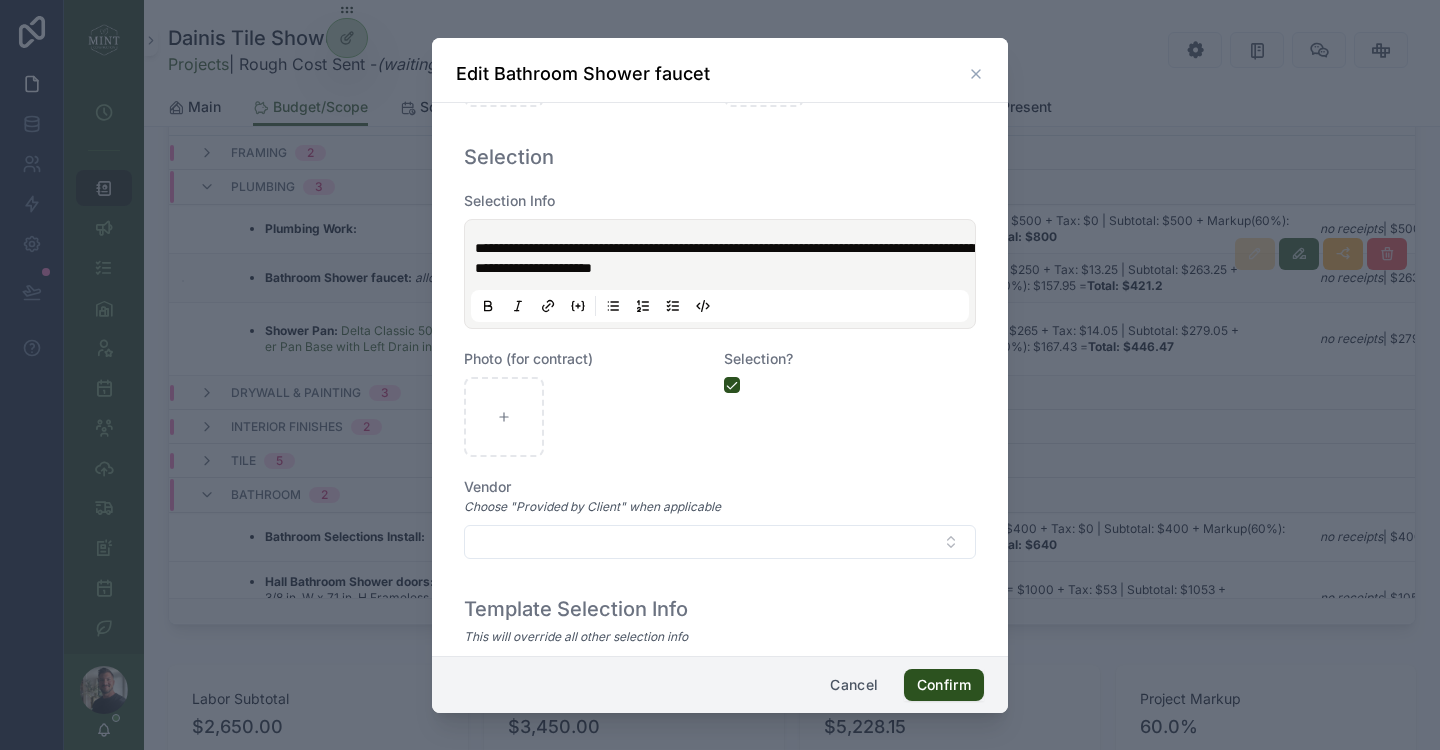 type 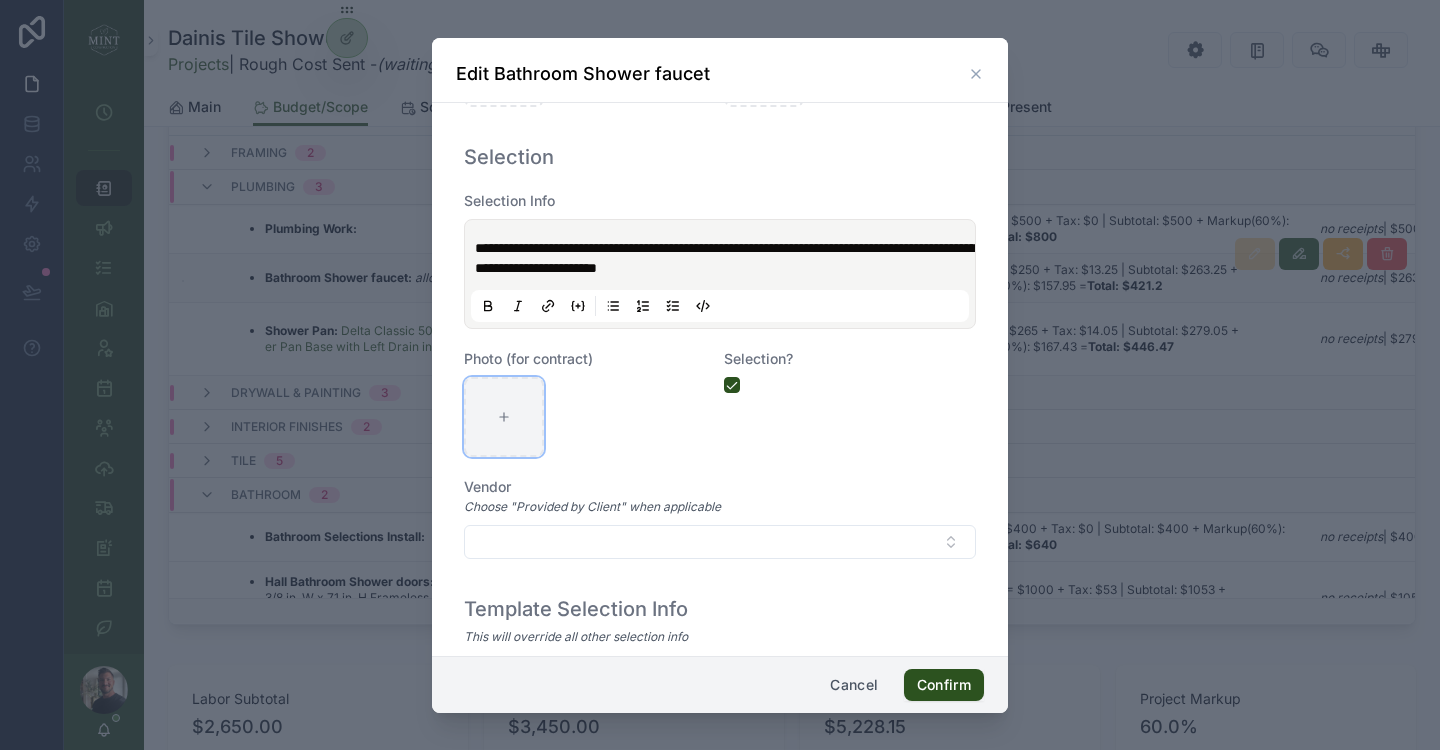 click at bounding box center [504, 417] 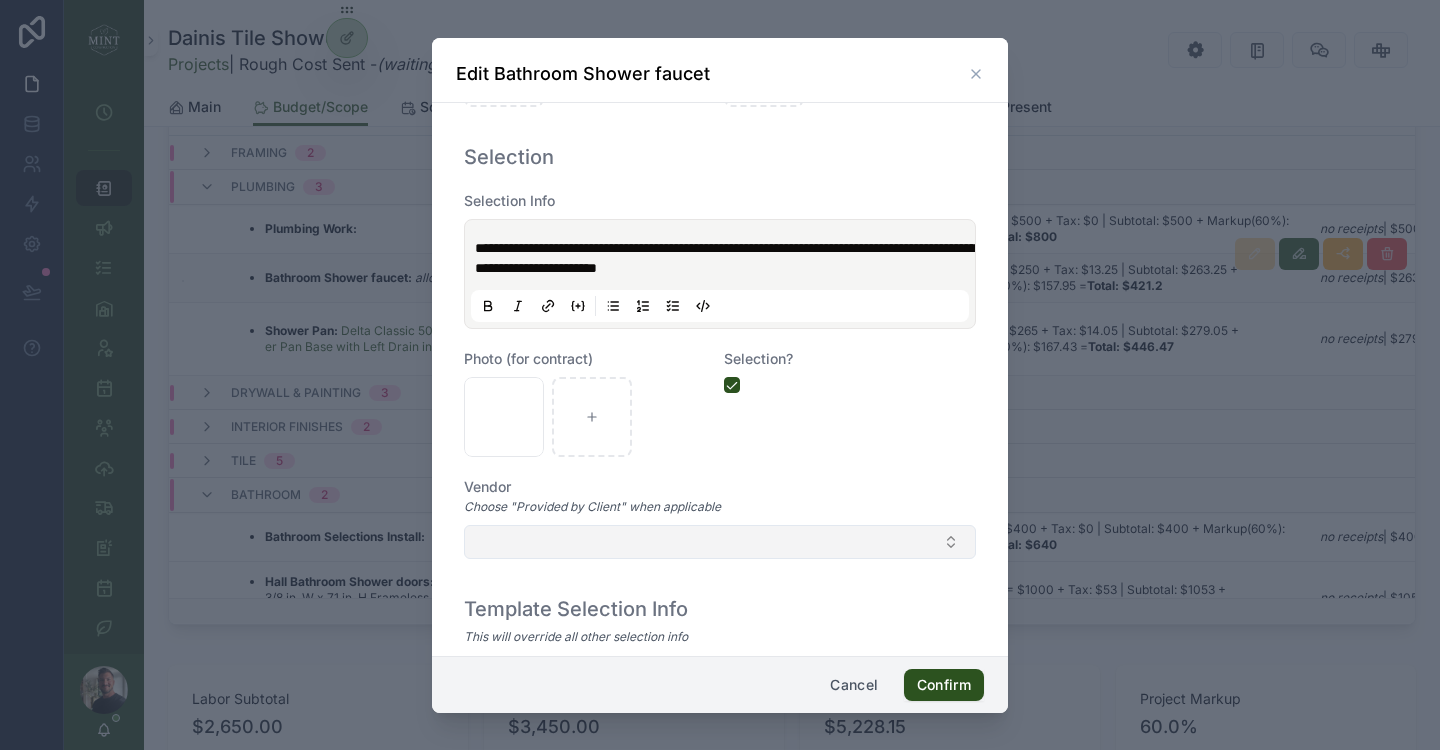 click at bounding box center (720, 542) 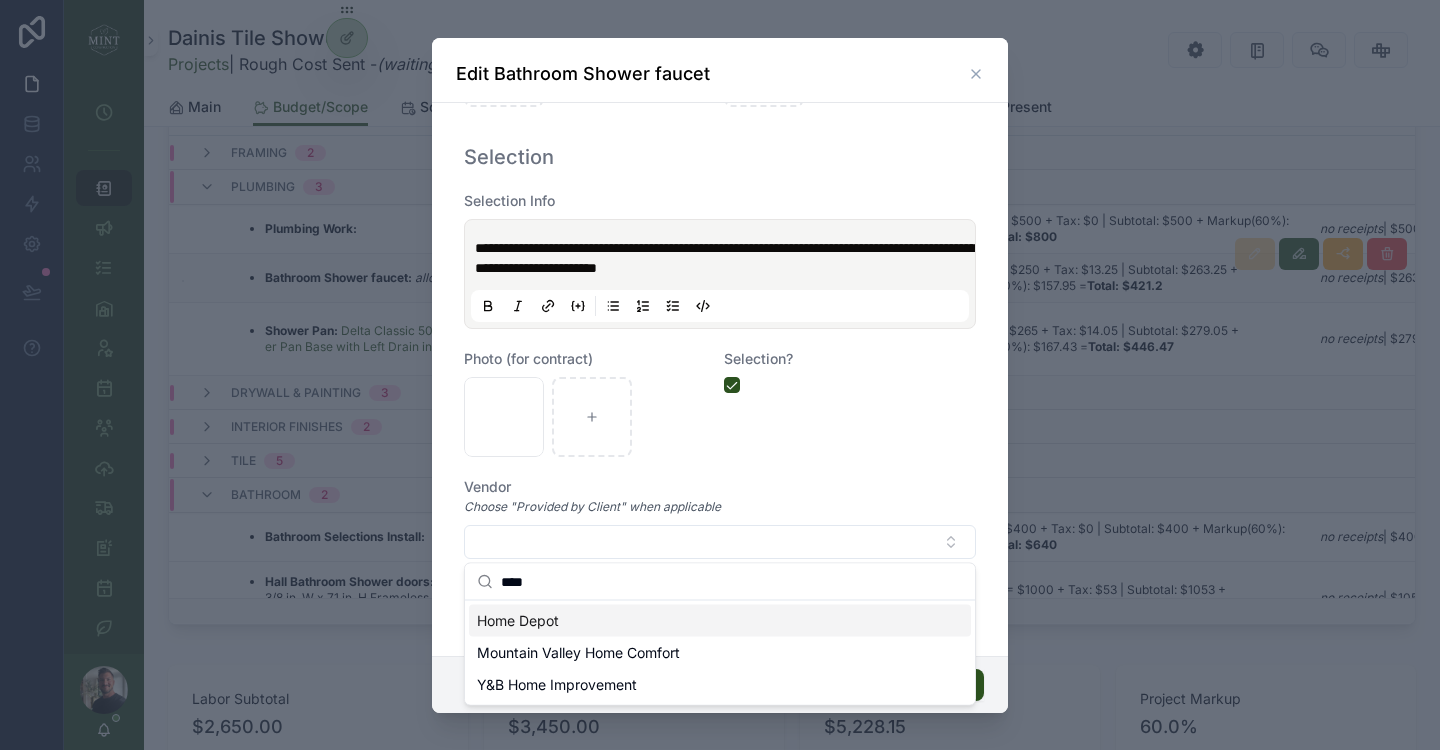 type on "****" 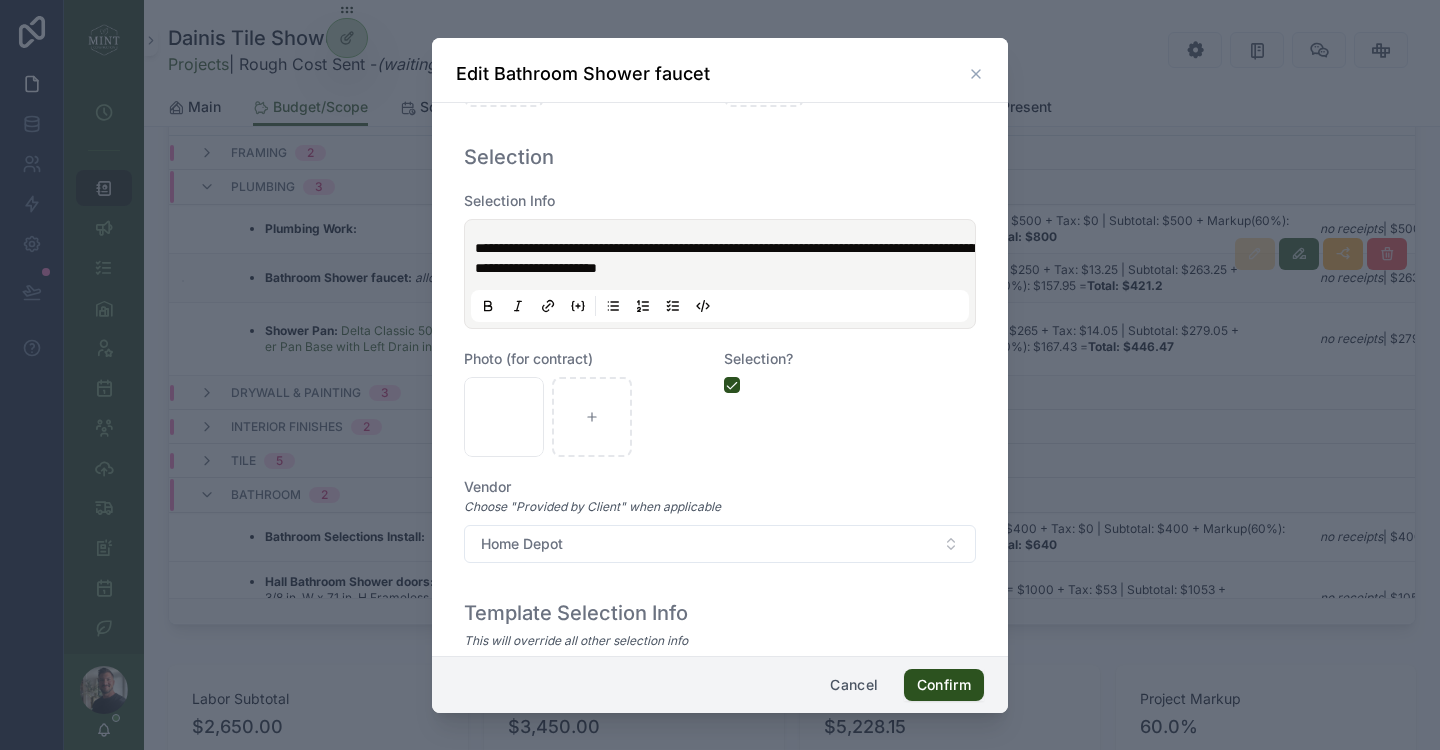 click on "**********" at bounding box center (725, 258) 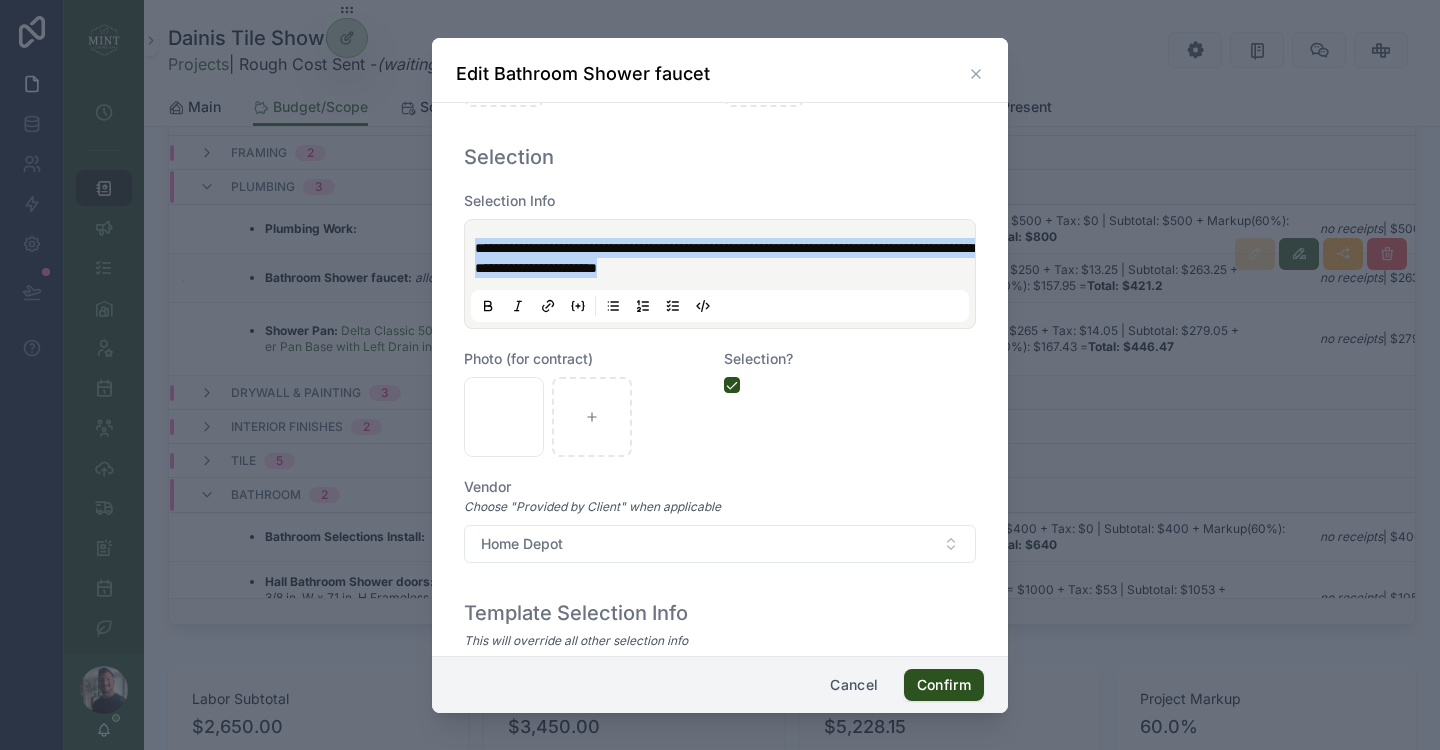 click 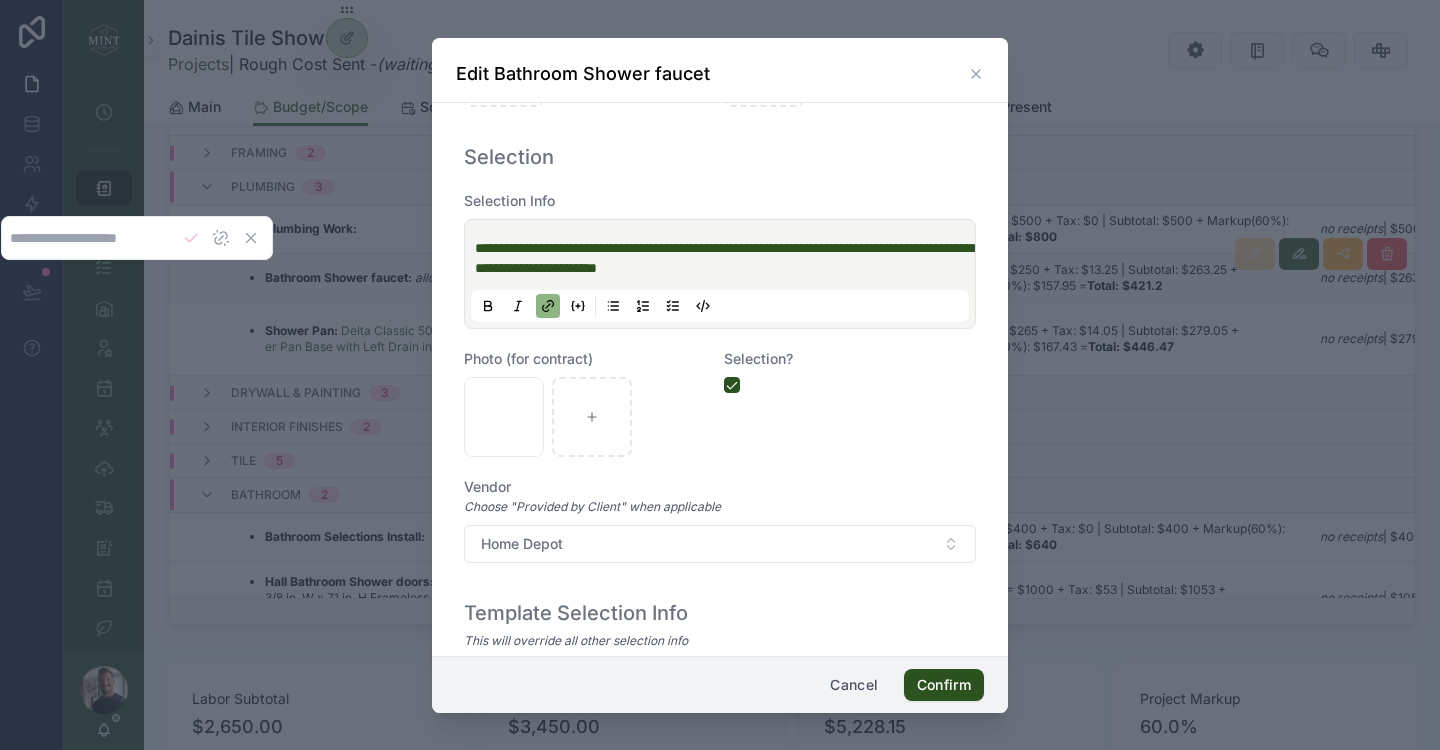 type on "**********" 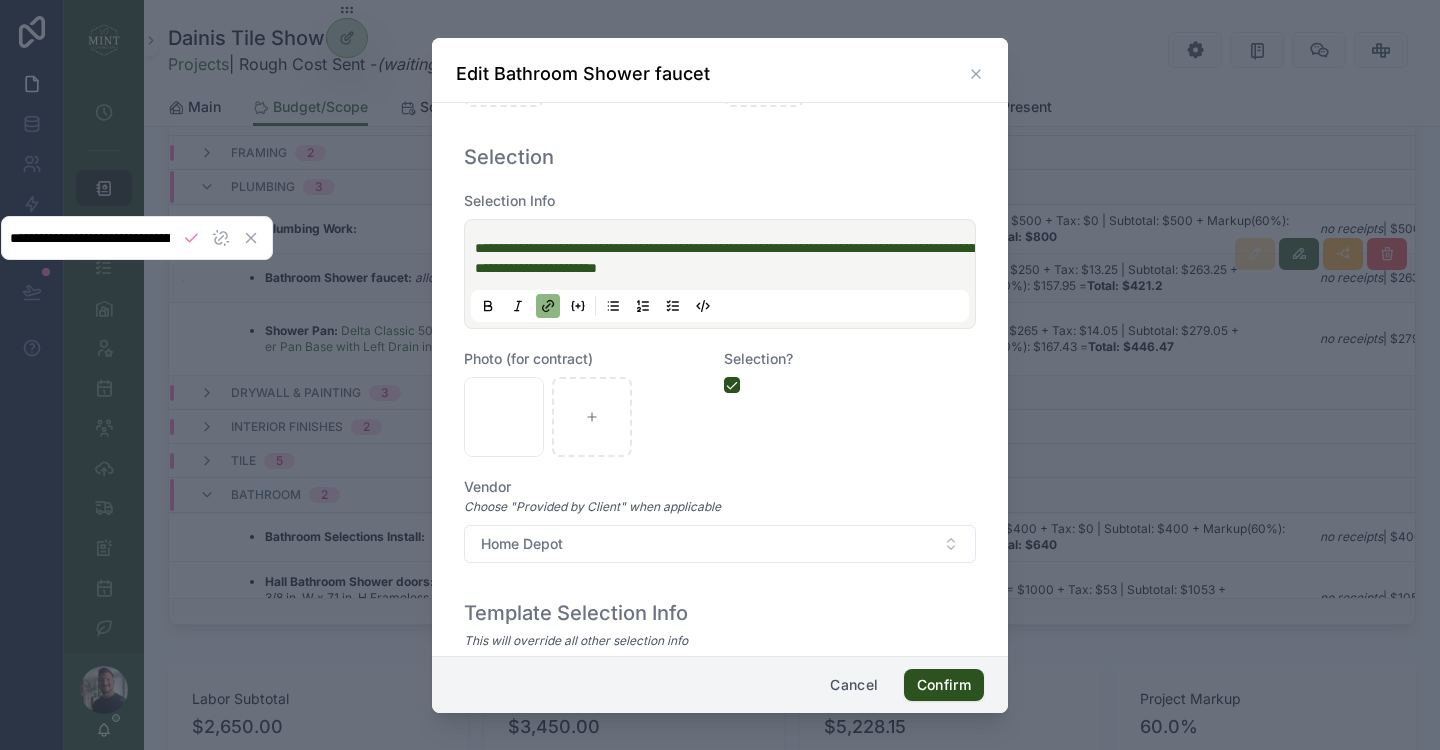 scroll, scrollTop: 0, scrollLeft: 1101, axis: horizontal 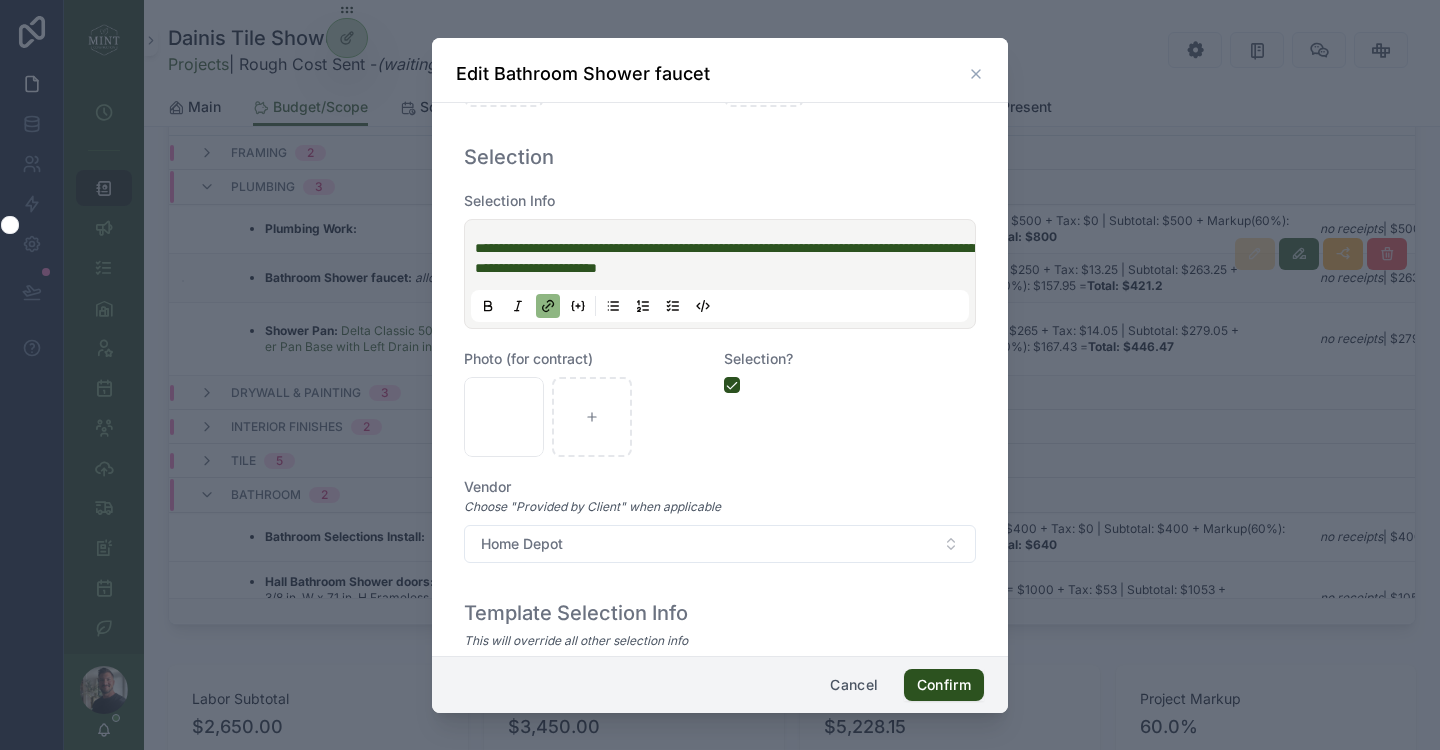 click on "**********" at bounding box center [720, 387] 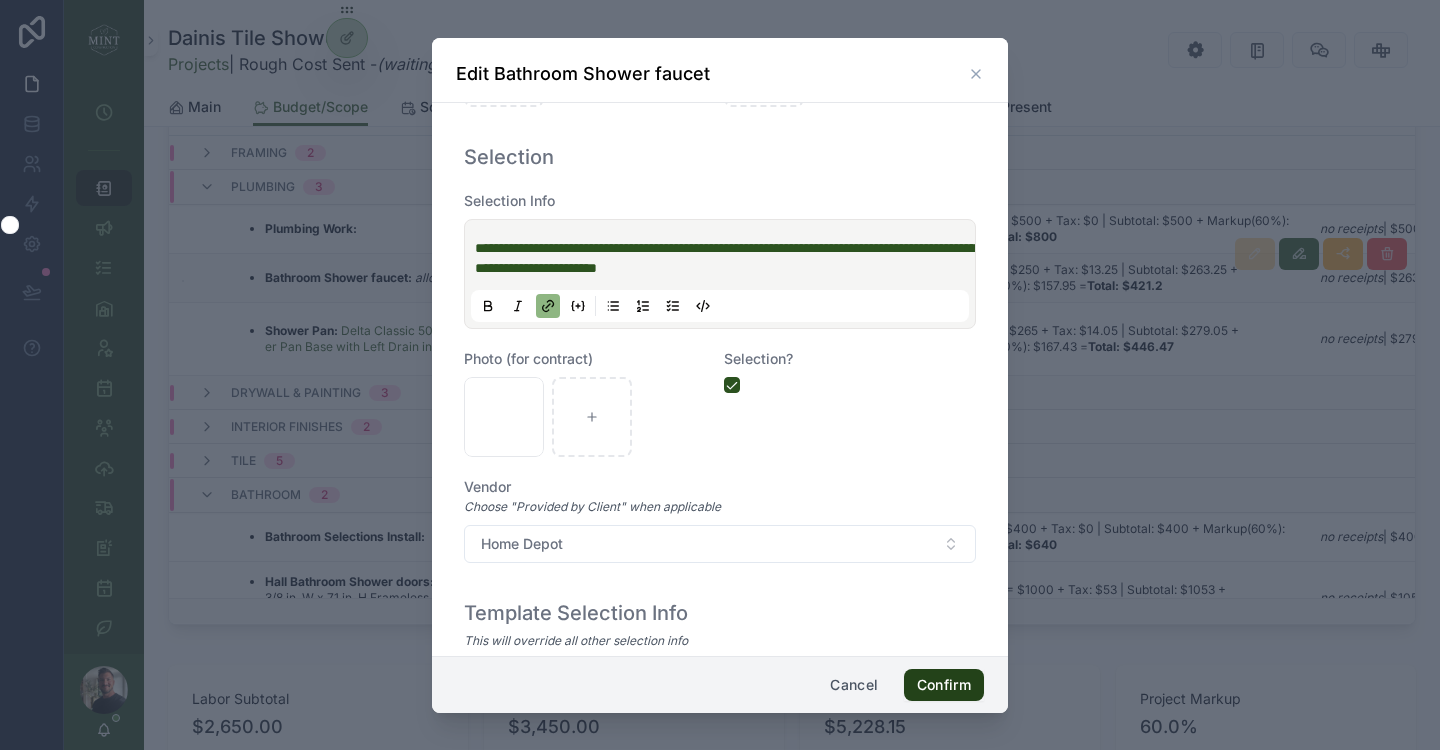 click on "Confirm" at bounding box center [944, 685] 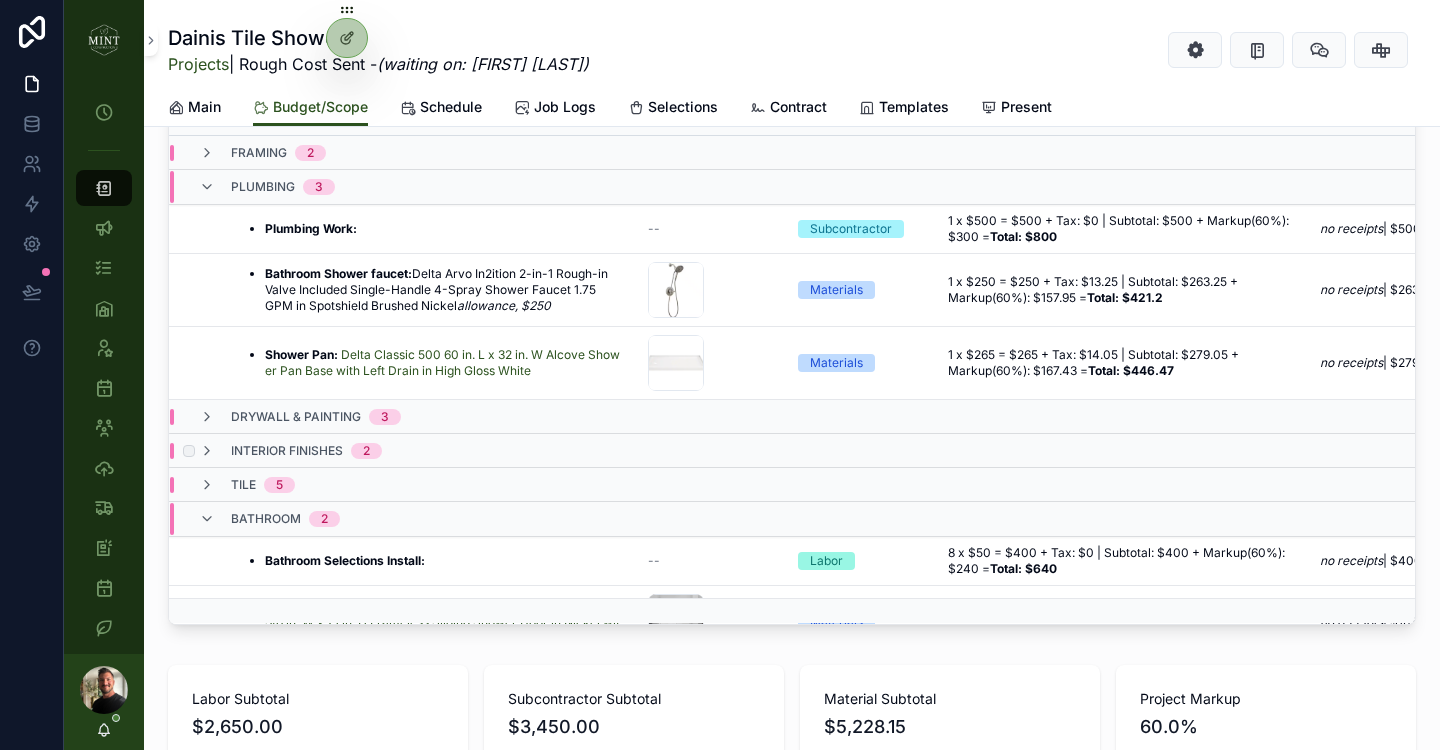 scroll, scrollTop: 65, scrollLeft: 0, axis: vertical 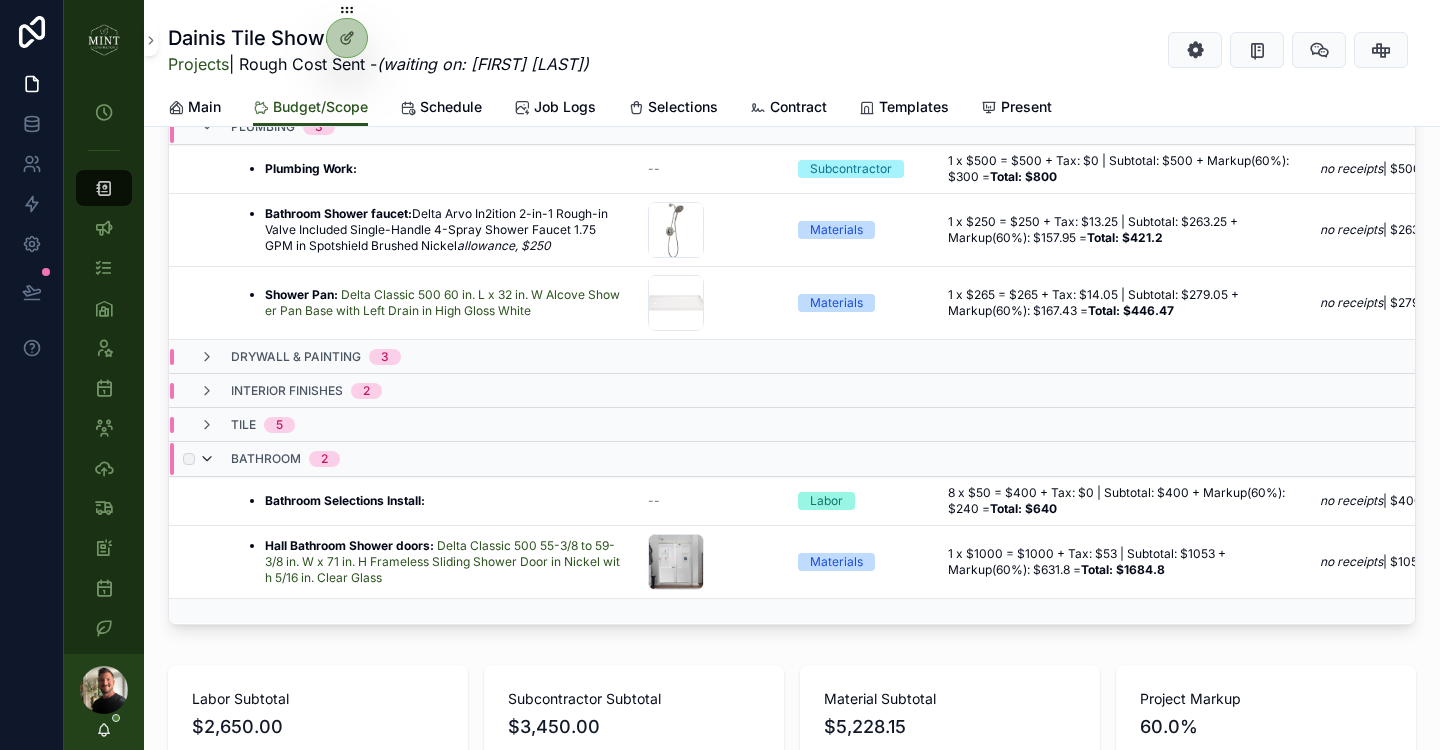 click at bounding box center (207, 459) 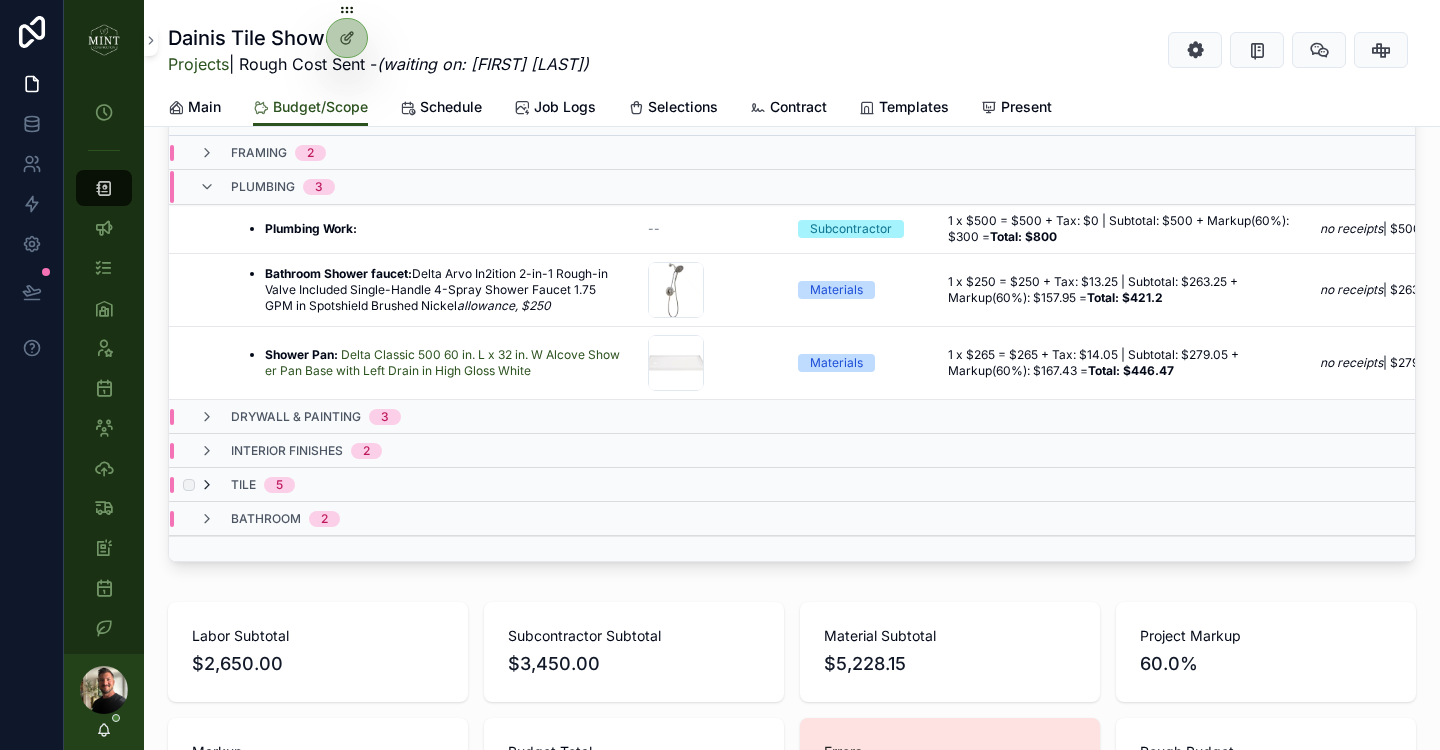 click at bounding box center (207, 485) 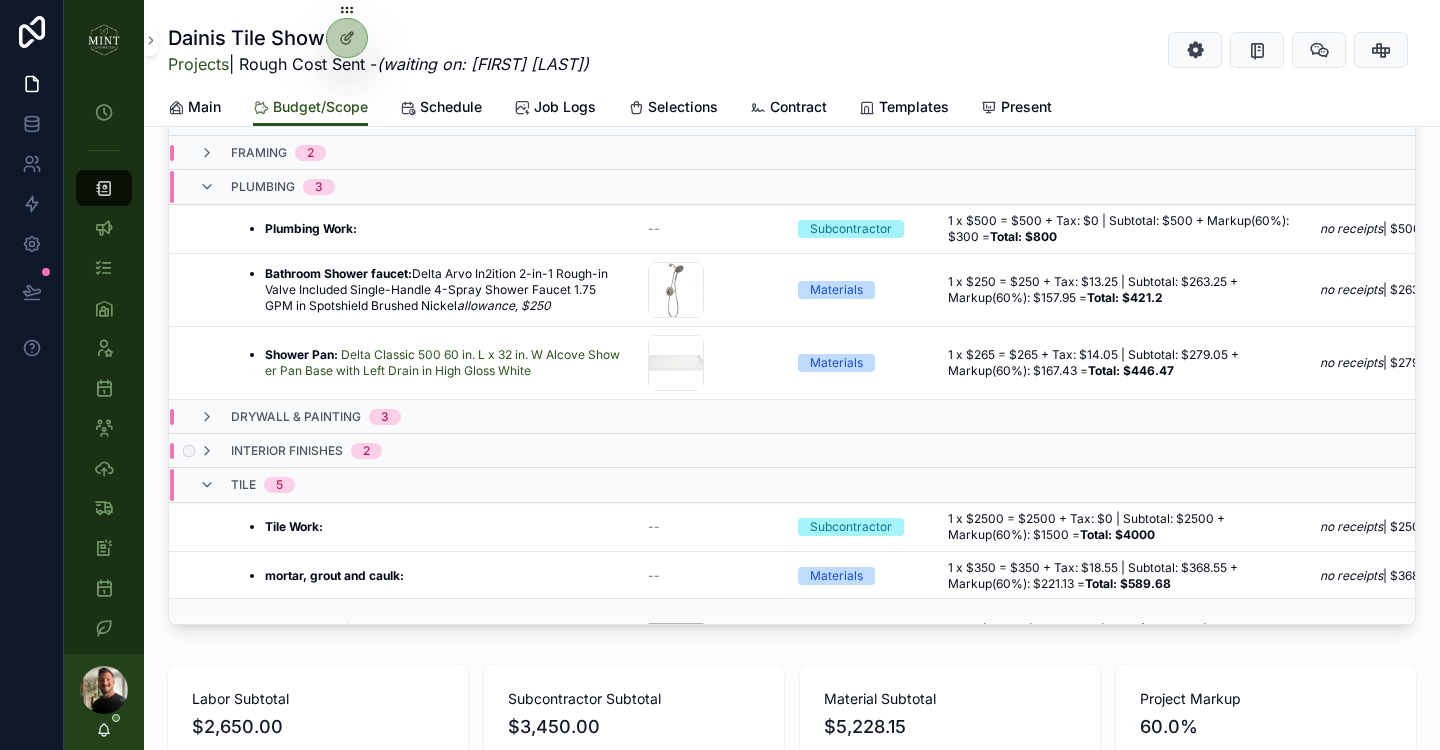 scroll, scrollTop: 212, scrollLeft: 0, axis: vertical 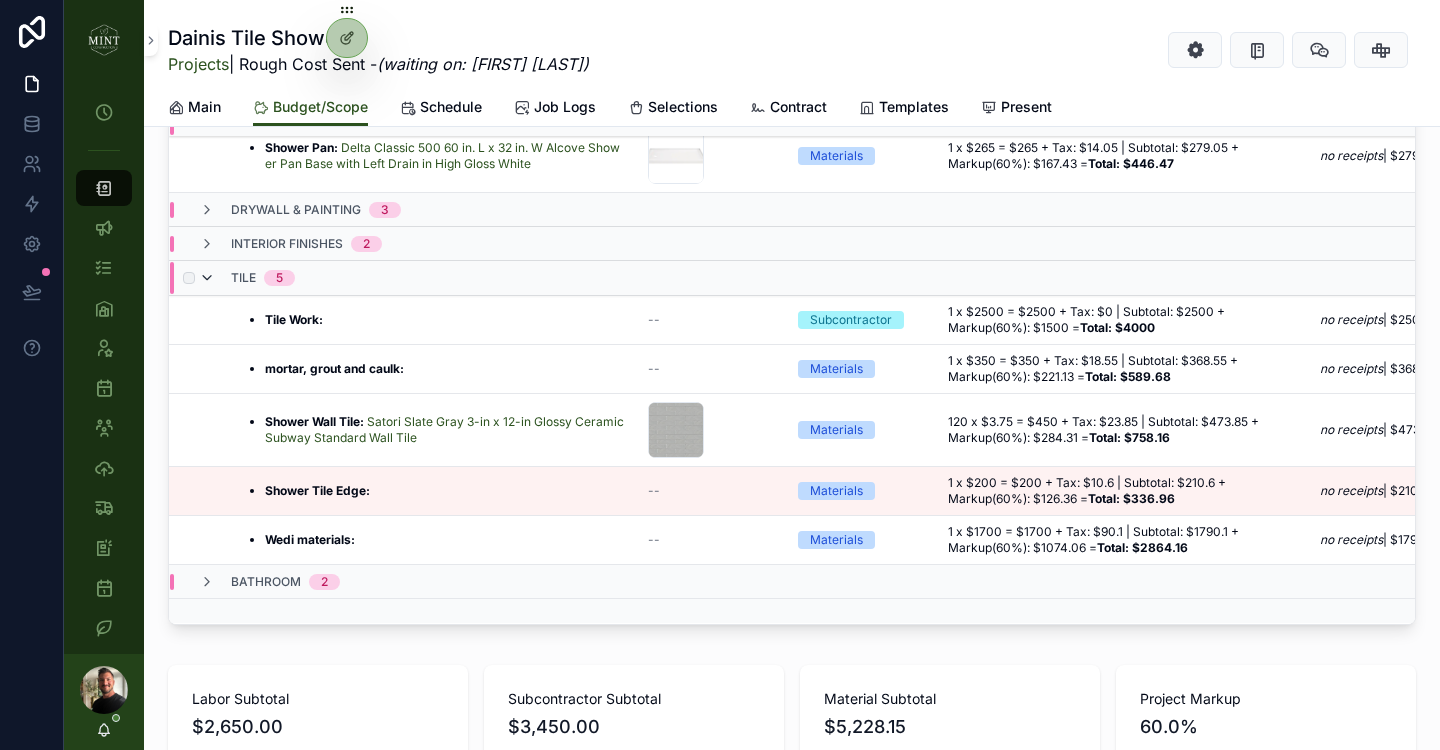 click at bounding box center (207, 278) 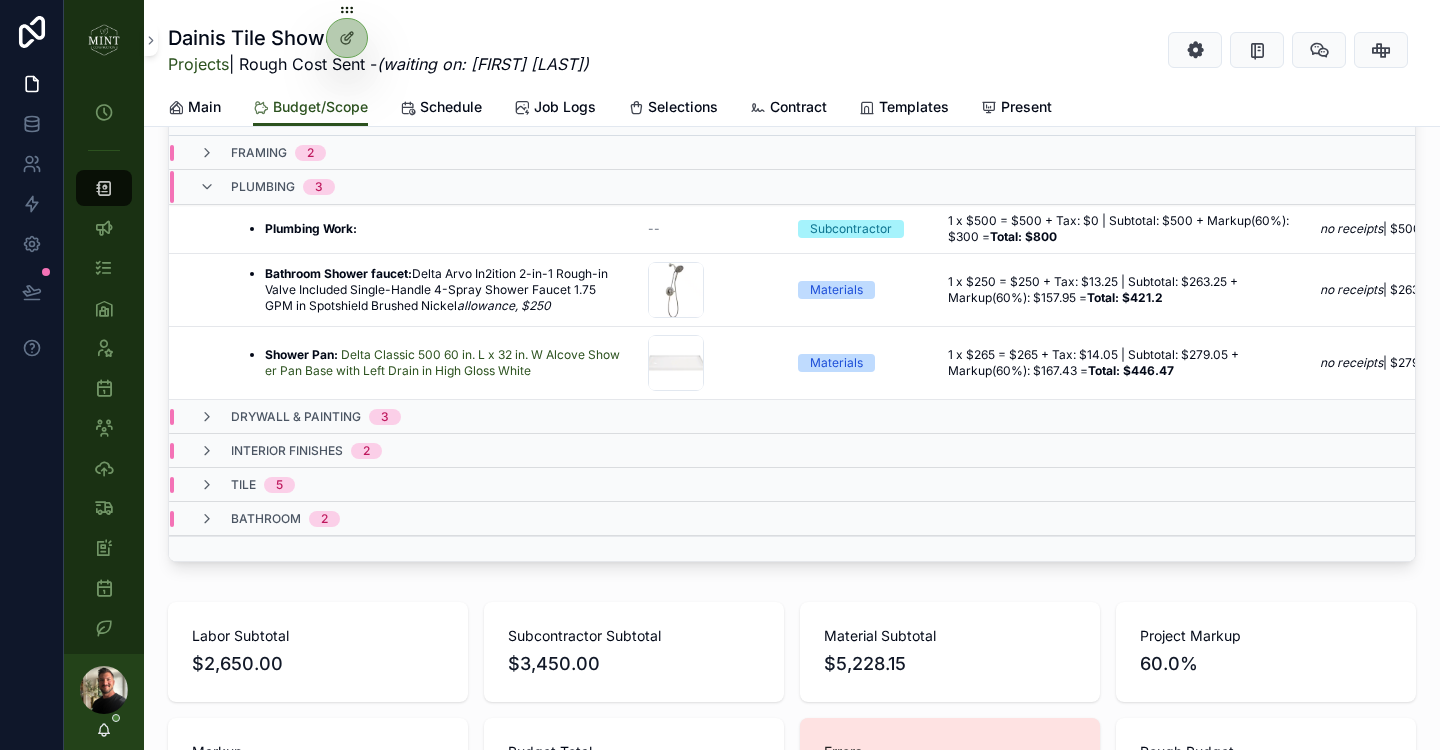 scroll, scrollTop: 0, scrollLeft: 0, axis: both 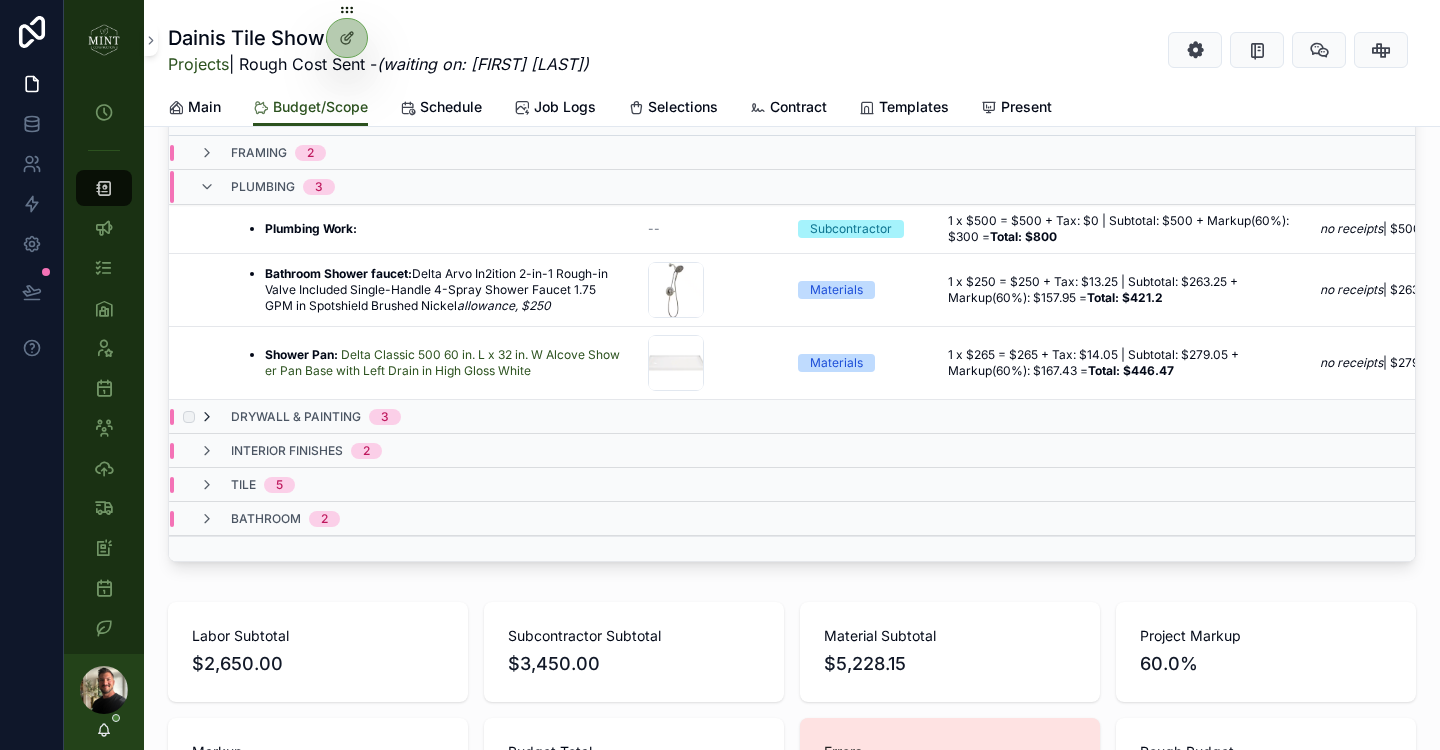 click at bounding box center (207, 417) 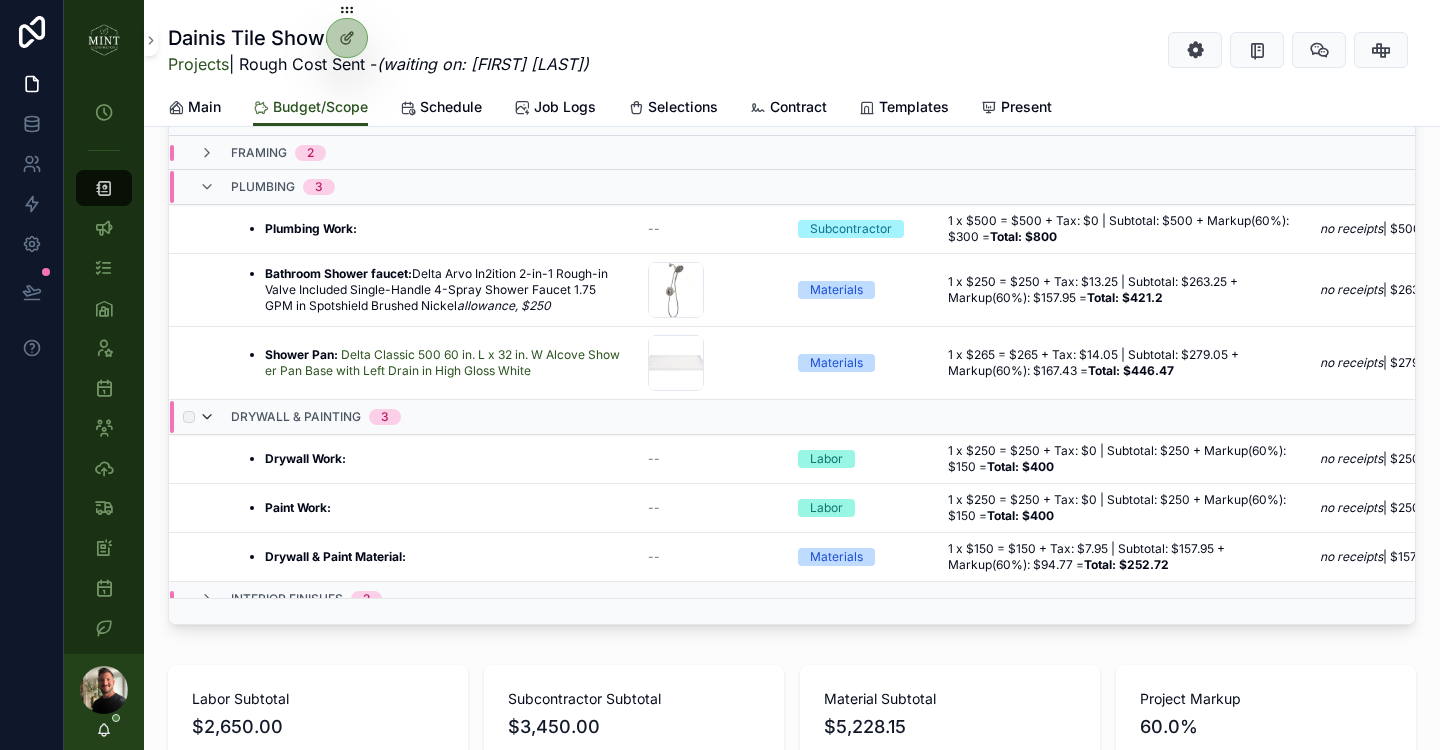 click at bounding box center (207, 417) 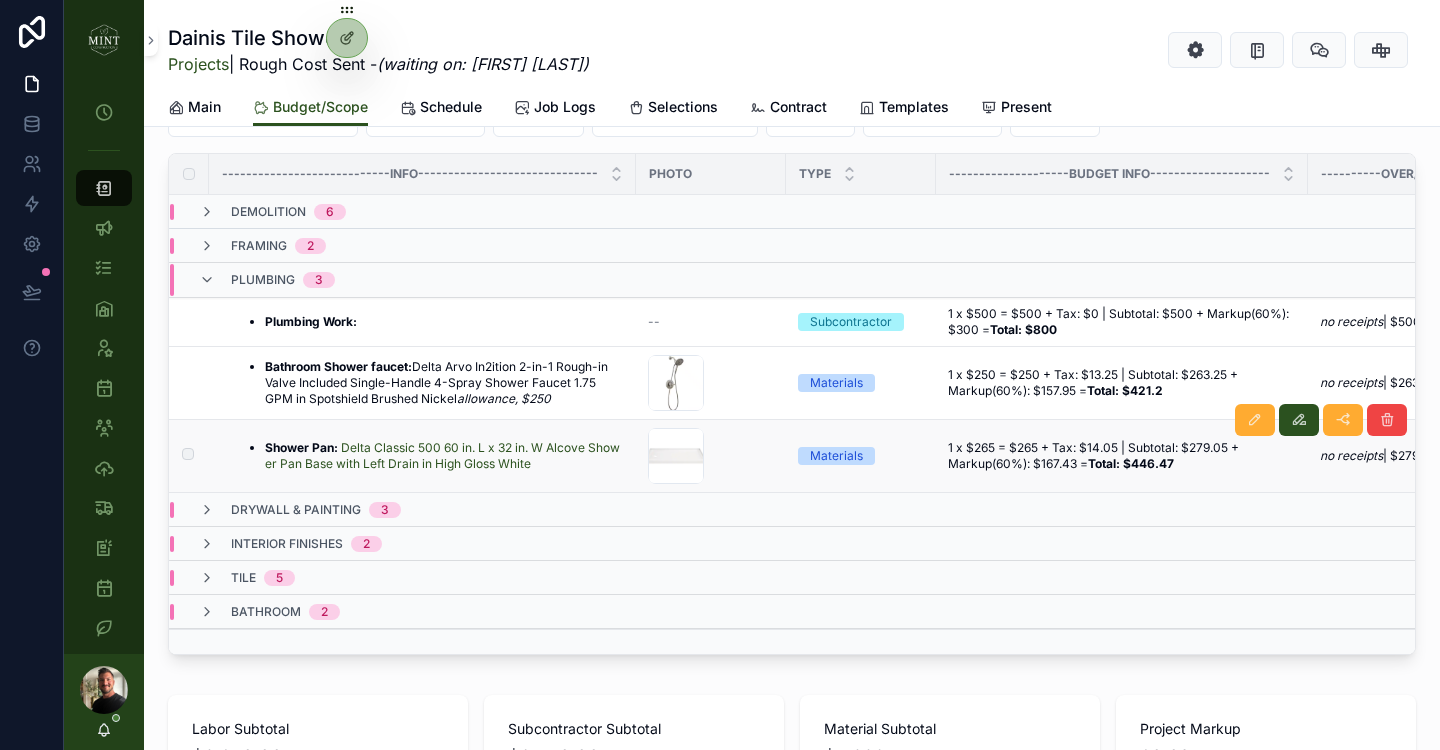 scroll, scrollTop: 136, scrollLeft: 0, axis: vertical 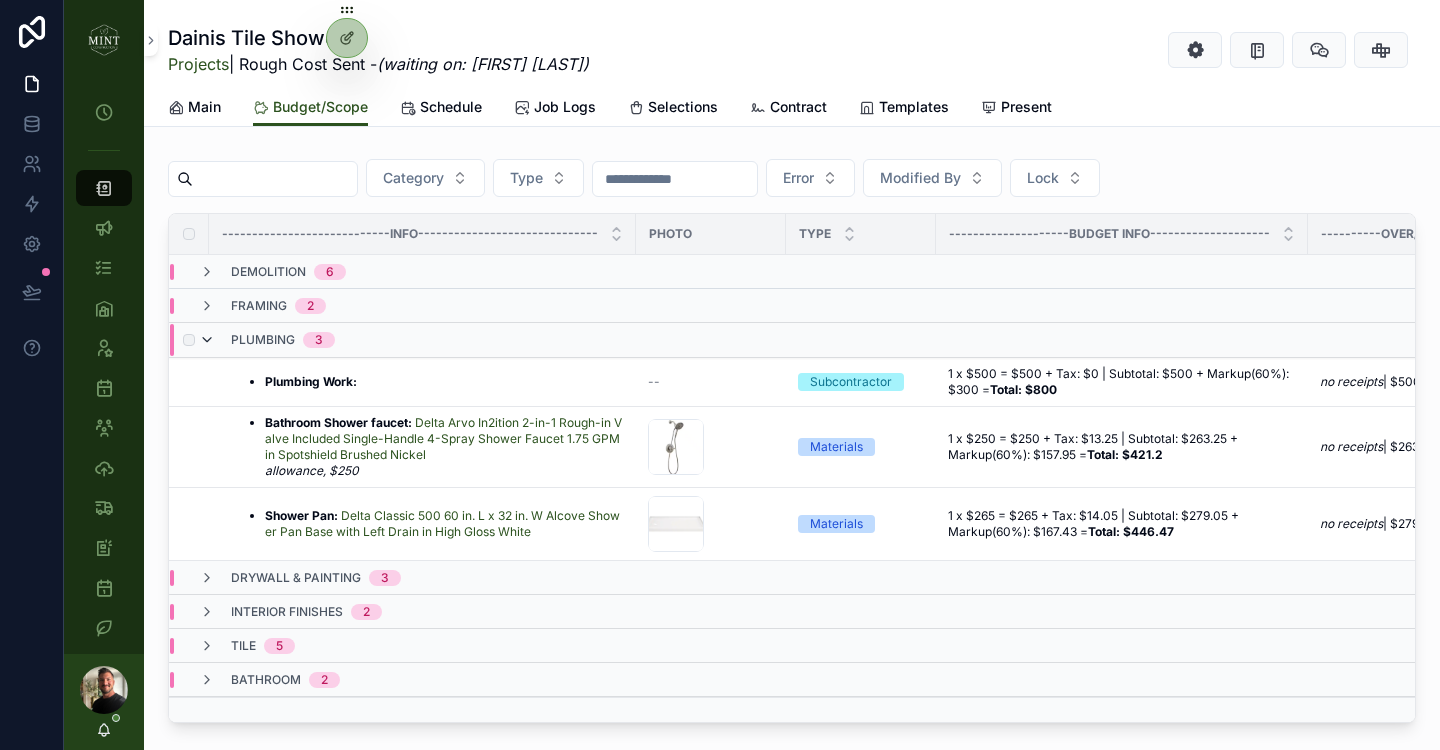 click at bounding box center (207, 340) 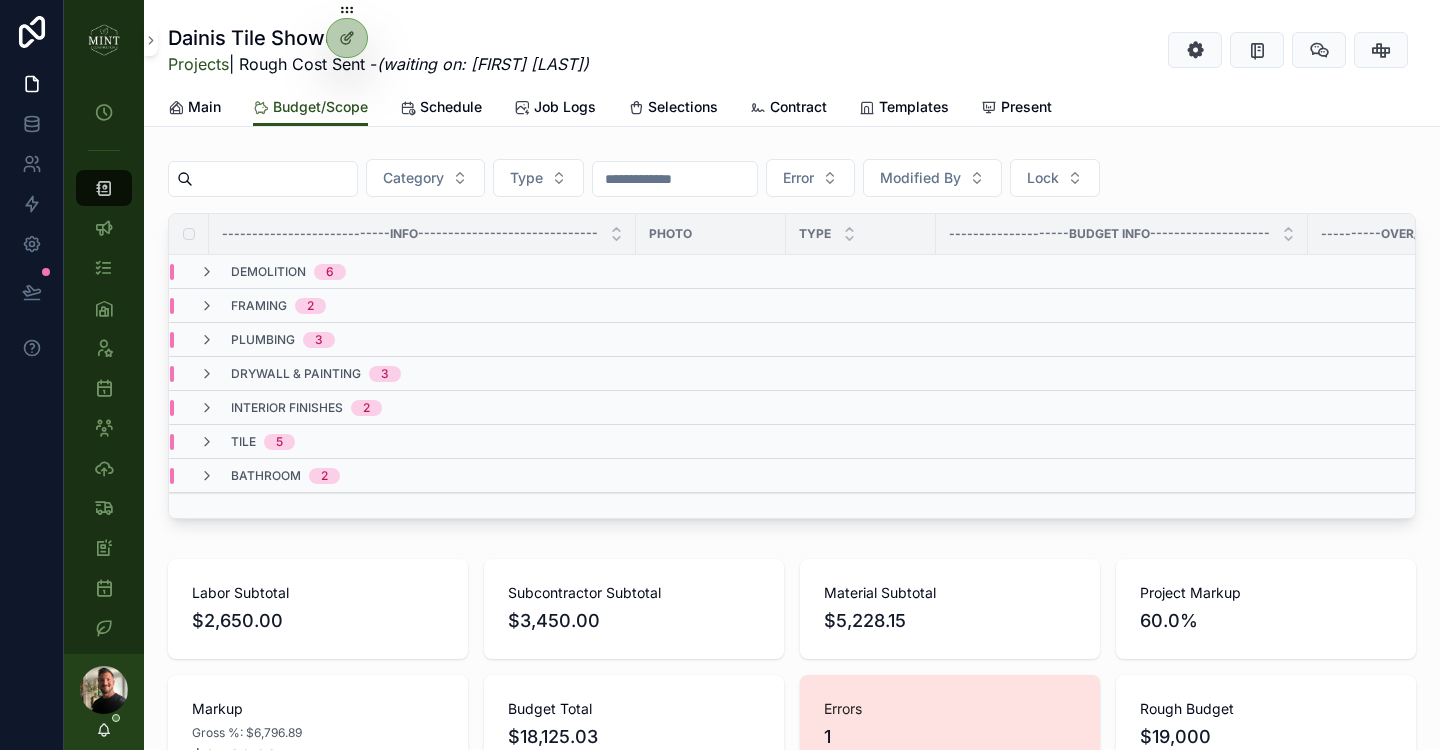 click at bounding box center (207, 340) 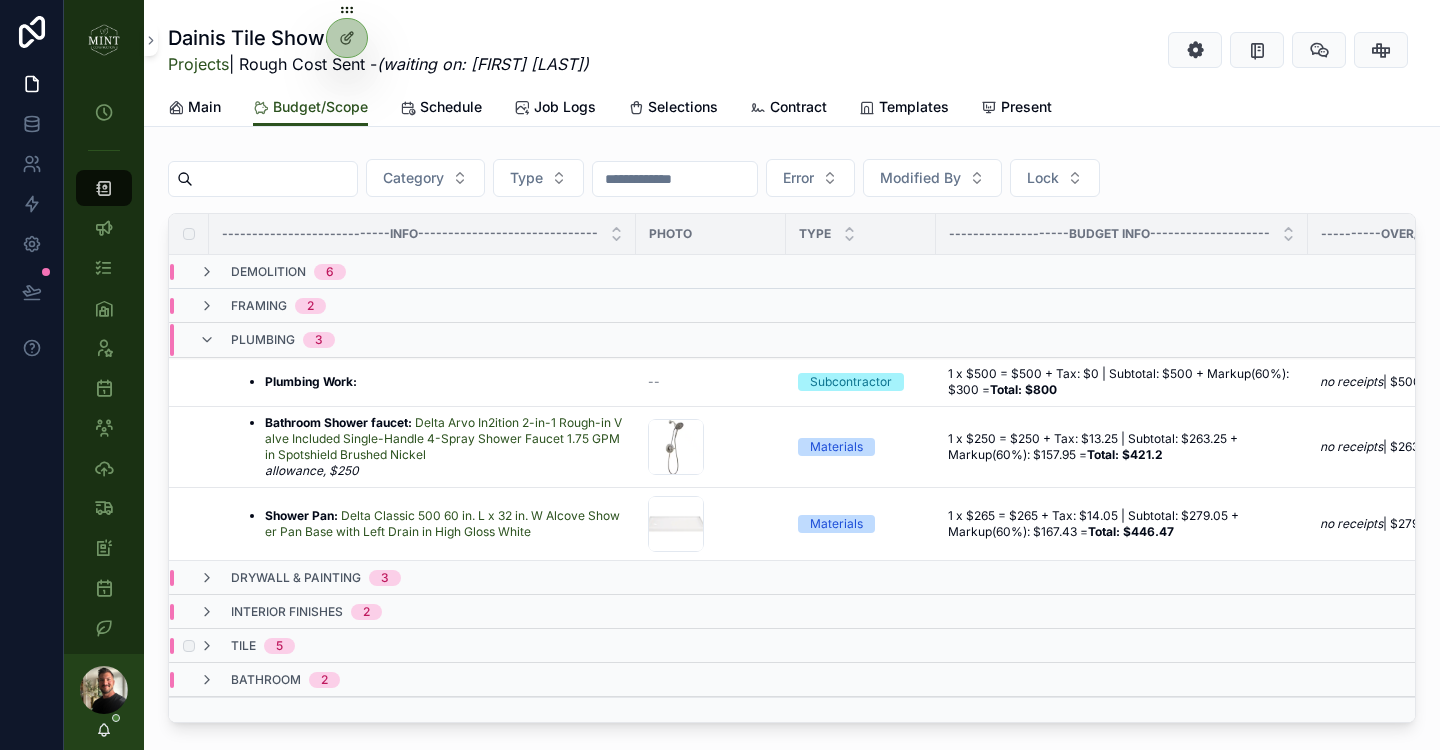 click on "tile 5" at bounding box center [247, 646] 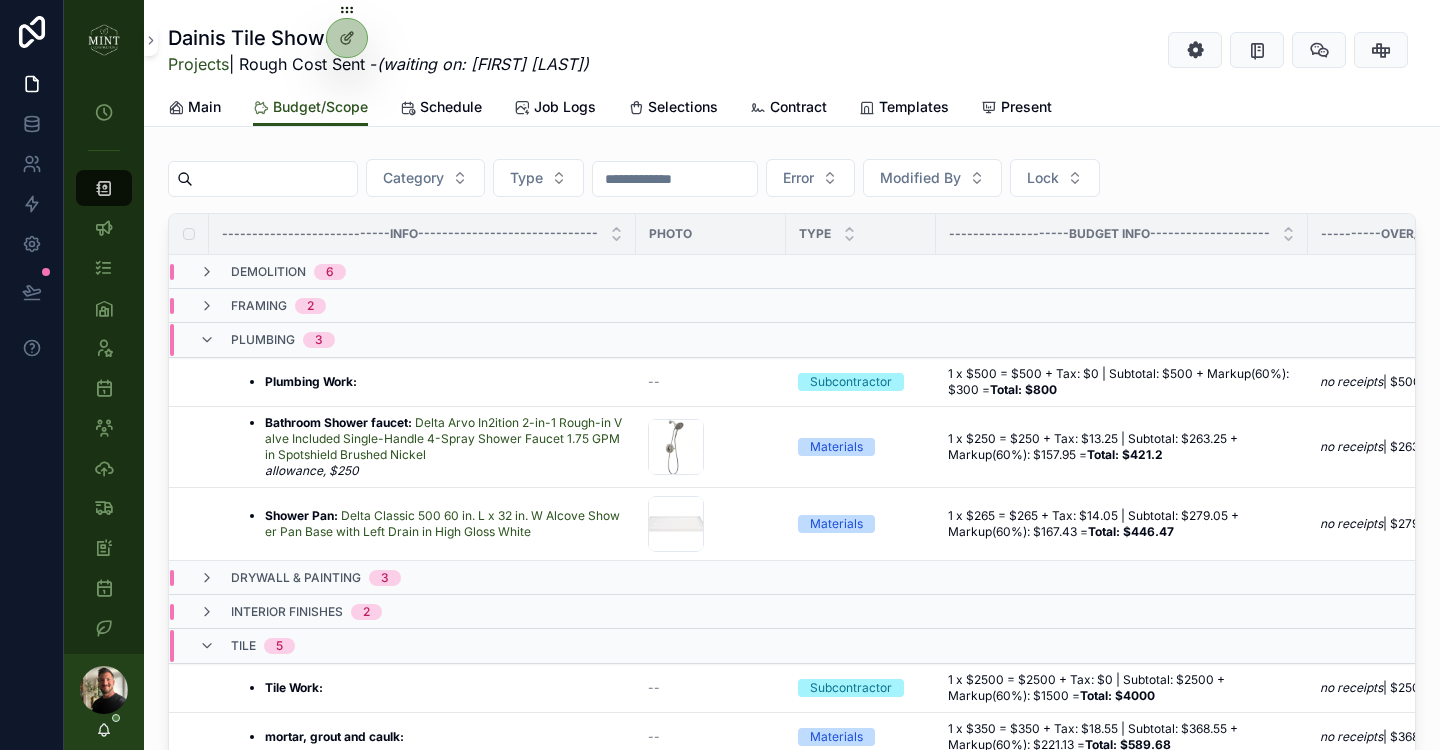 scroll, scrollTop: 212, scrollLeft: 0, axis: vertical 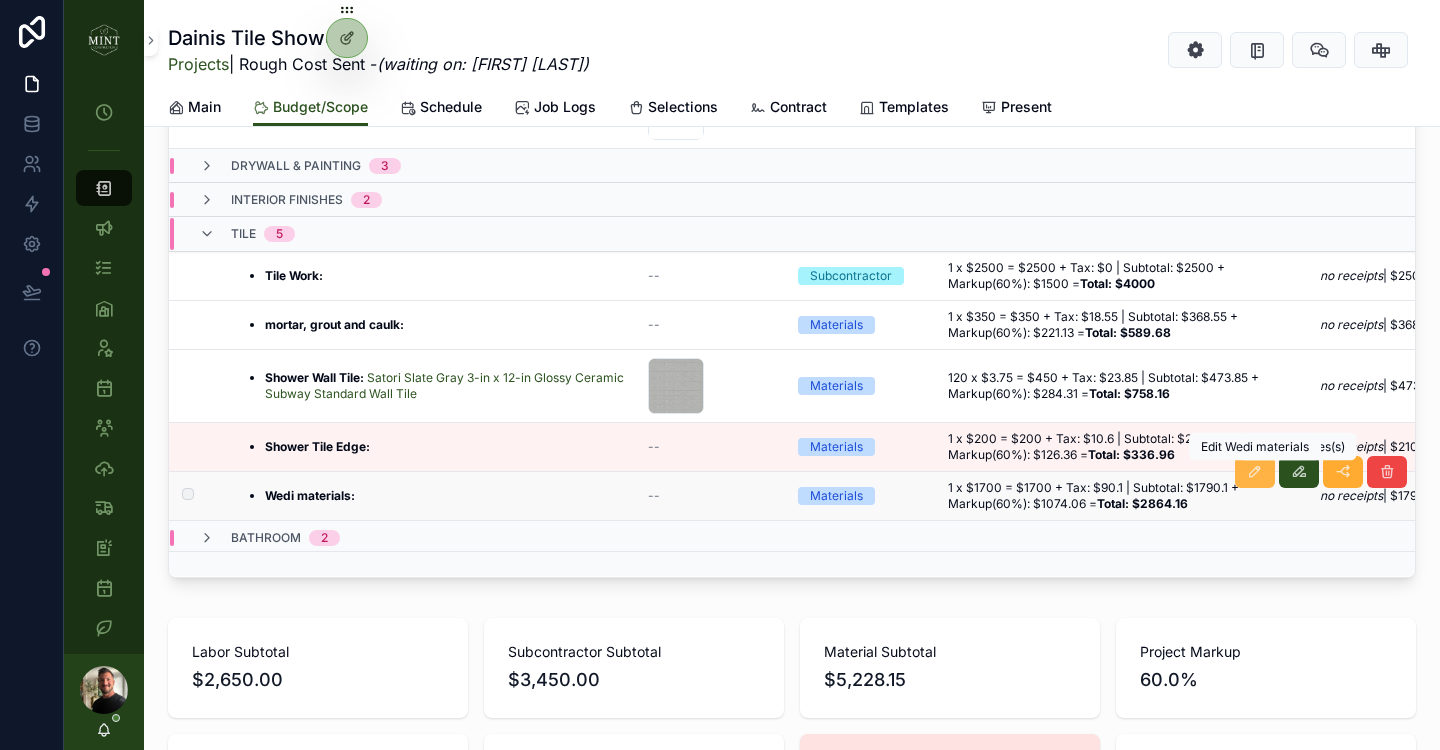 click at bounding box center [1255, 472] 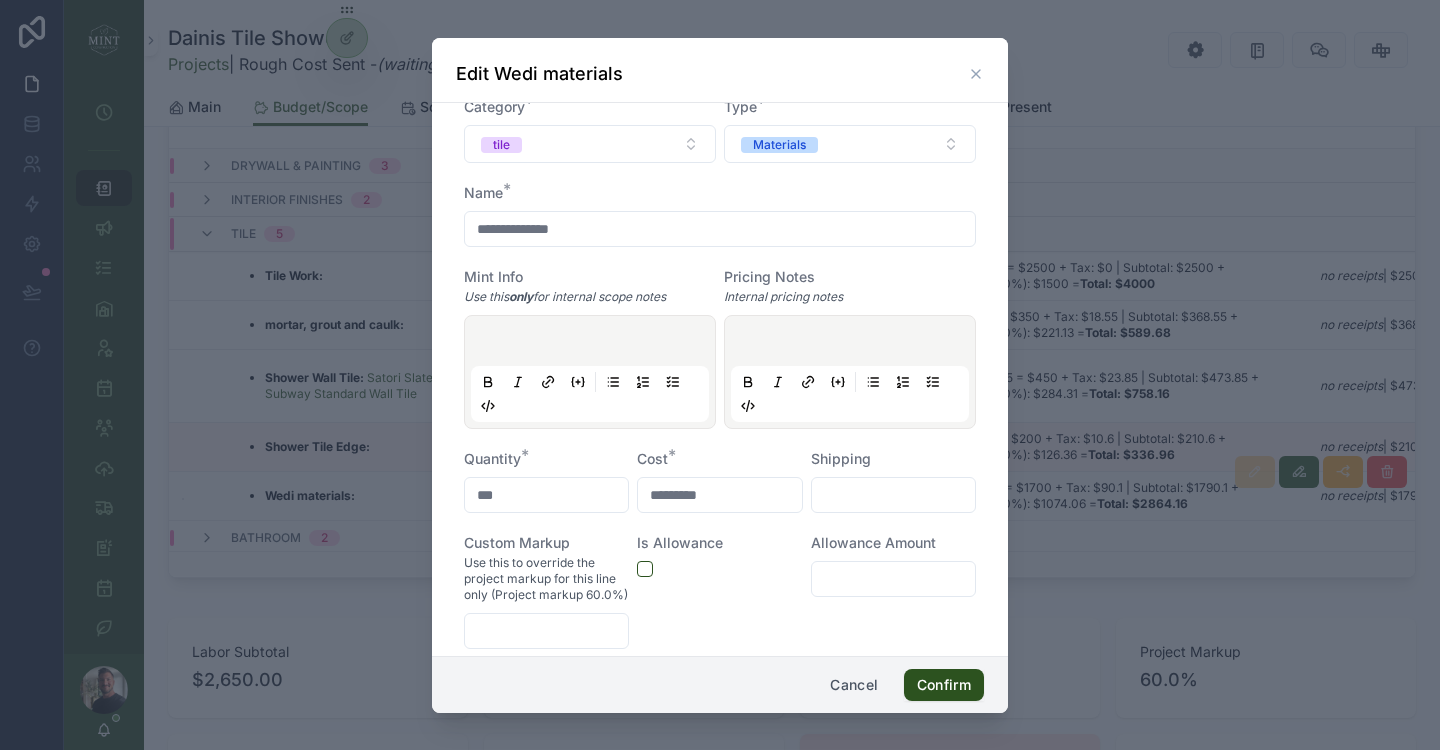 scroll, scrollTop: 165, scrollLeft: 0, axis: vertical 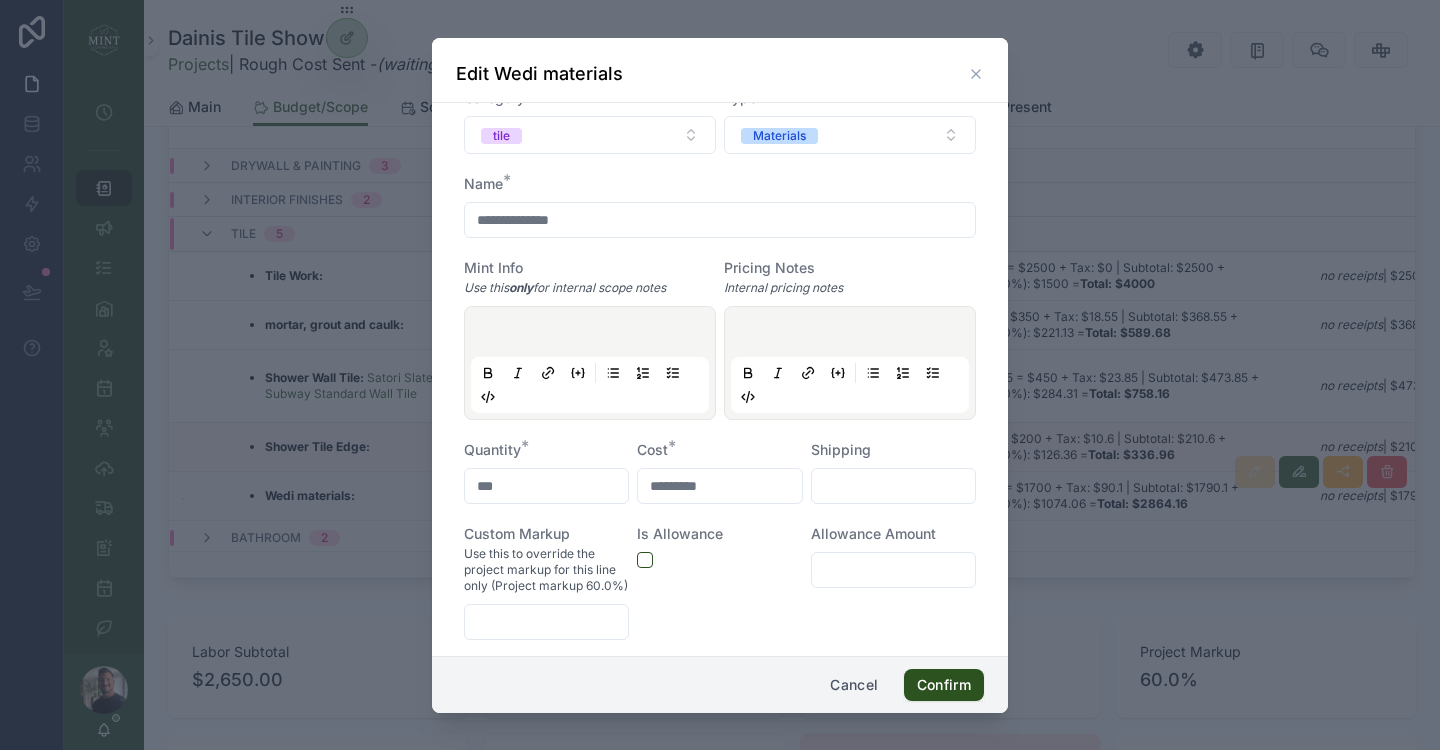 click on "*********" at bounding box center (719, 486) 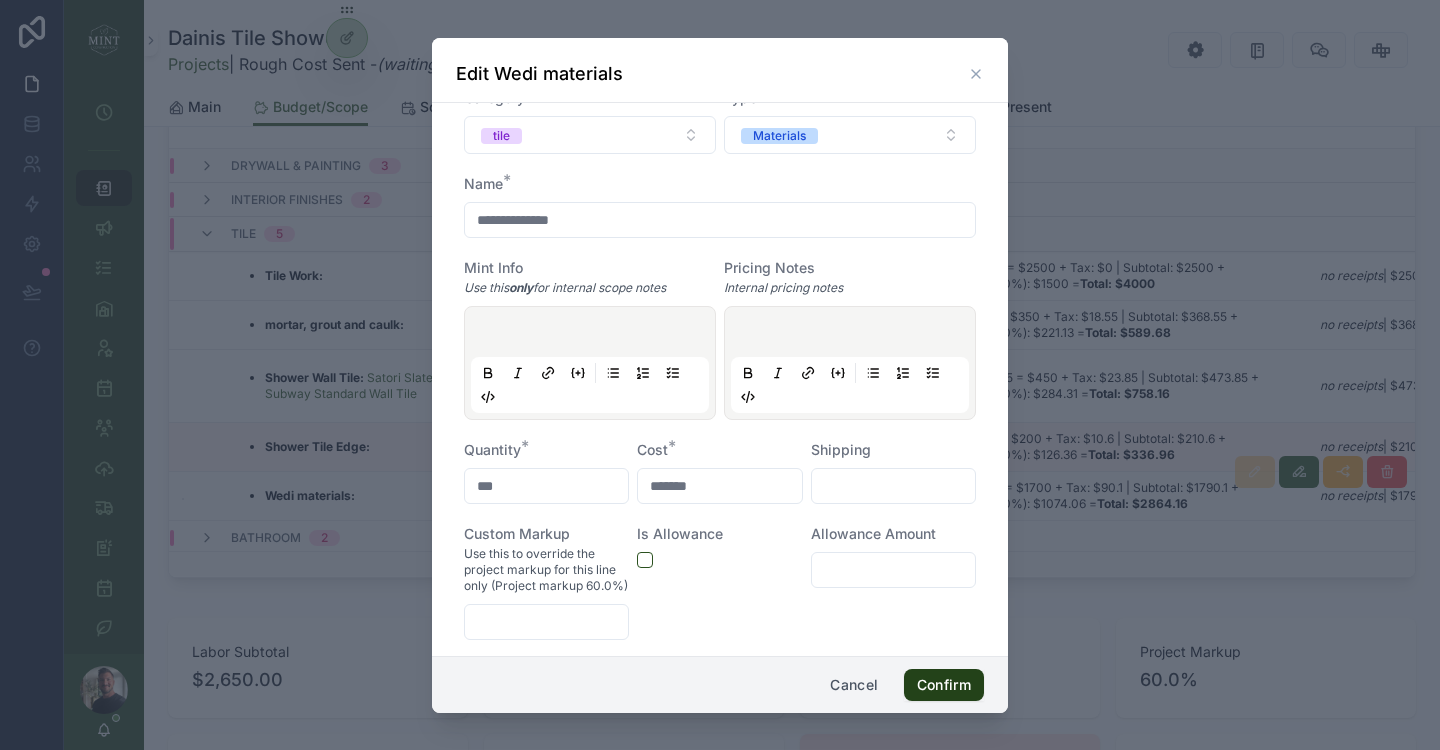 type on "*******" 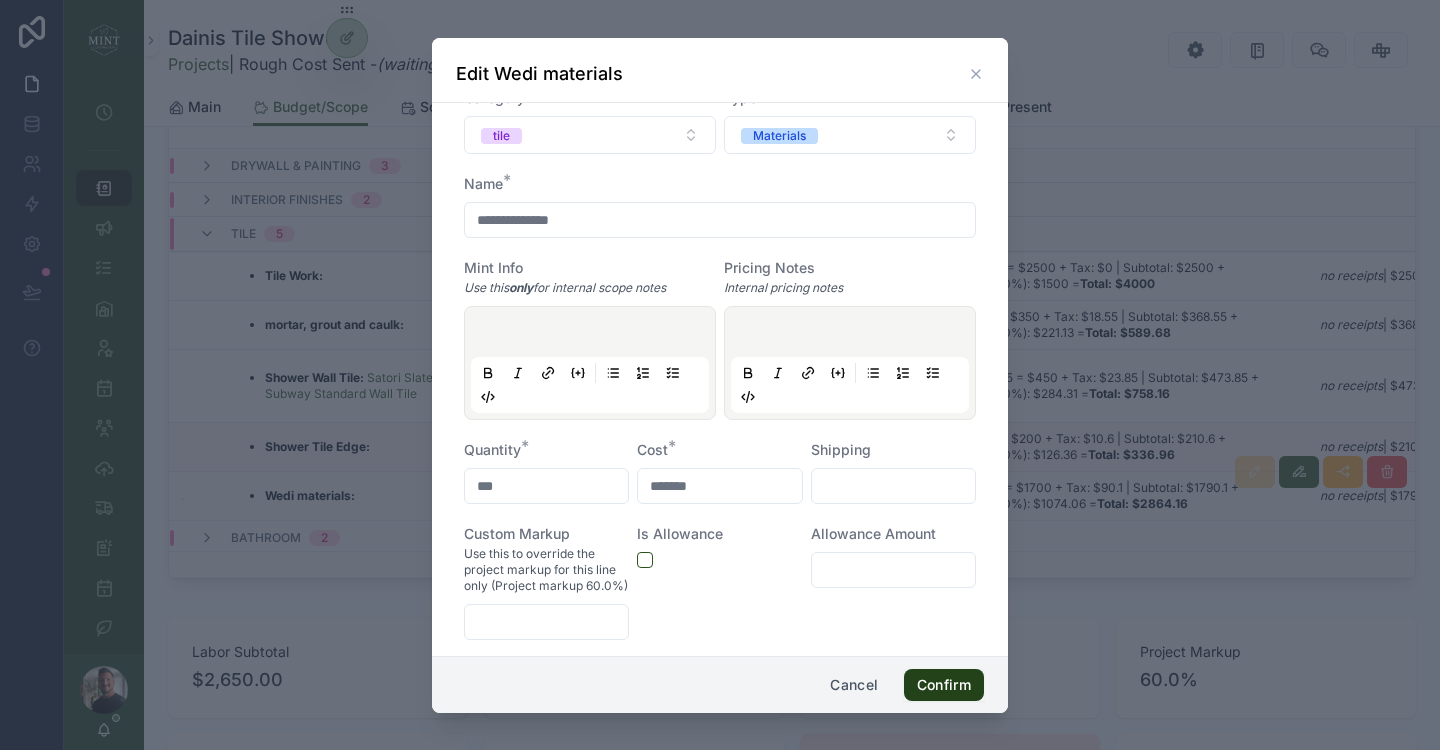 click on "Confirm" at bounding box center [944, 685] 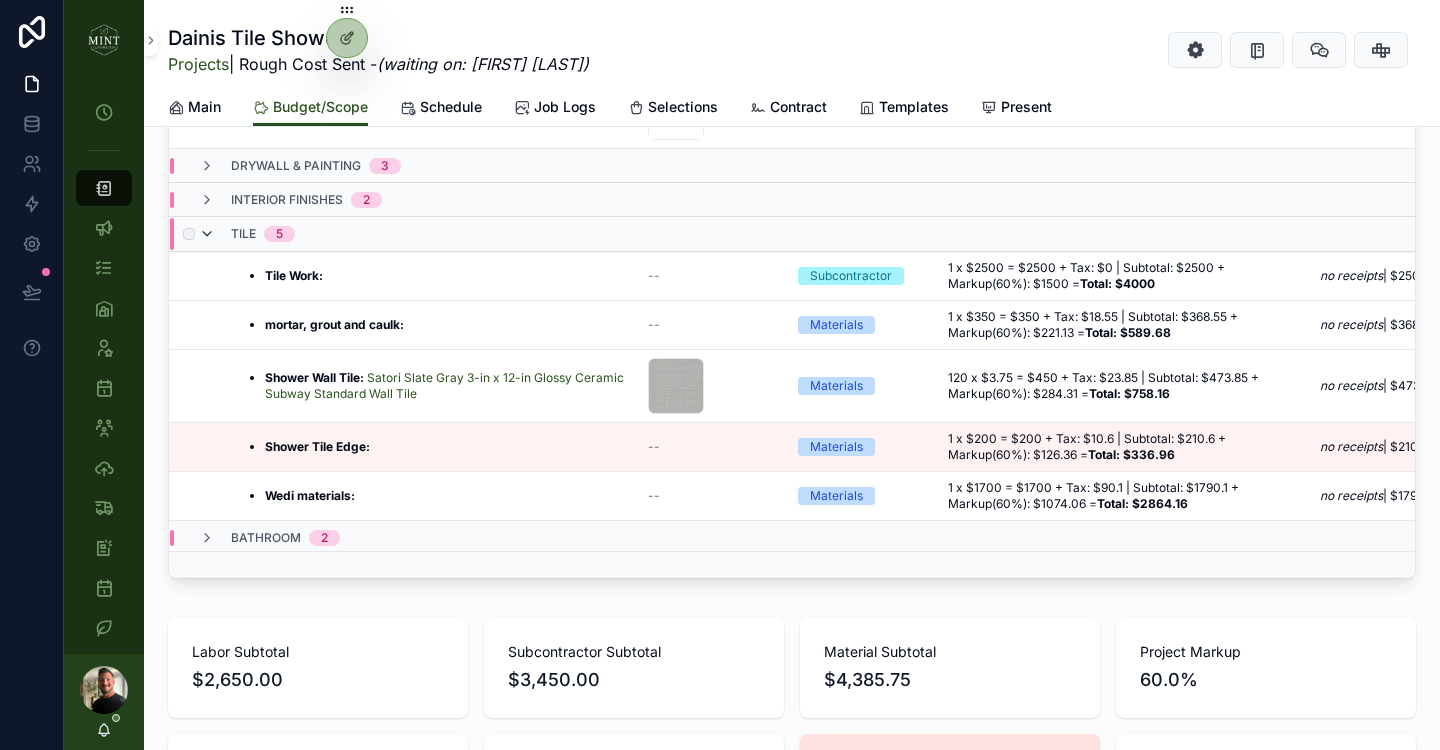 click at bounding box center (207, 234) 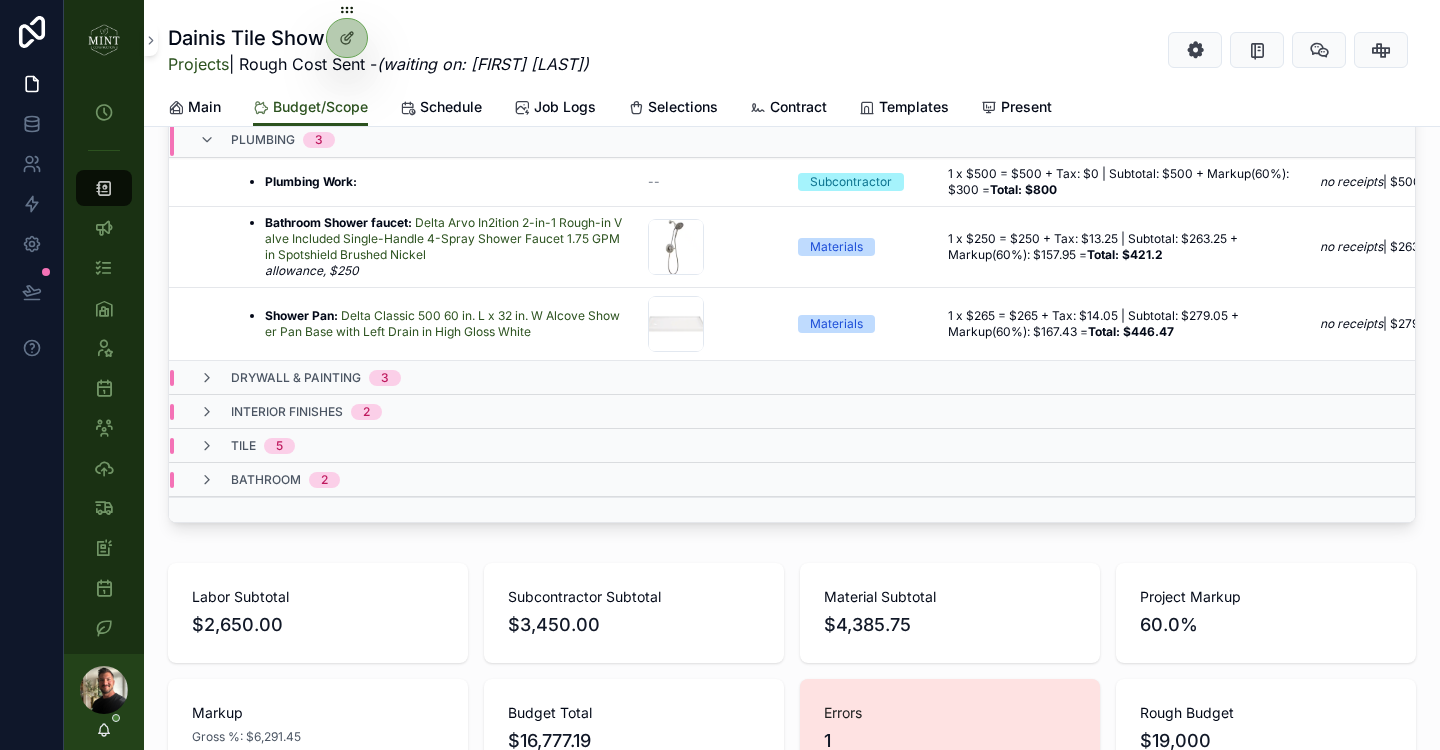 scroll, scrollTop: 0, scrollLeft: 0, axis: both 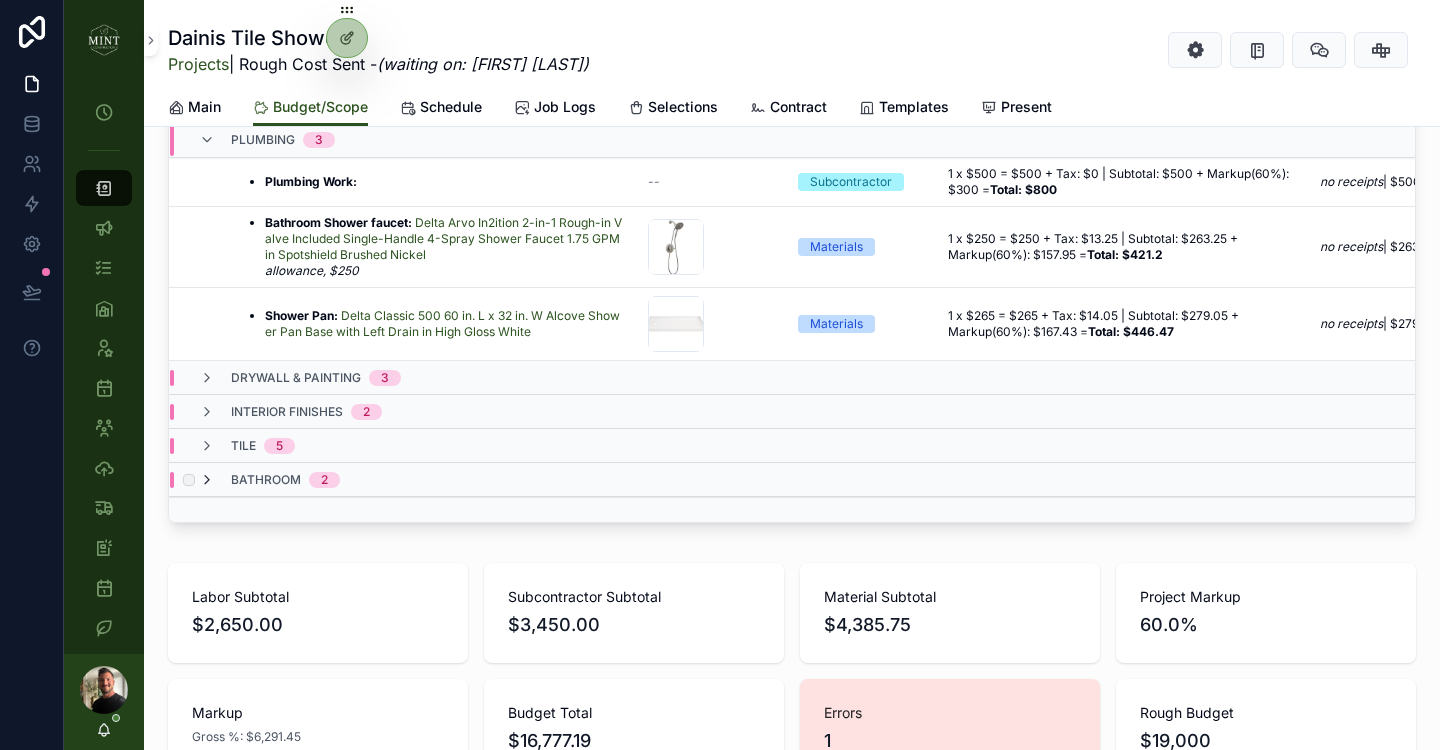 click at bounding box center (207, 480) 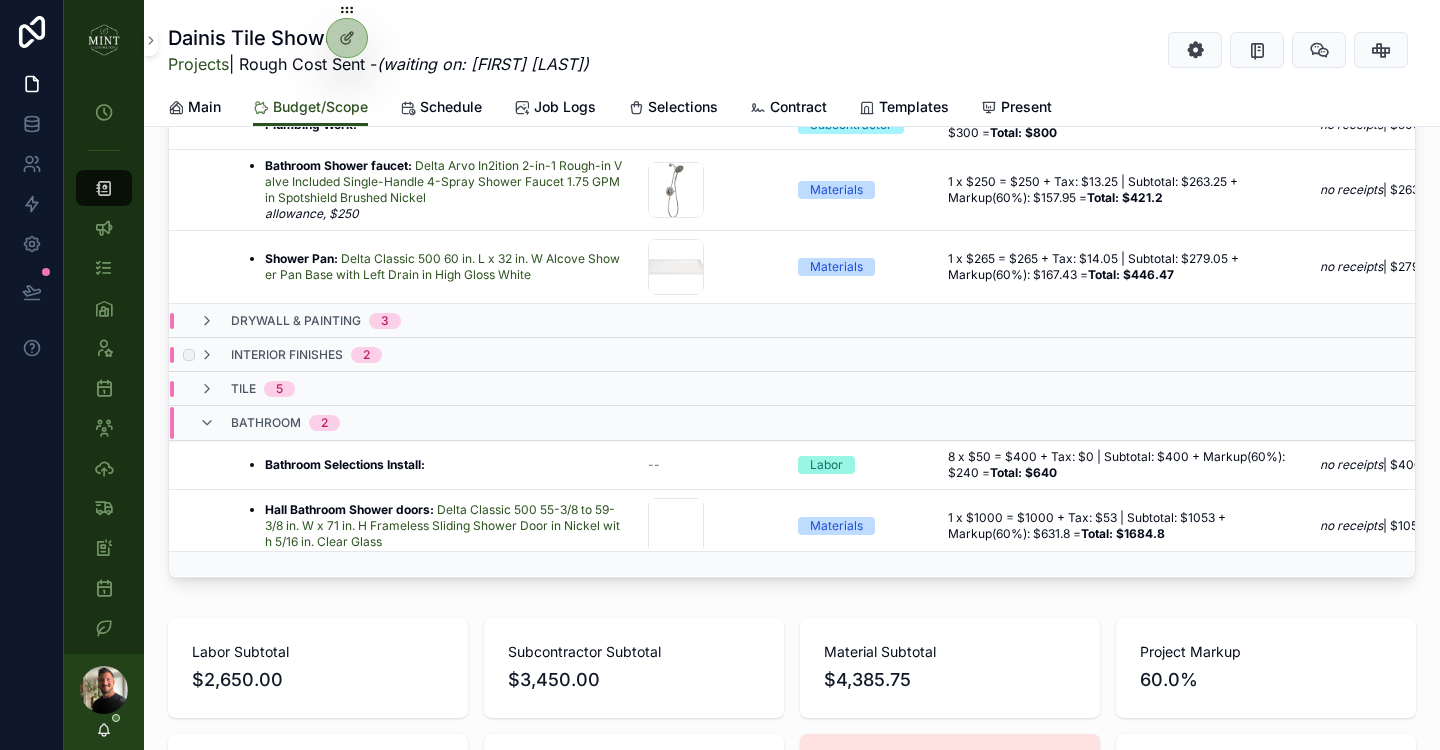 scroll, scrollTop: 65, scrollLeft: 0, axis: vertical 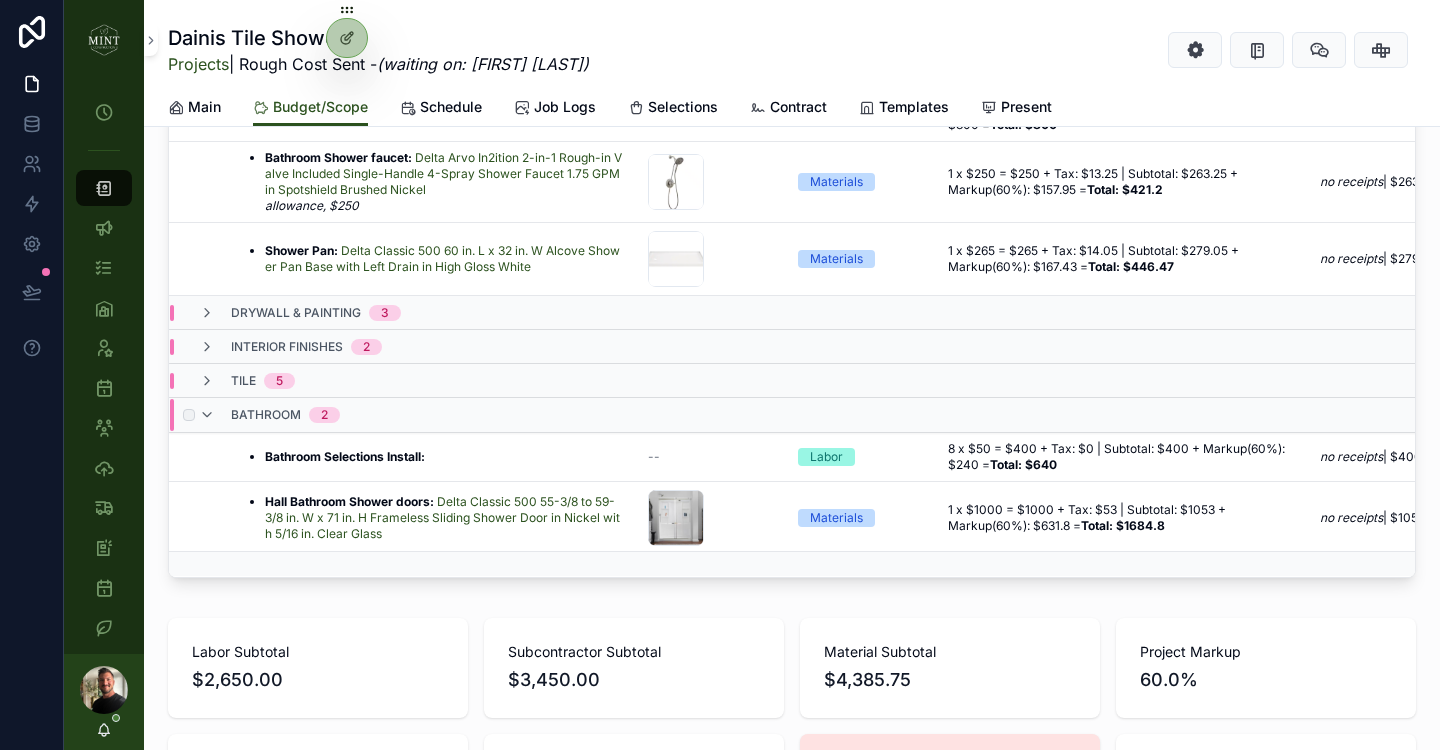 click on "bathroom 2" at bounding box center (269, 415) 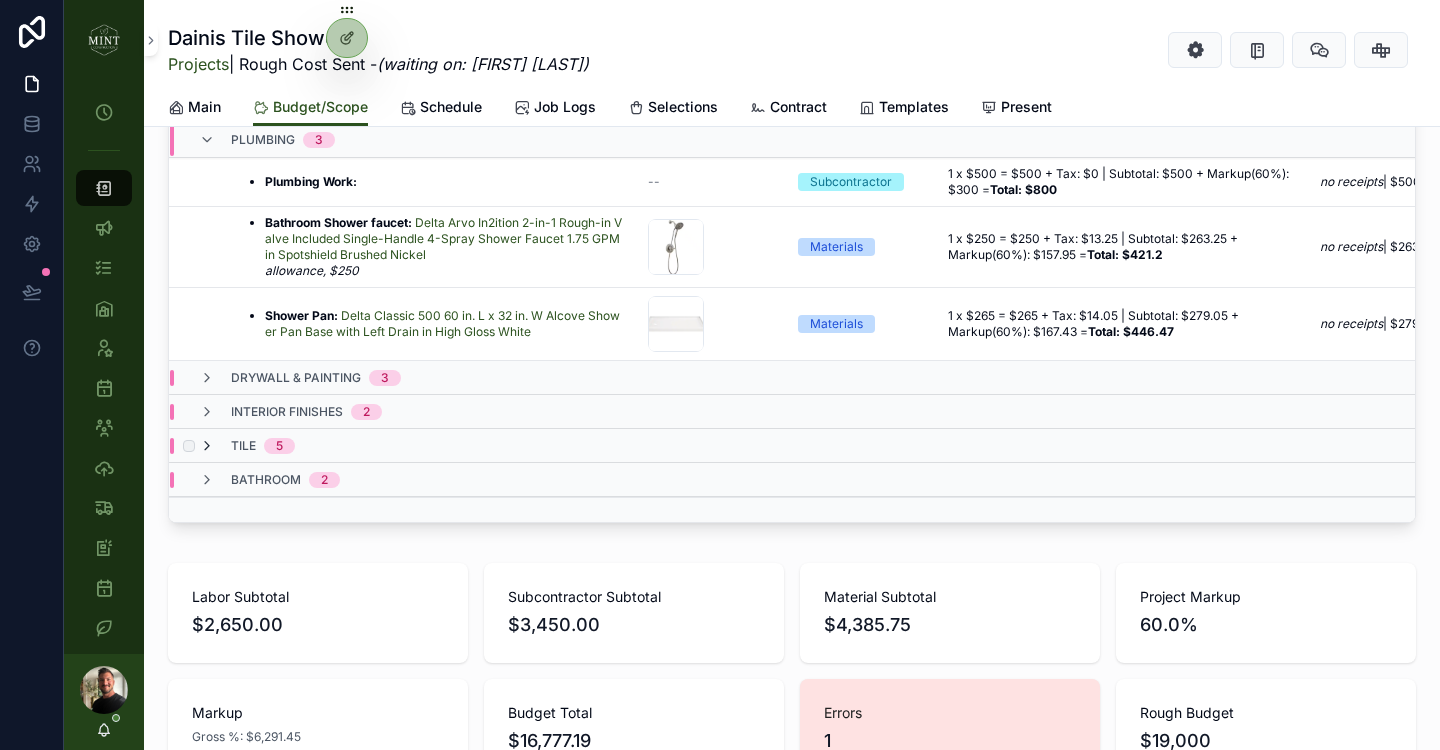 click at bounding box center (207, 446) 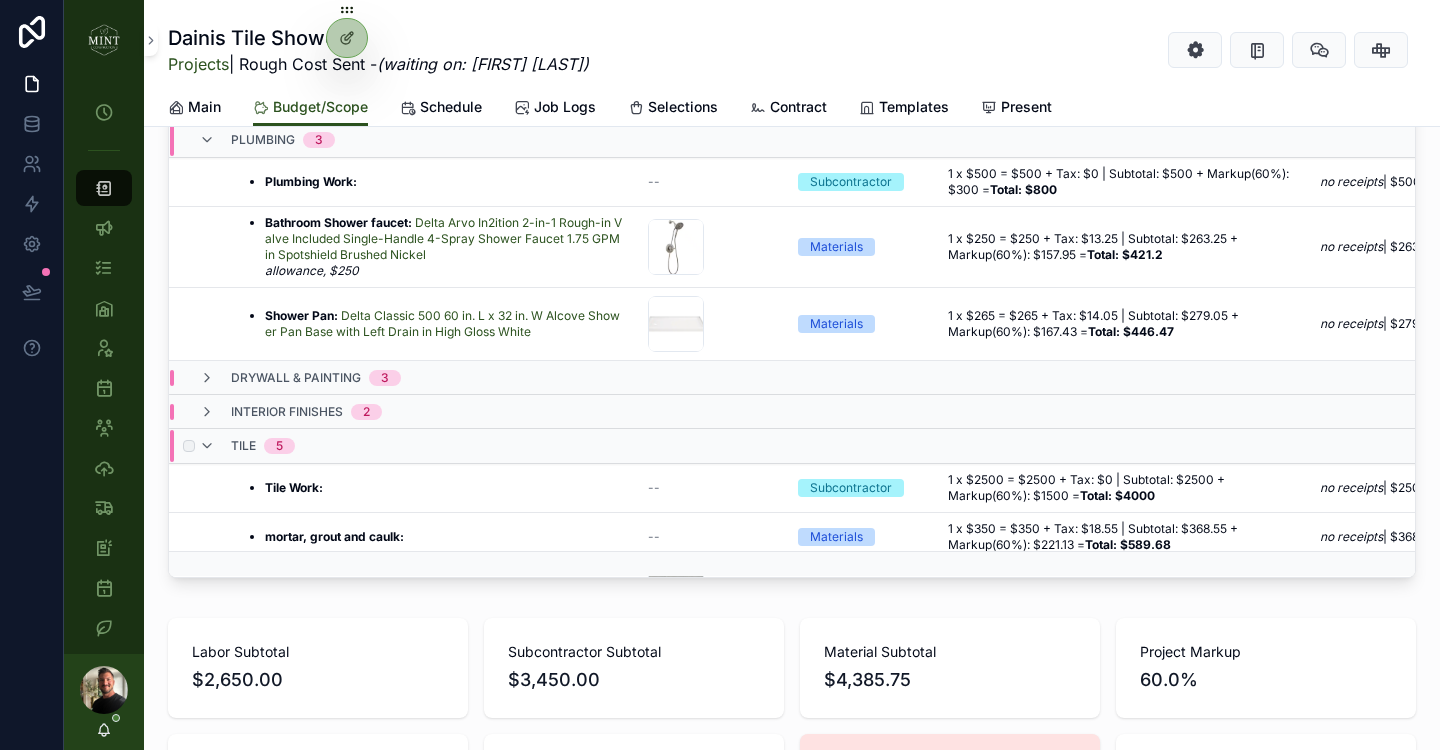 click on "tile 5" at bounding box center [247, 446] 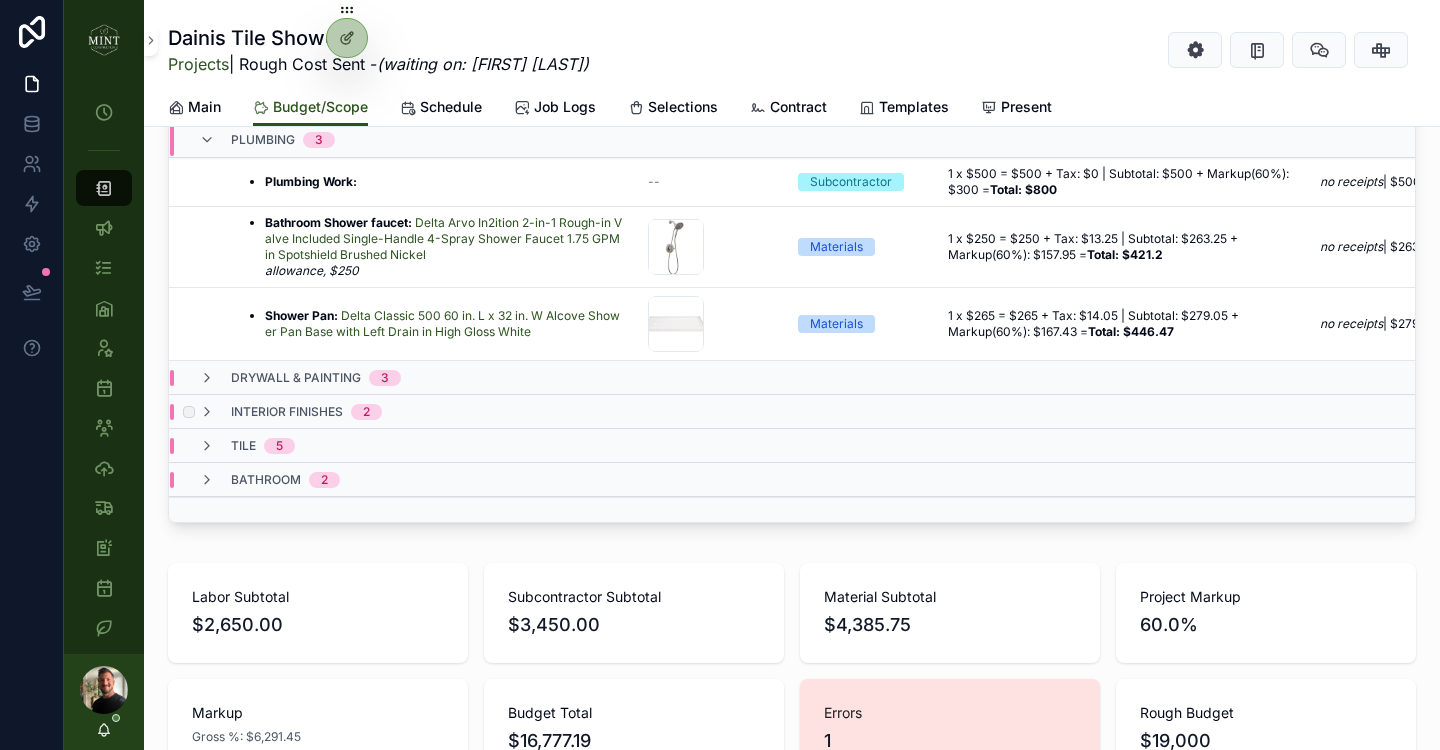 click on "interior finishes 2" at bounding box center (290, 412) 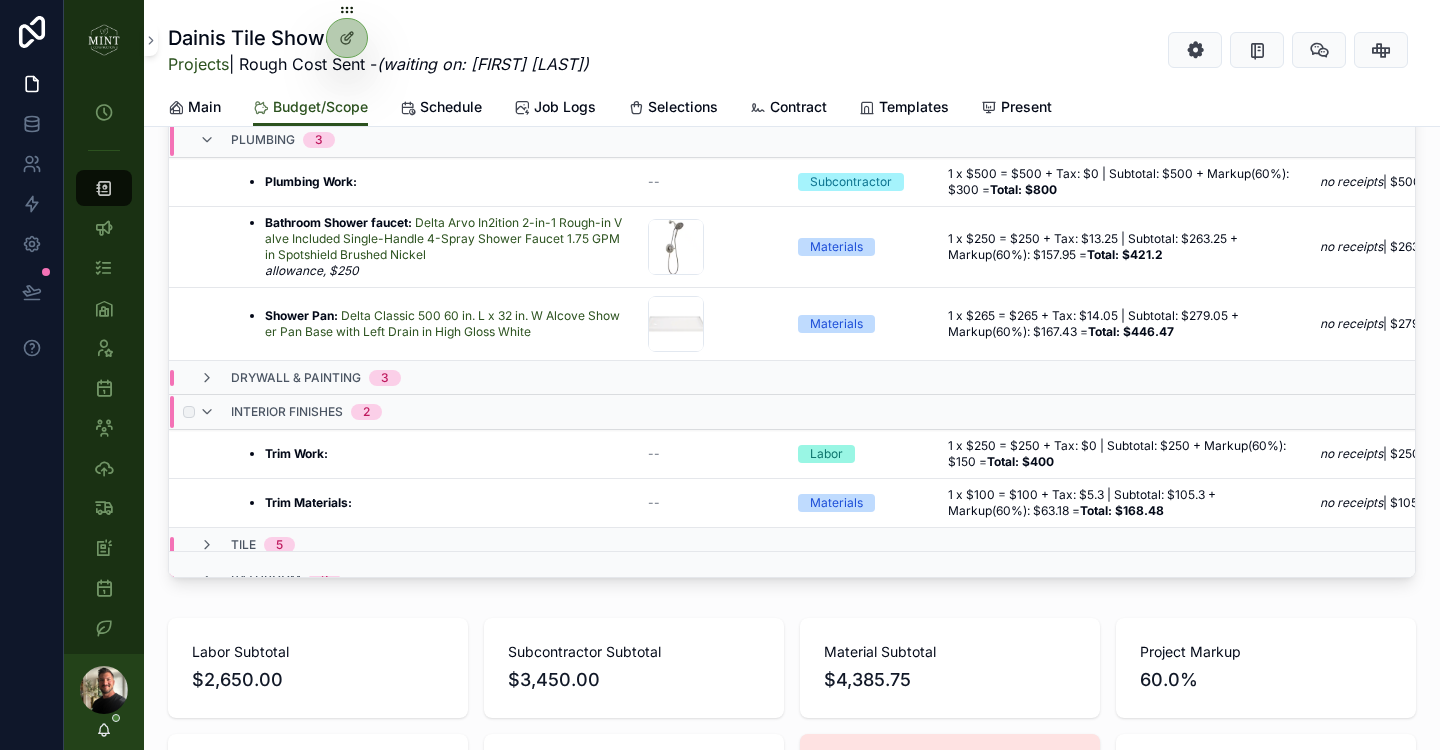 click on "interior finishes 2" at bounding box center (290, 412) 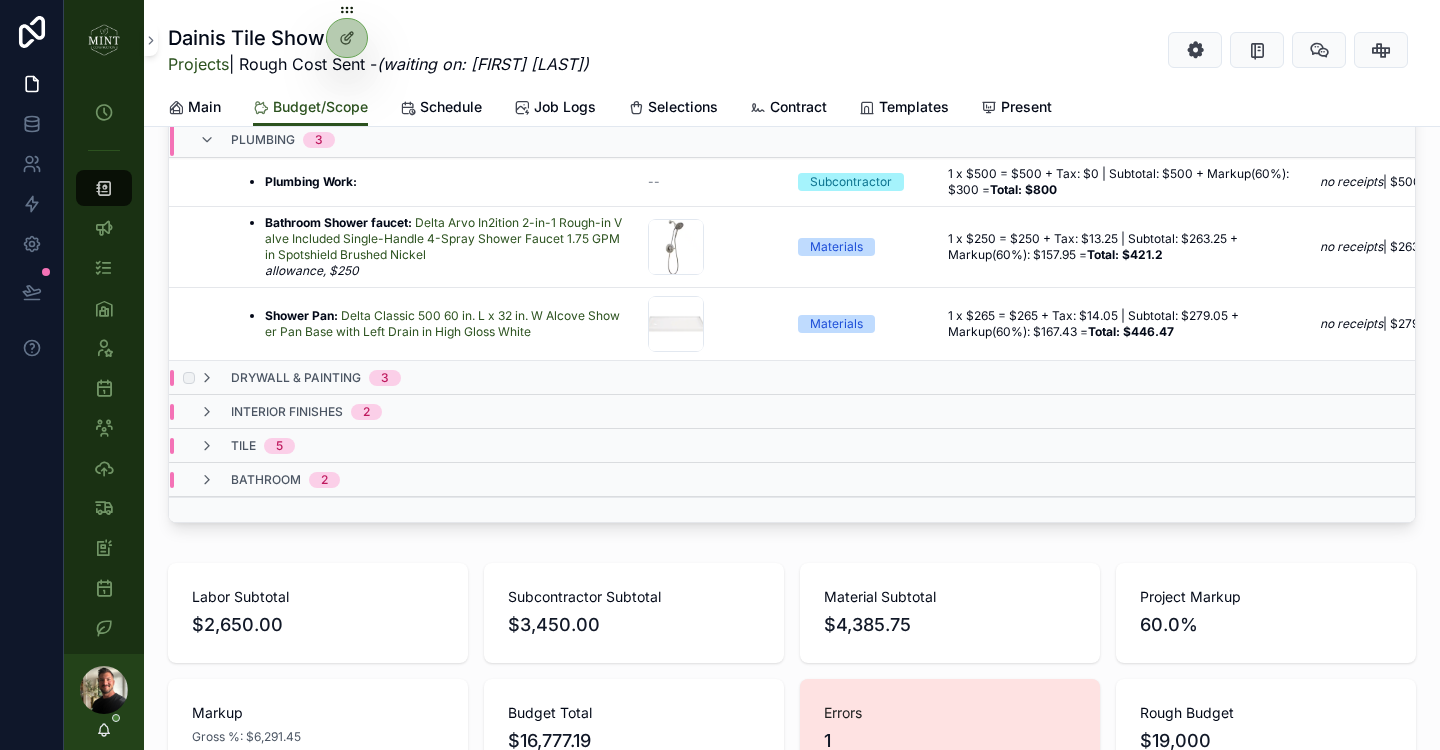 click on "drywall & painting 3" at bounding box center [552, 378] 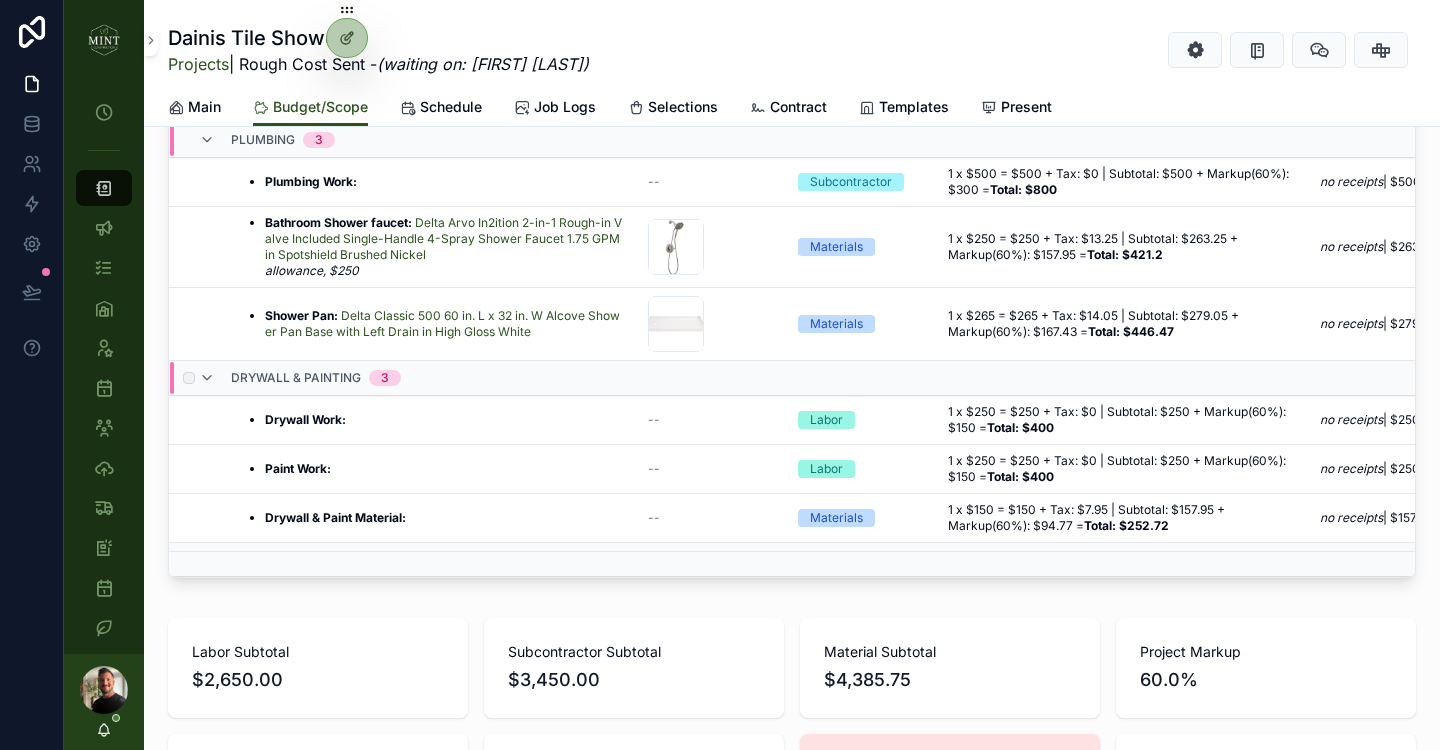 click on "drywall & painting 3" at bounding box center (300, 378) 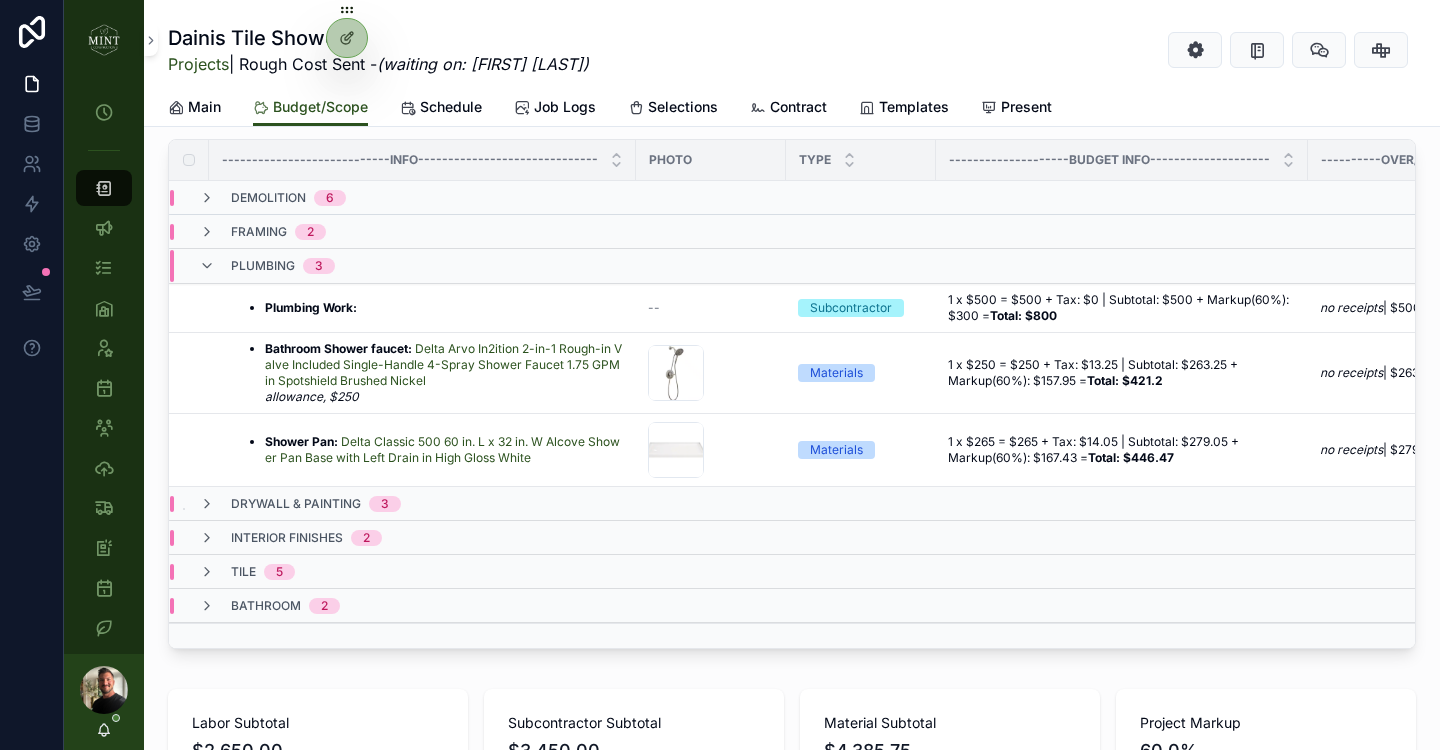 scroll, scrollTop: 123, scrollLeft: 0, axis: vertical 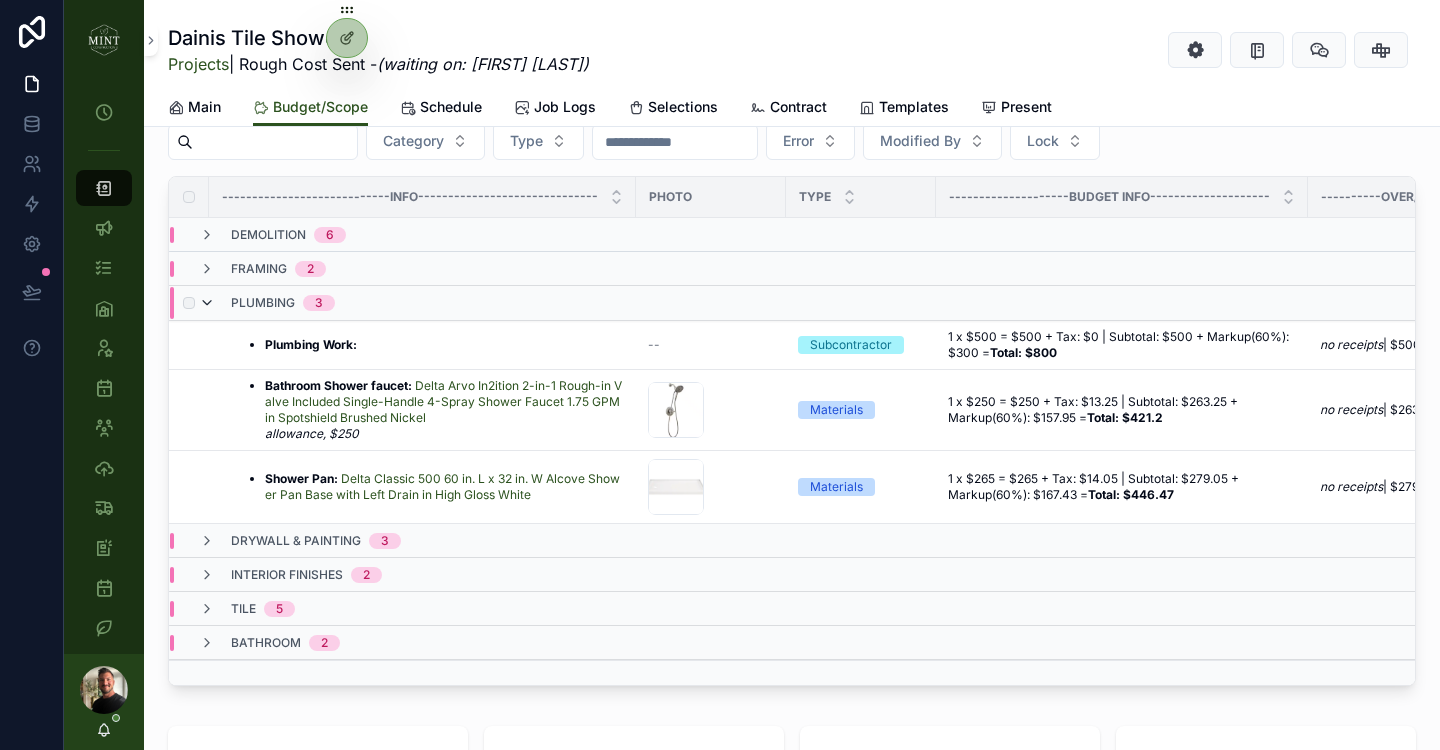 click at bounding box center (207, 303) 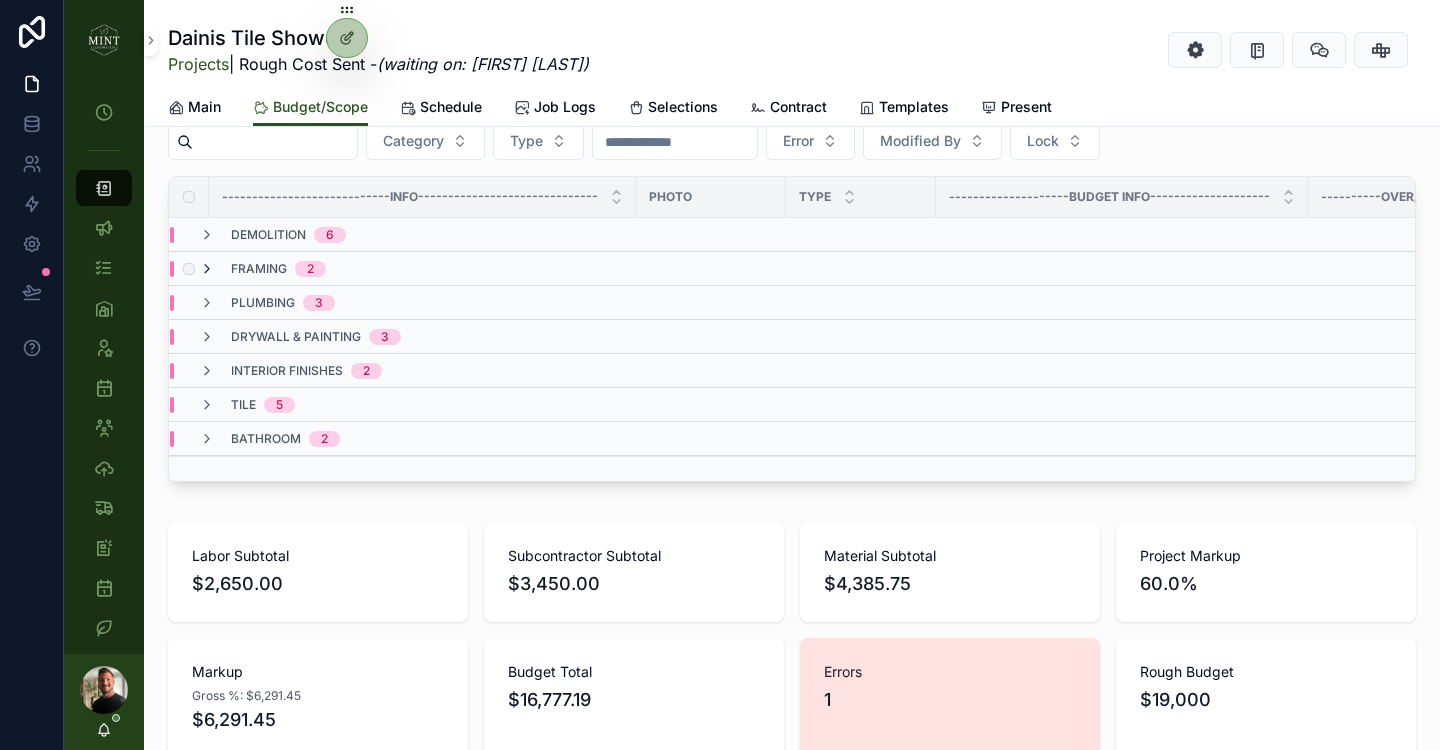 click at bounding box center (207, 269) 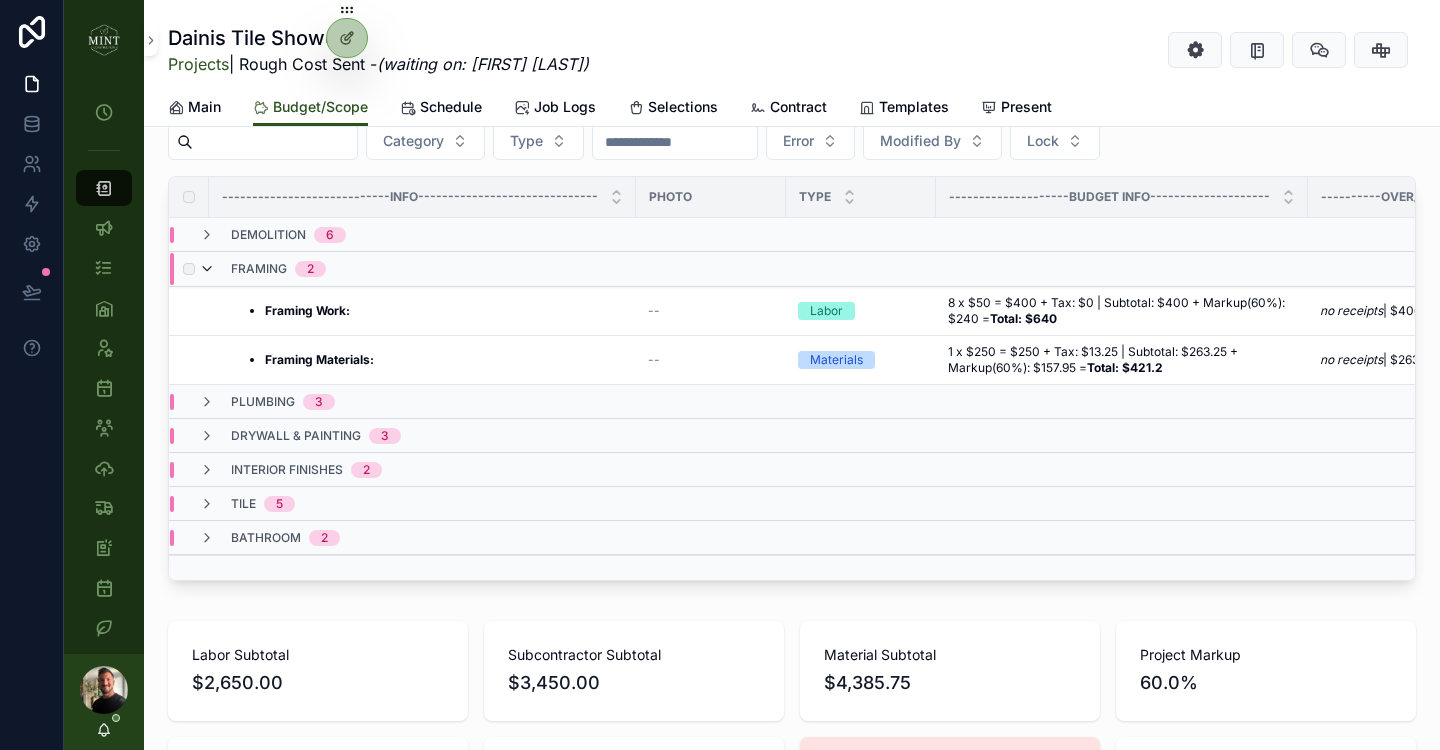 click at bounding box center [207, 269] 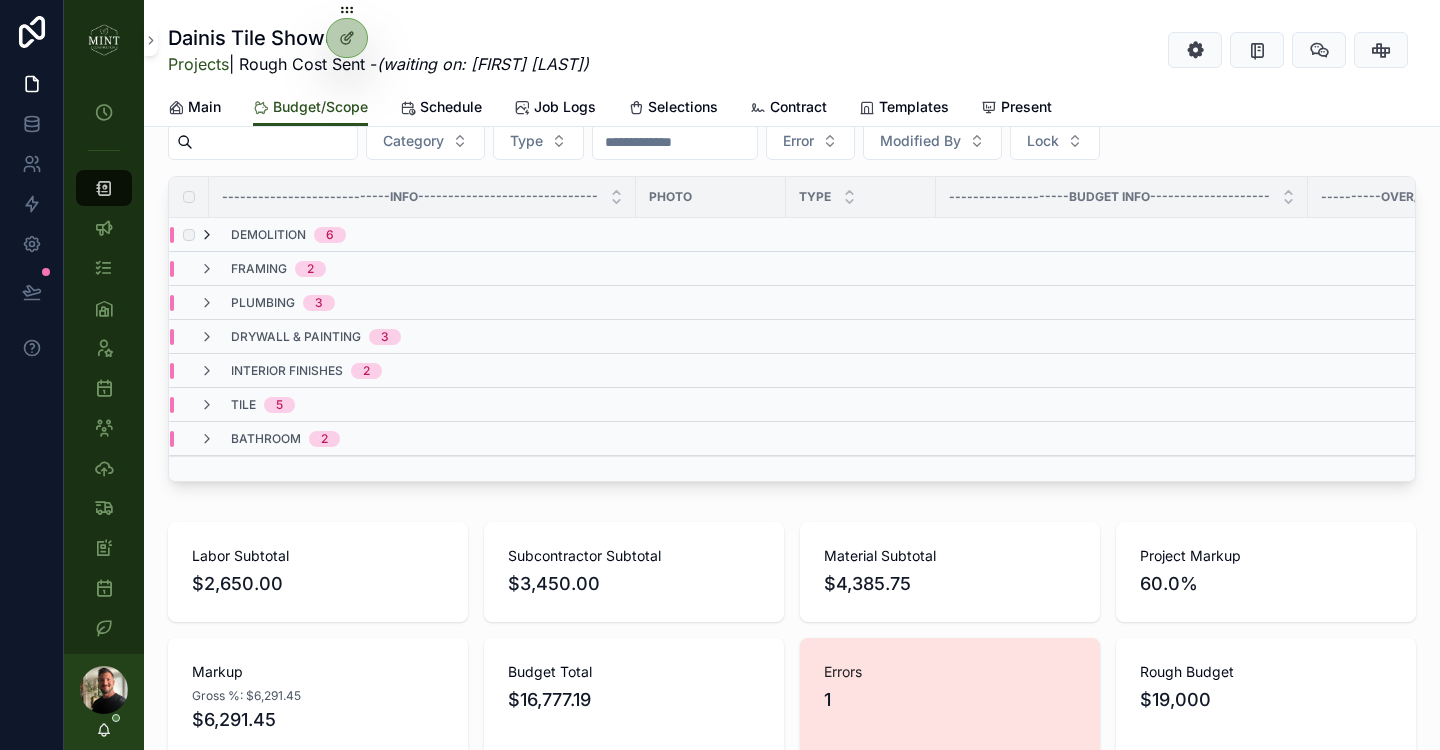 click at bounding box center (207, 235) 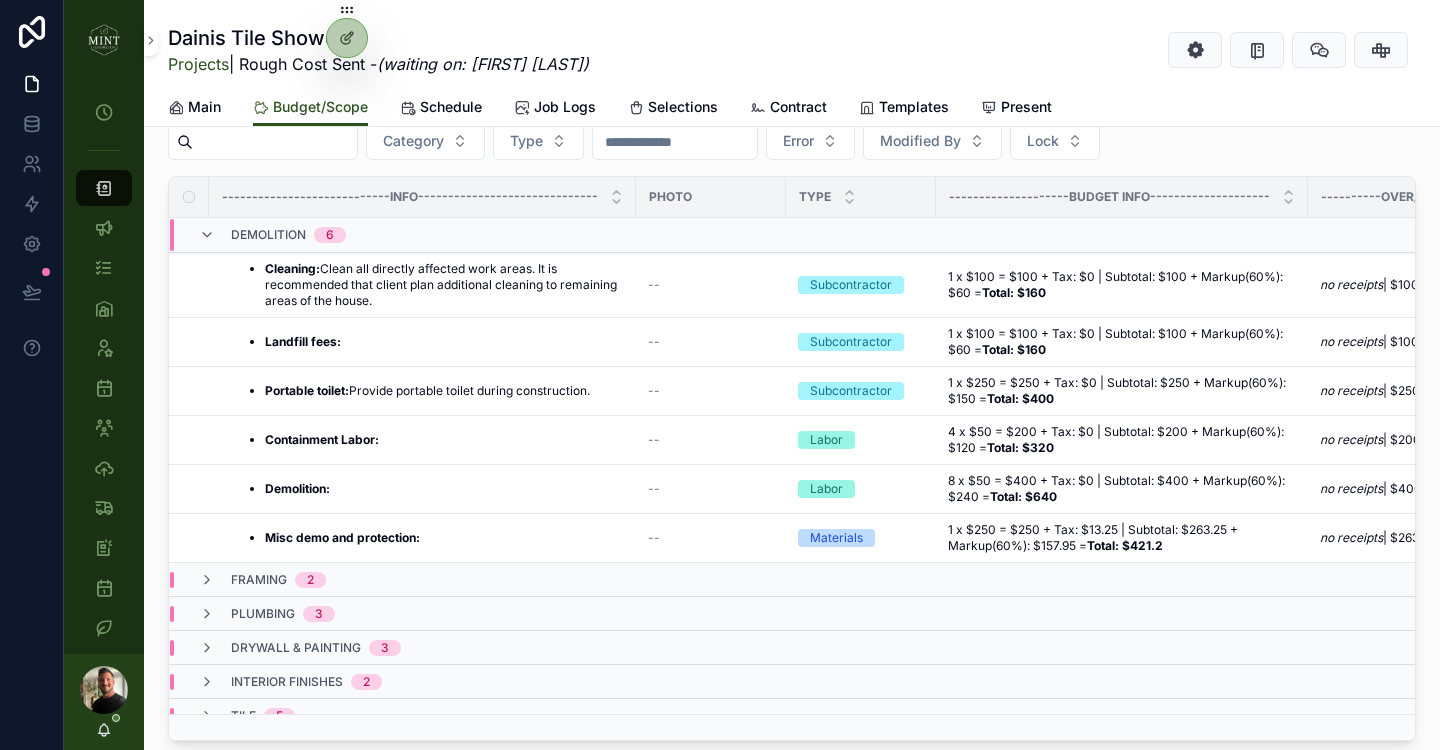 click at bounding box center [207, 235] 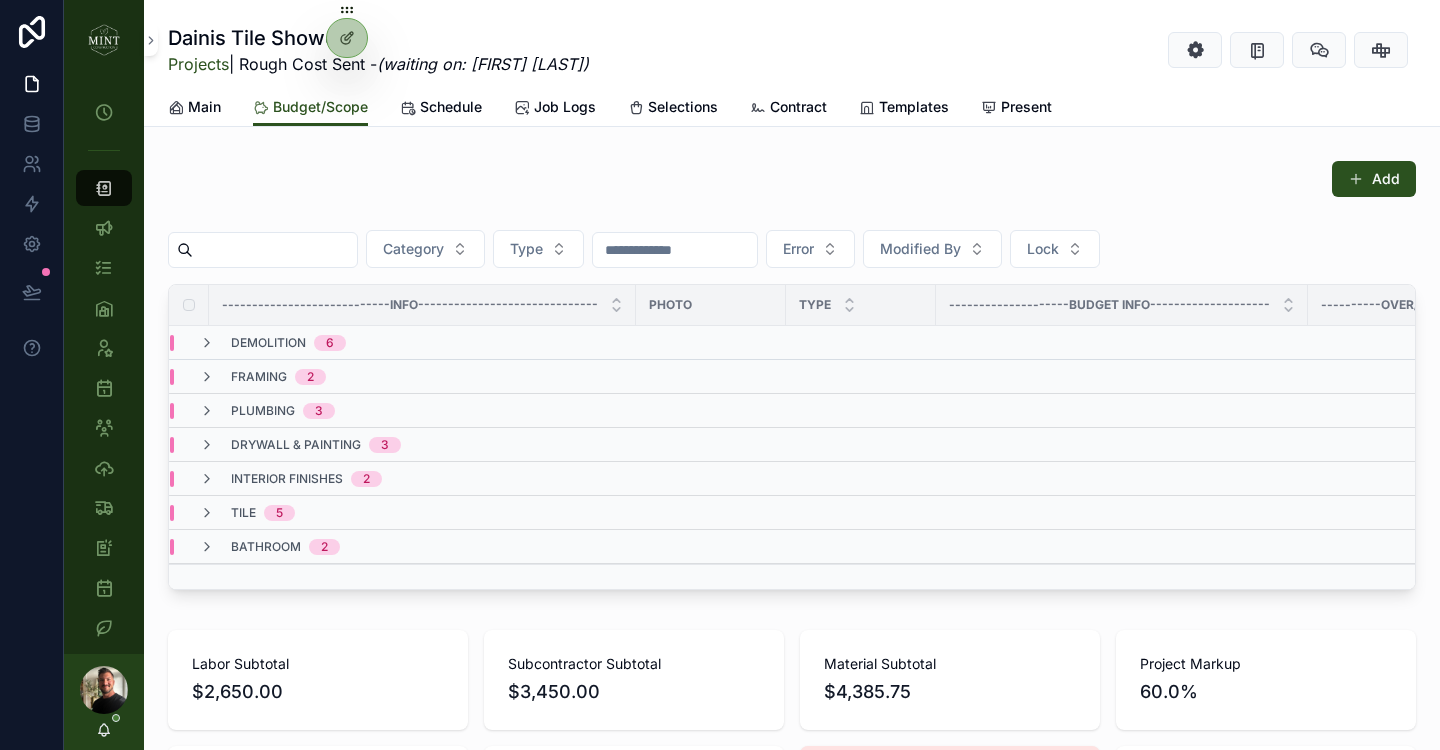 scroll, scrollTop: 10, scrollLeft: 0, axis: vertical 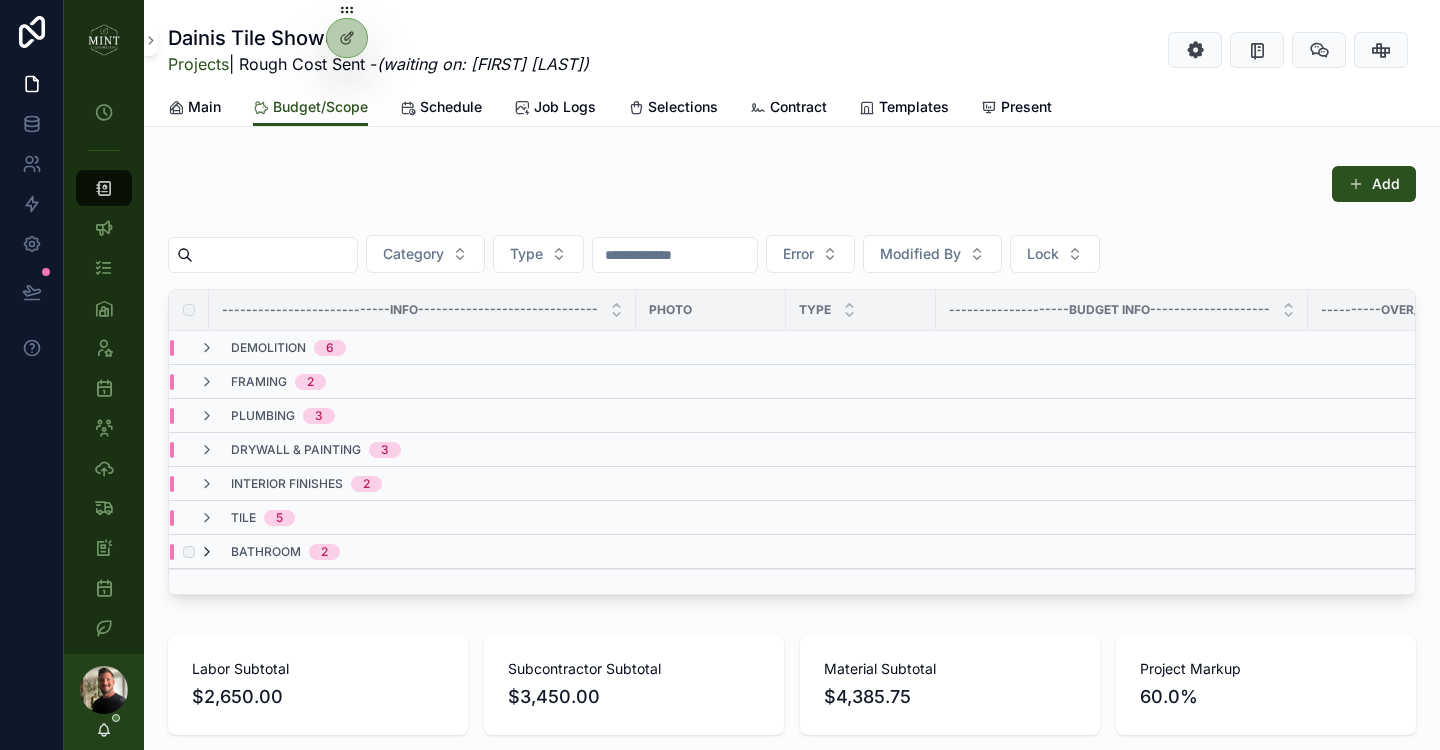 click at bounding box center [207, 552] 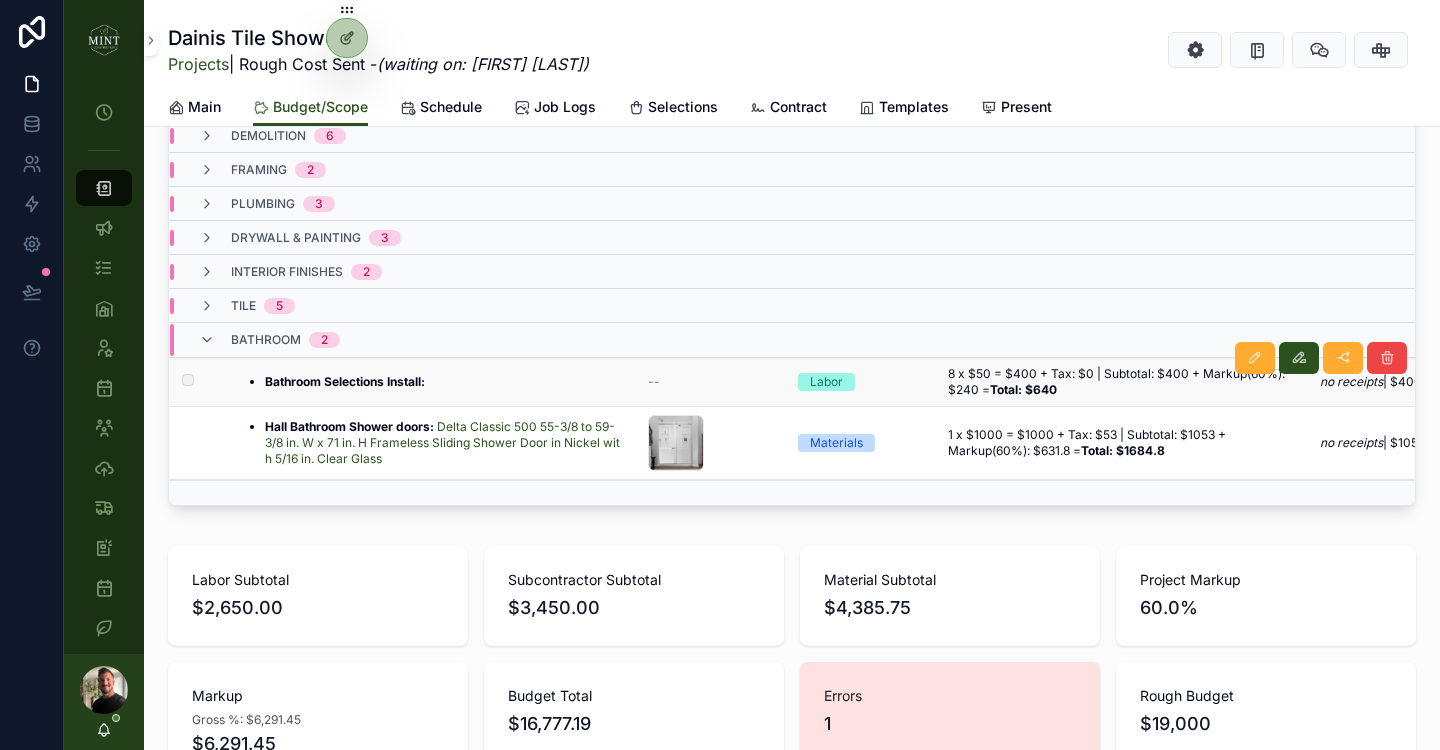 scroll, scrollTop: 232, scrollLeft: 0, axis: vertical 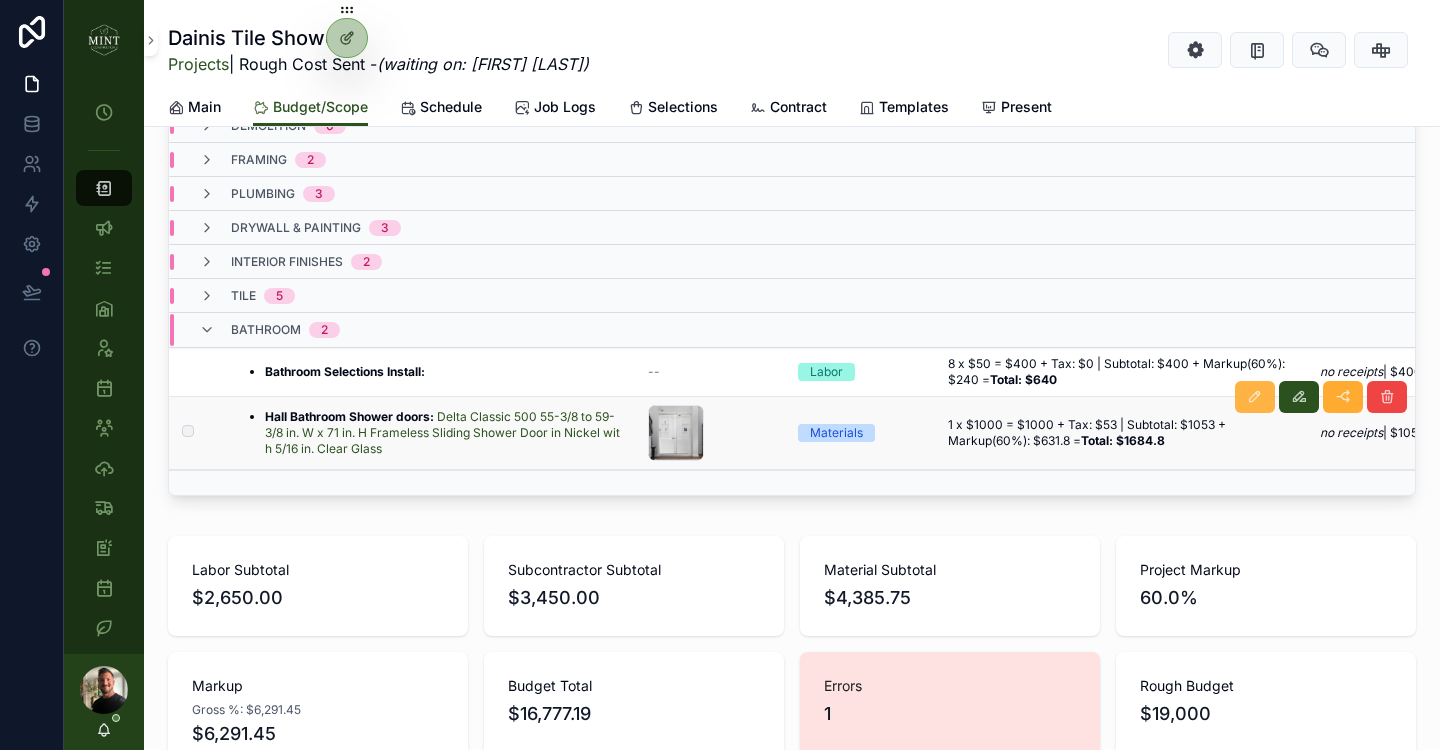 click at bounding box center [1255, 397] 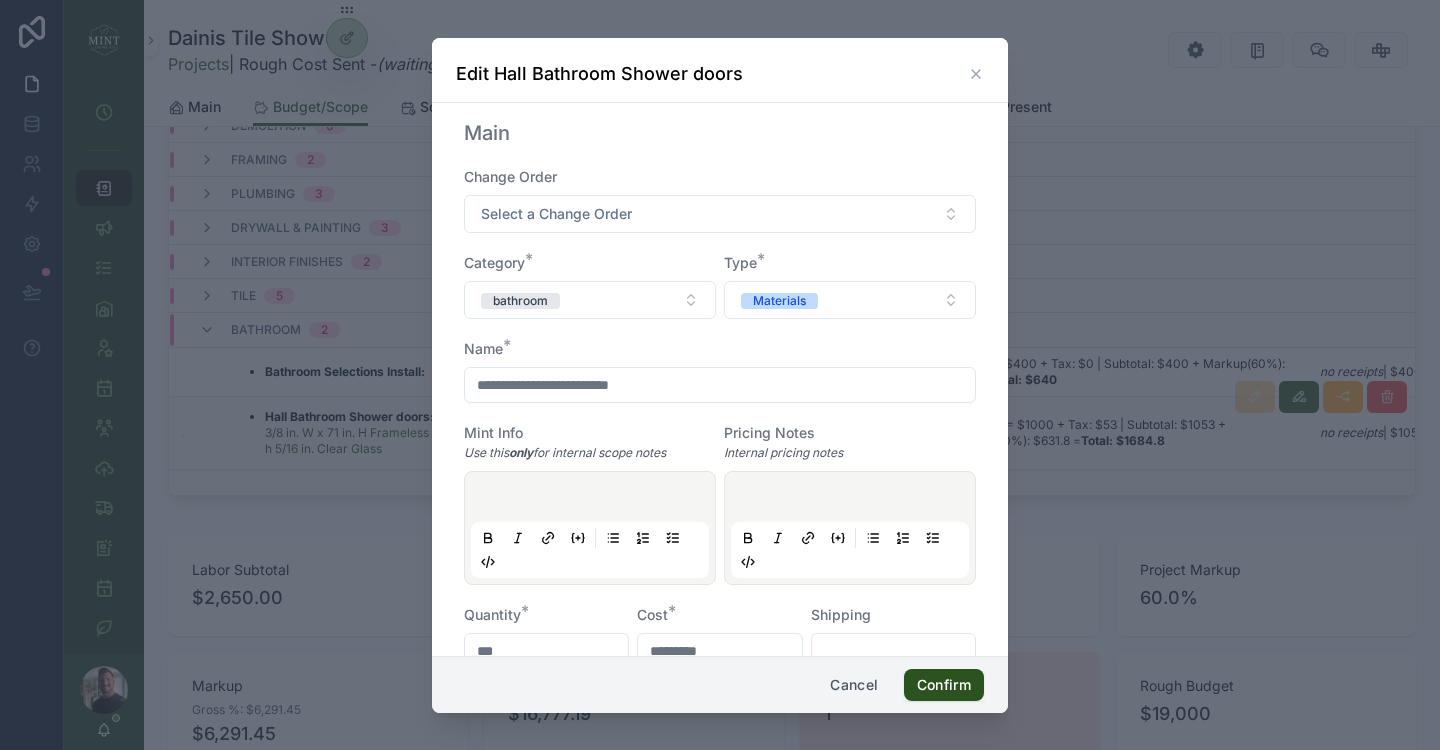 click on "*********" at bounding box center [719, 651] 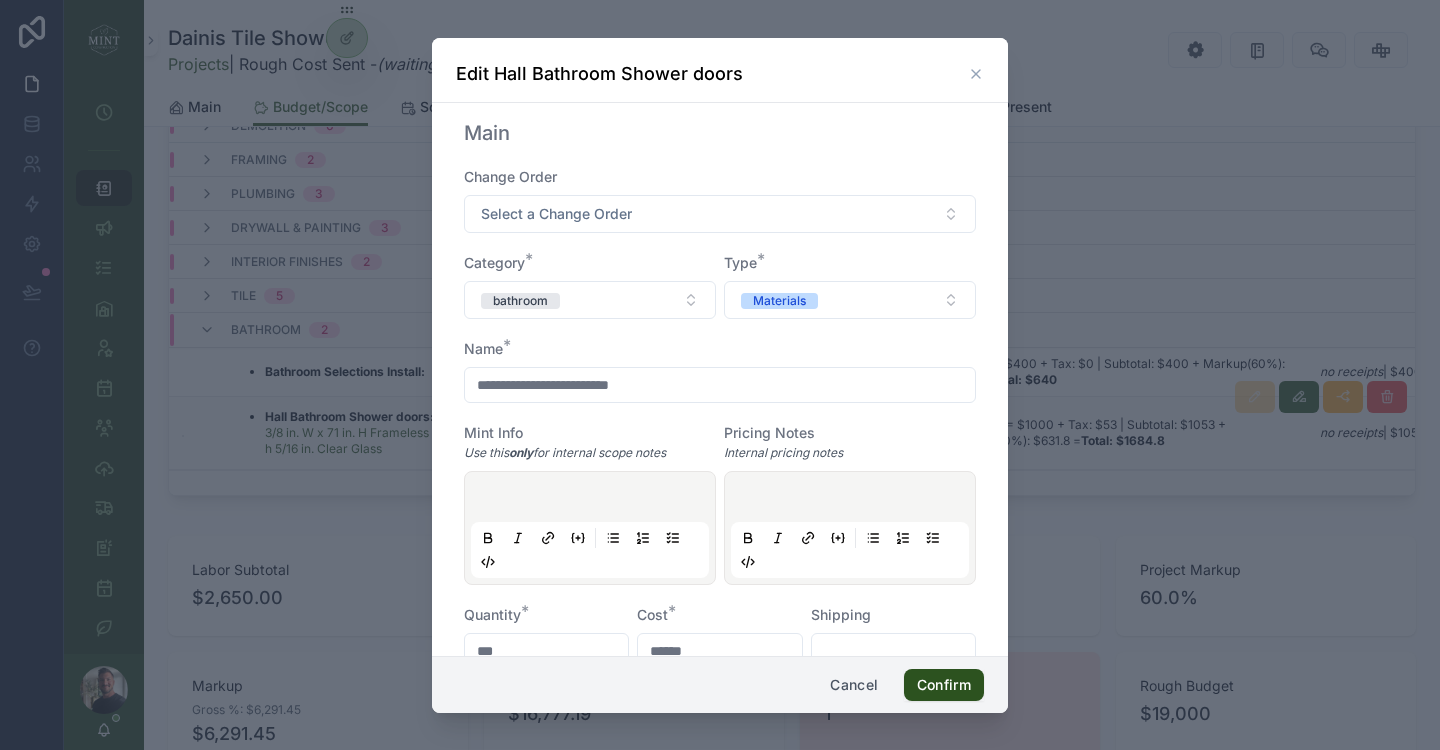 scroll, scrollTop: 3, scrollLeft: 0, axis: vertical 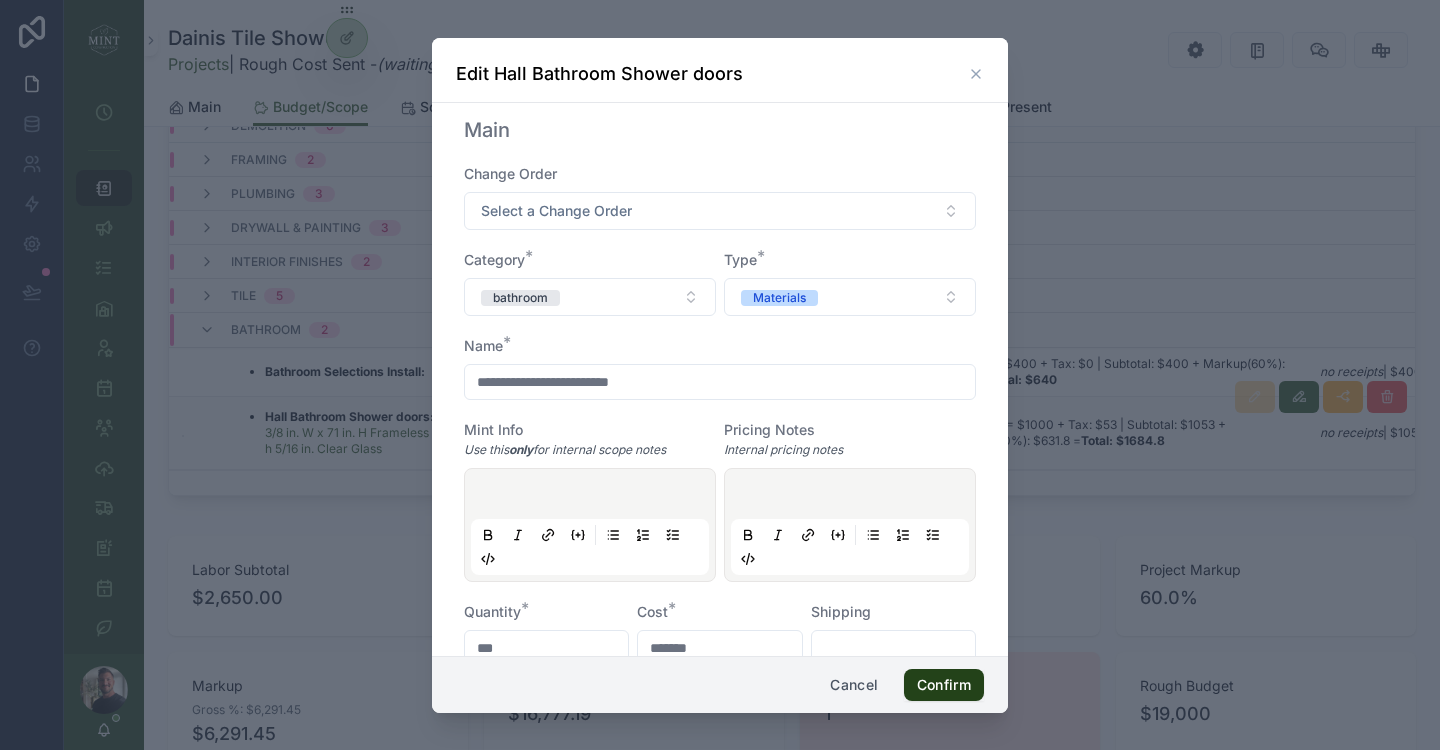 type on "*******" 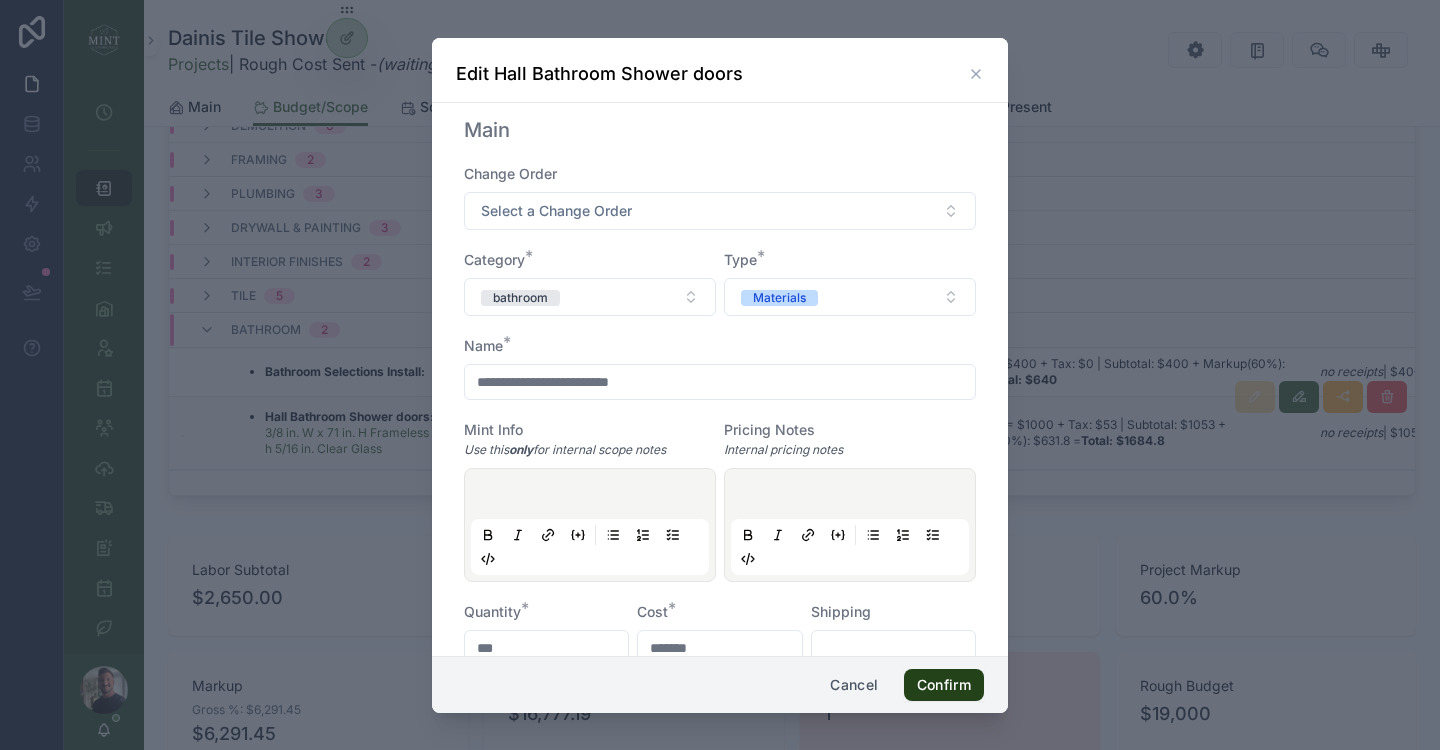 click on "Confirm" at bounding box center (944, 685) 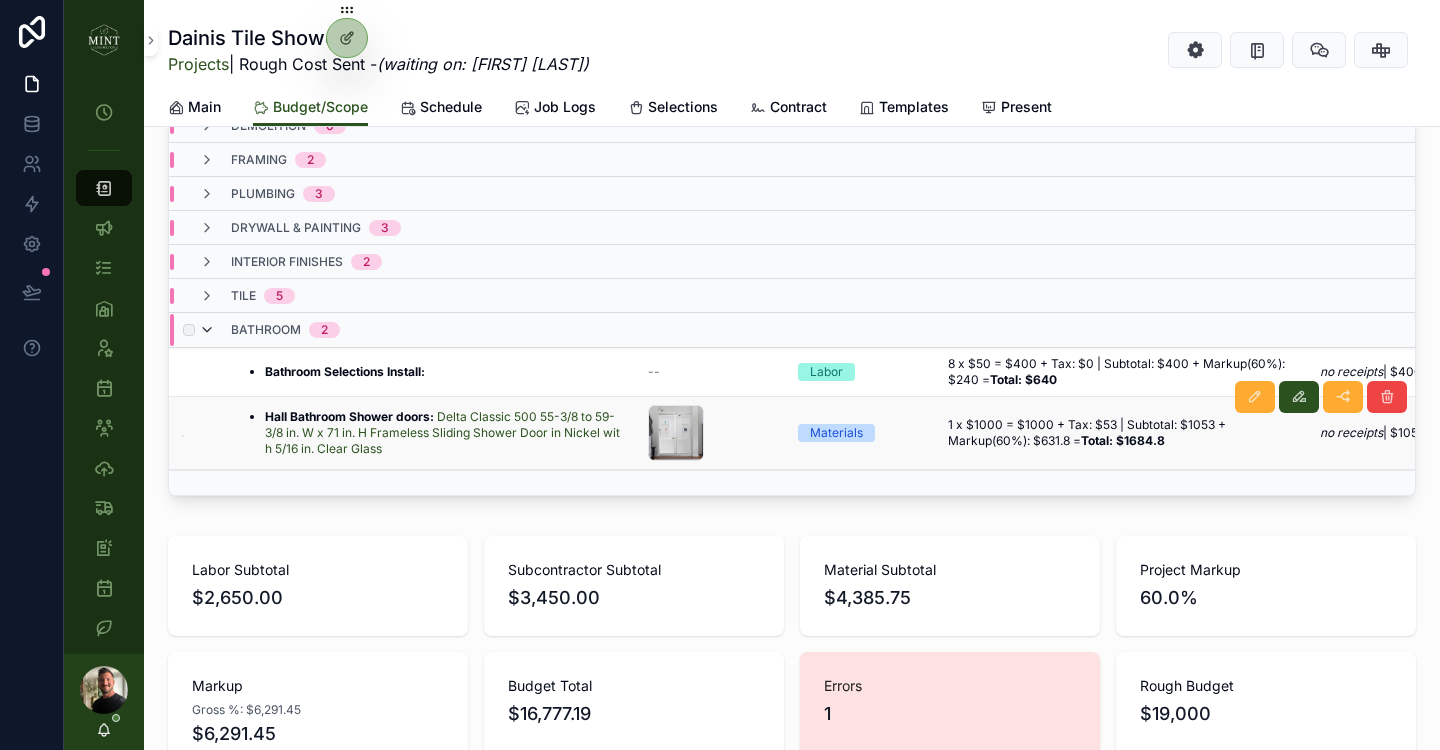 click at bounding box center (207, 330) 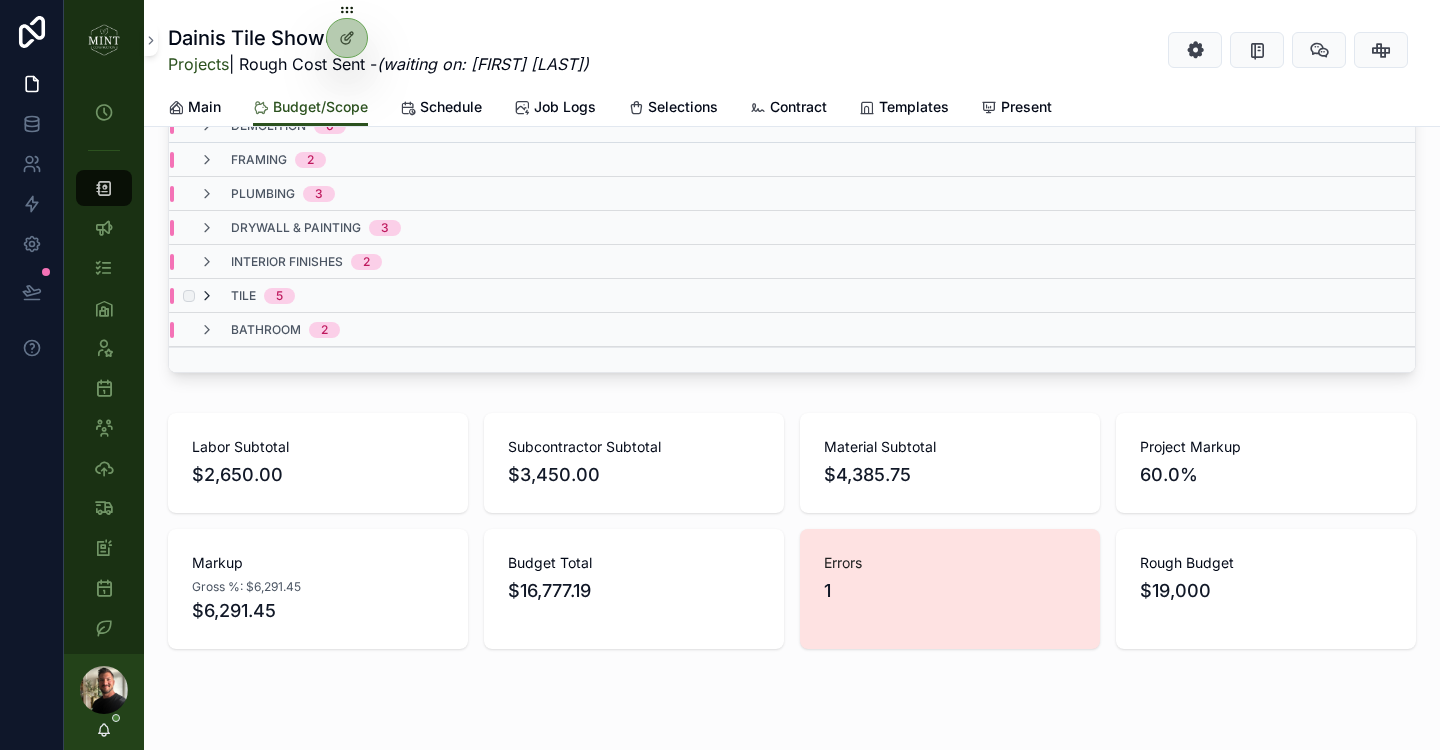 click at bounding box center (207, 296) 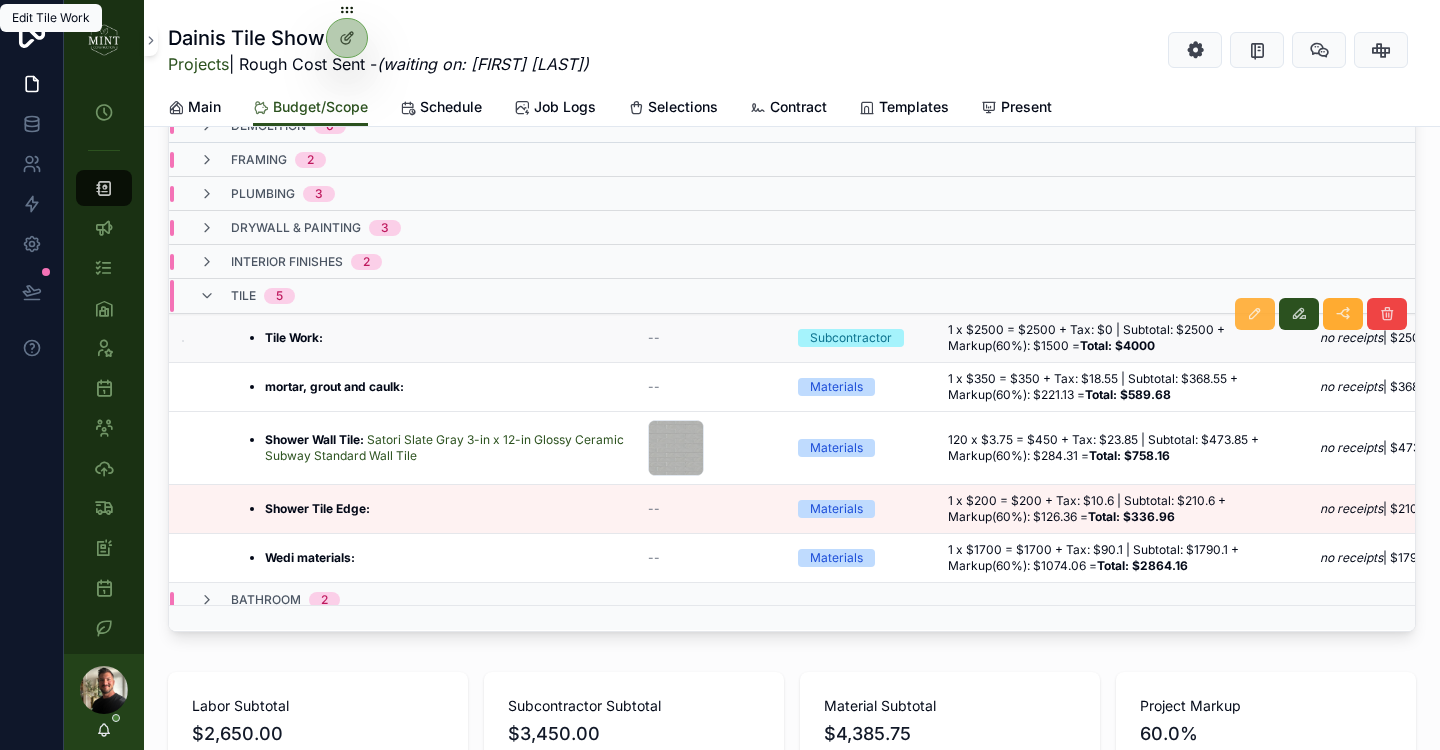 click at bounding box center [1255, 314] 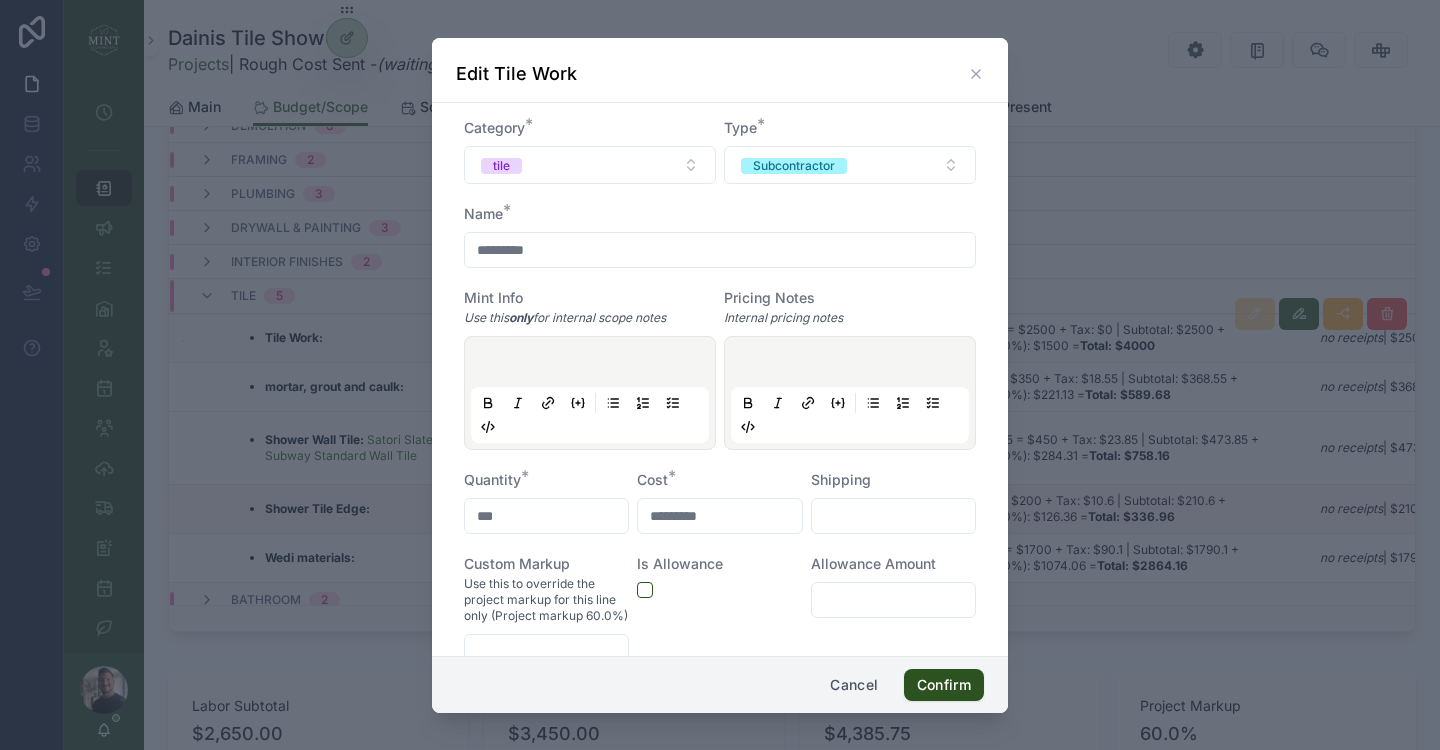 scroll, scrollTop: 195, scrollLeft: 0, axis: vertical 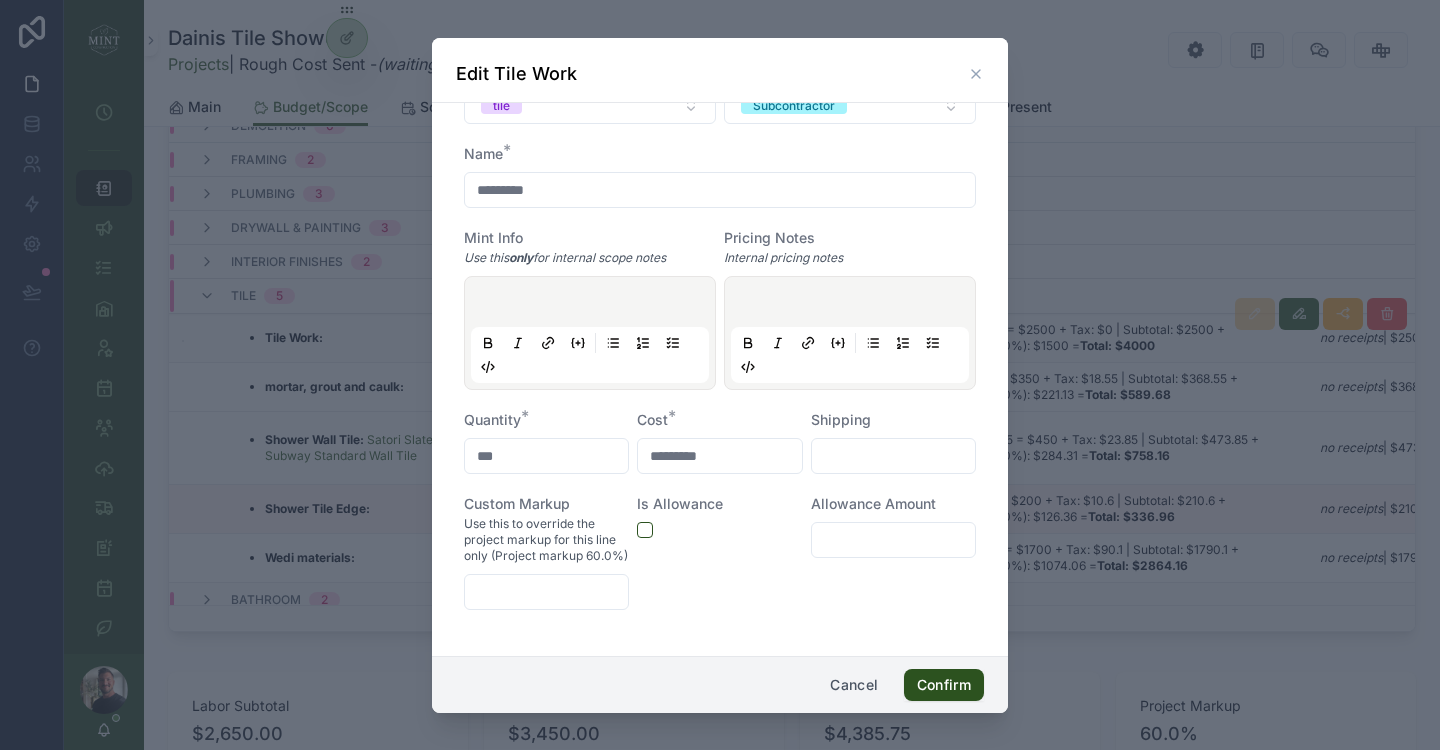 click on "*********" at bounding box center [719, 456] 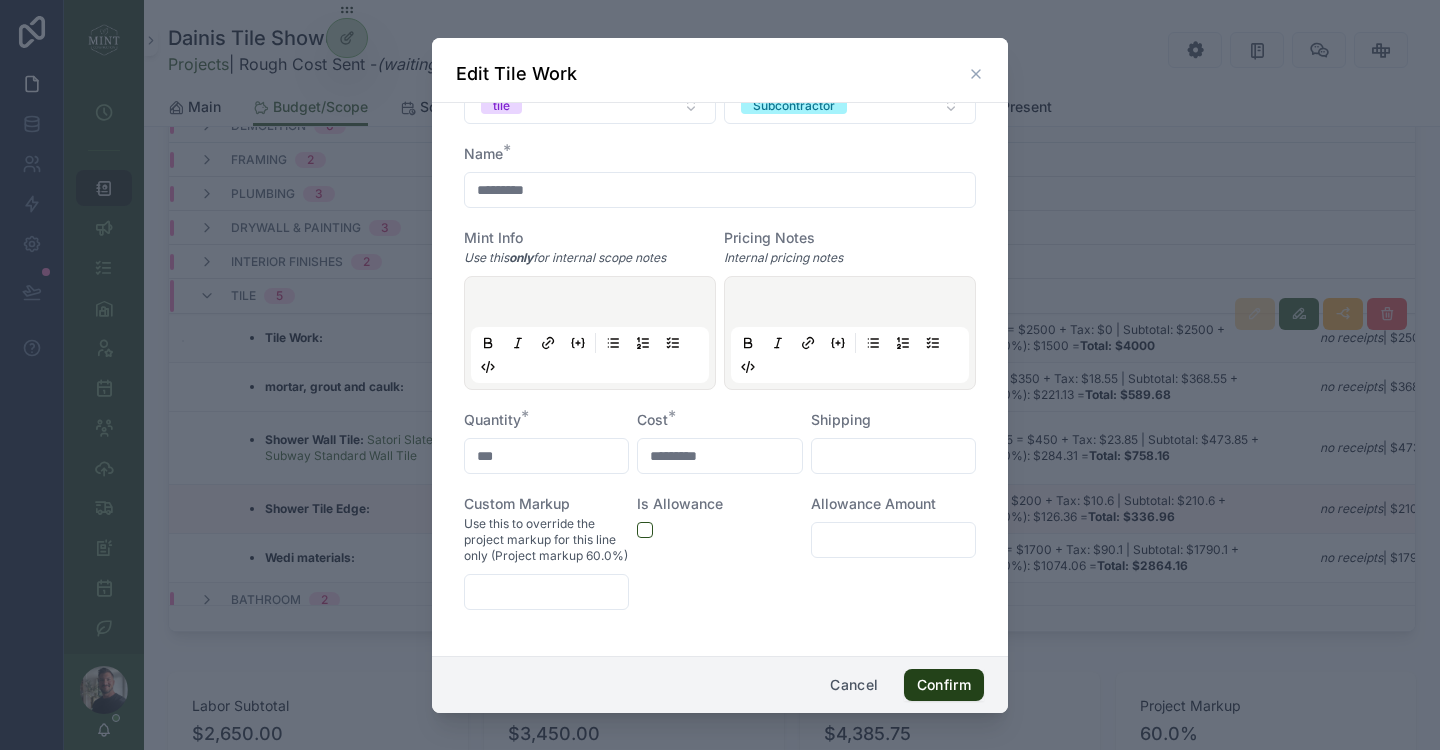 type on "*********" 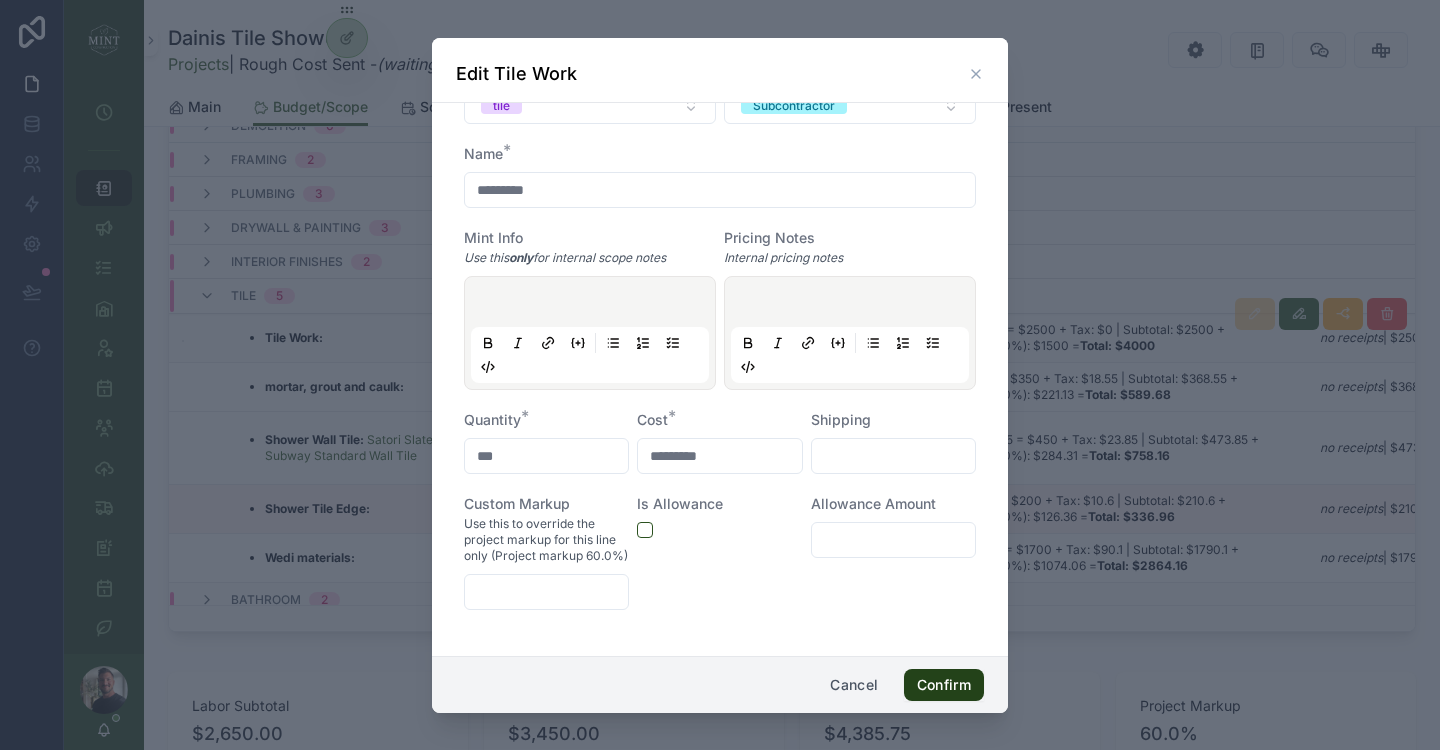 click on "Confirm" at bounding box center (944, 685) 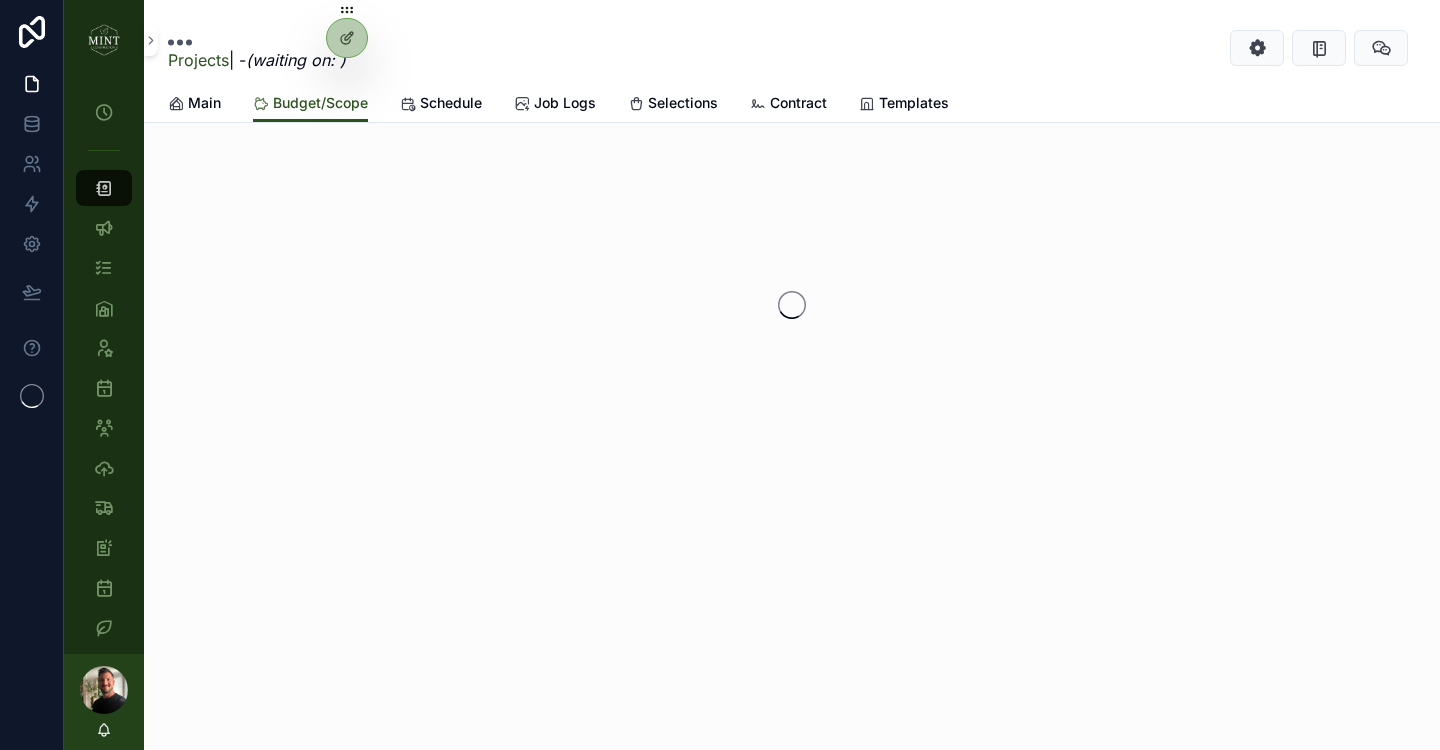 scroll, scrollTop: 0, scrollLeft: 0, axis: both 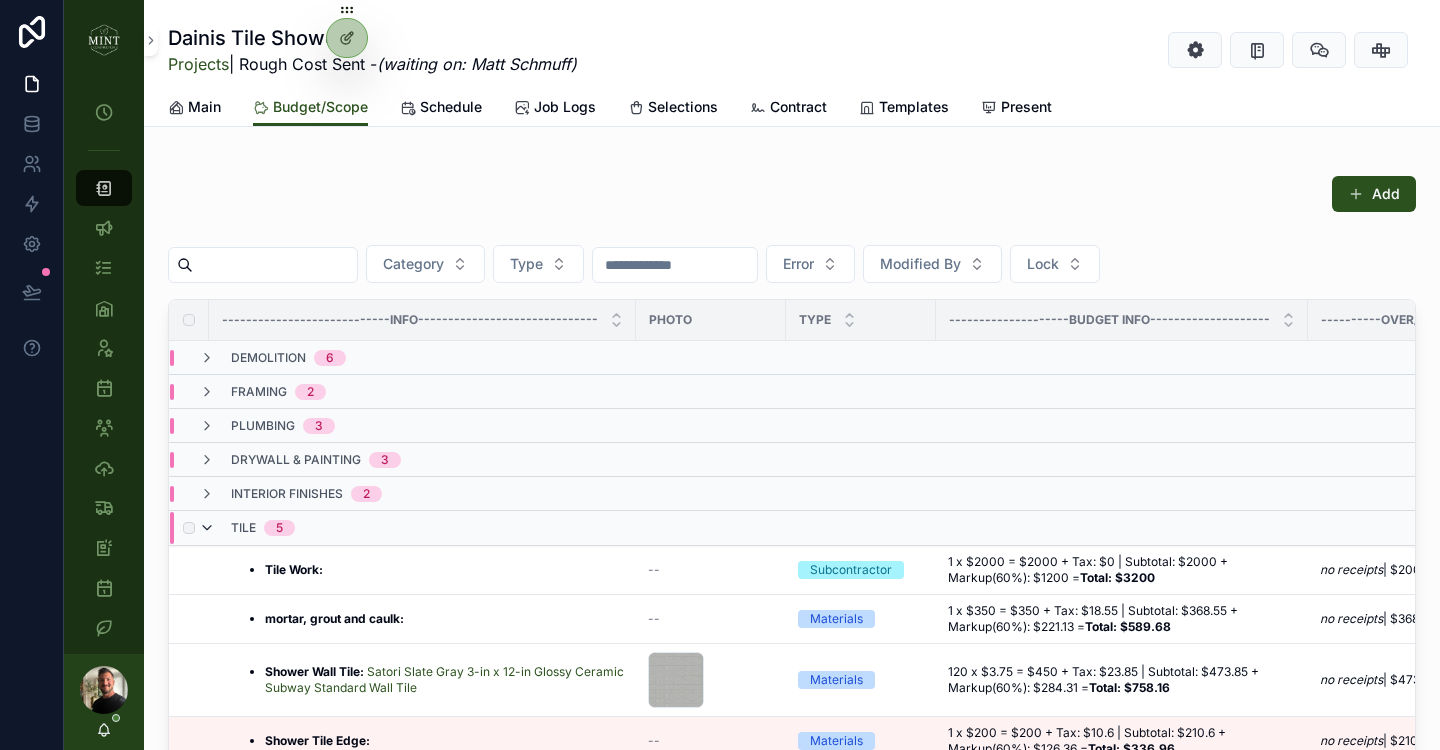 click at bounding box center (207, 528) 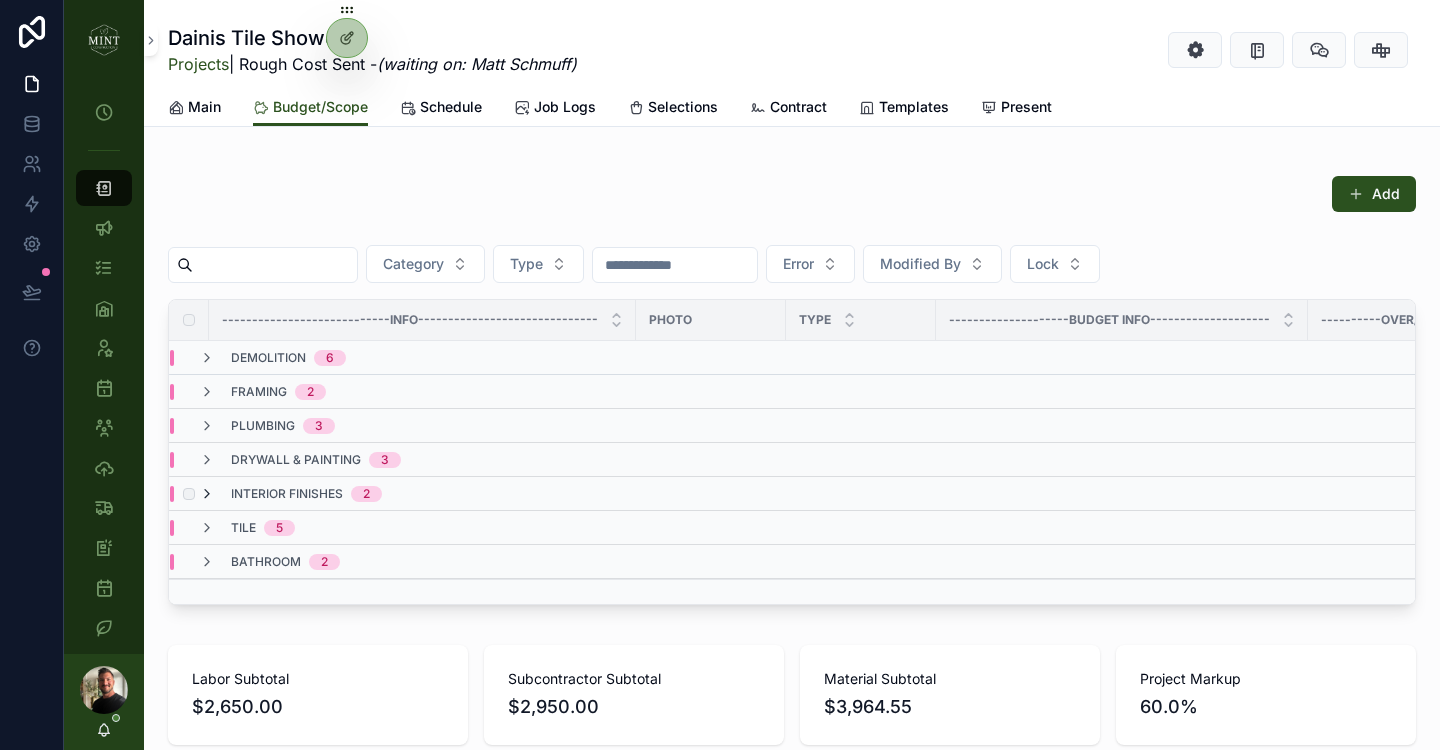 click at bounding box center (207, 494) 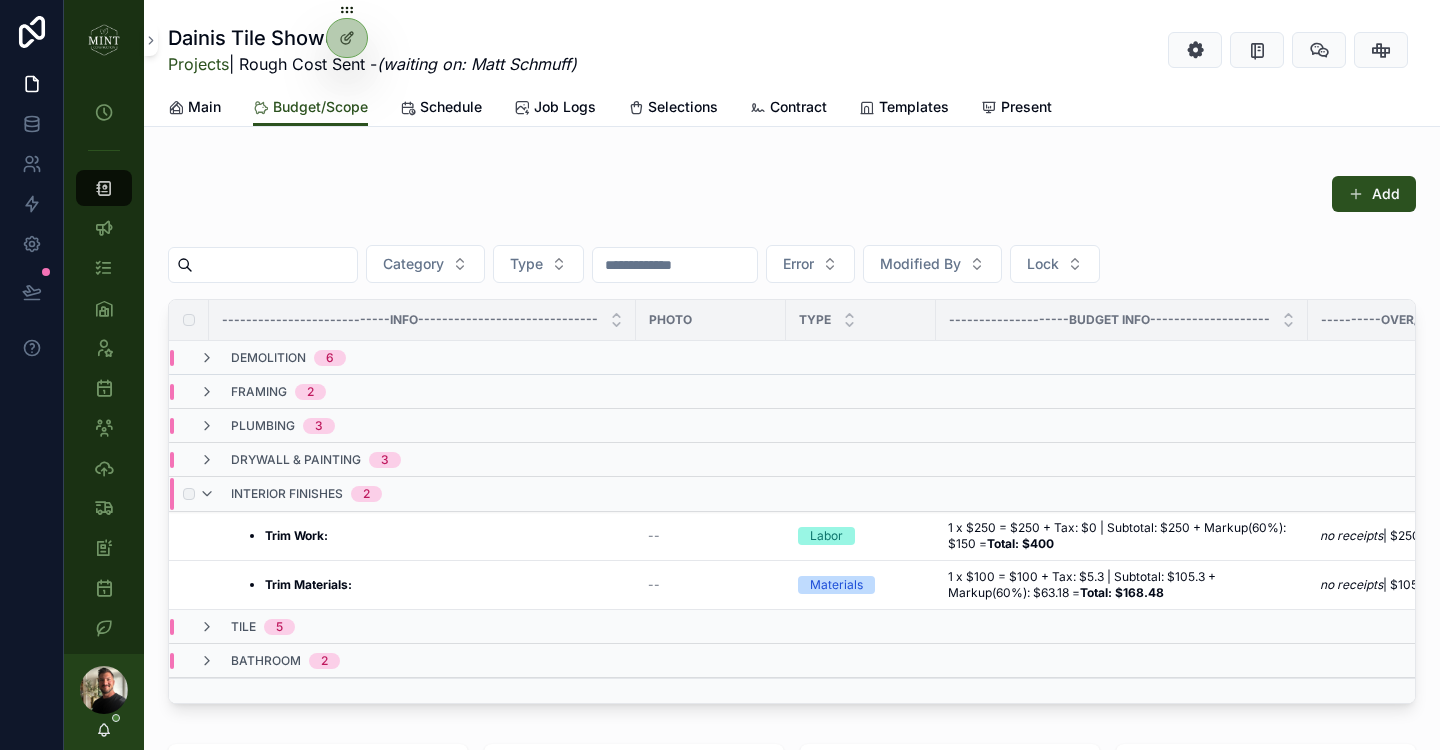 click on "interior finishes 2" at bounding box center [290, 494] 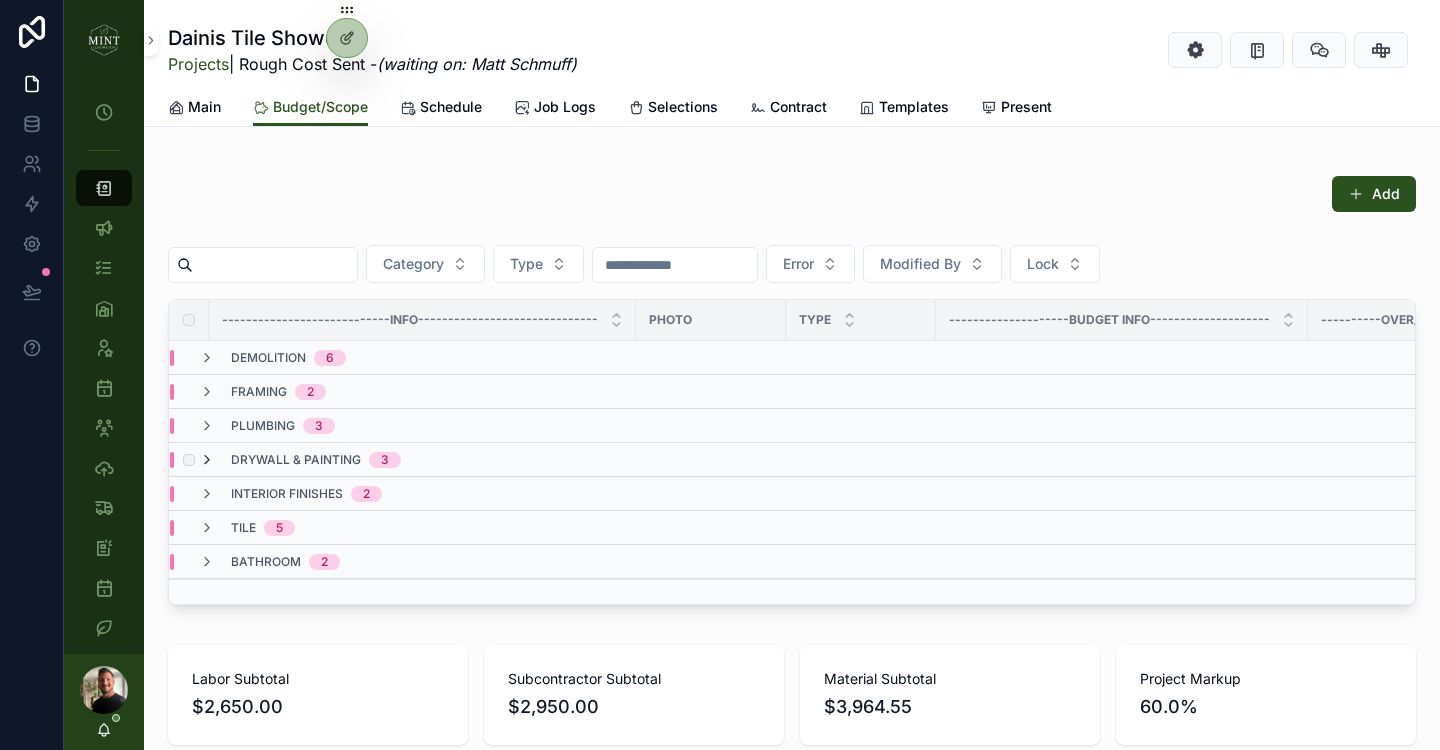 click at bounding box center (207, 460) 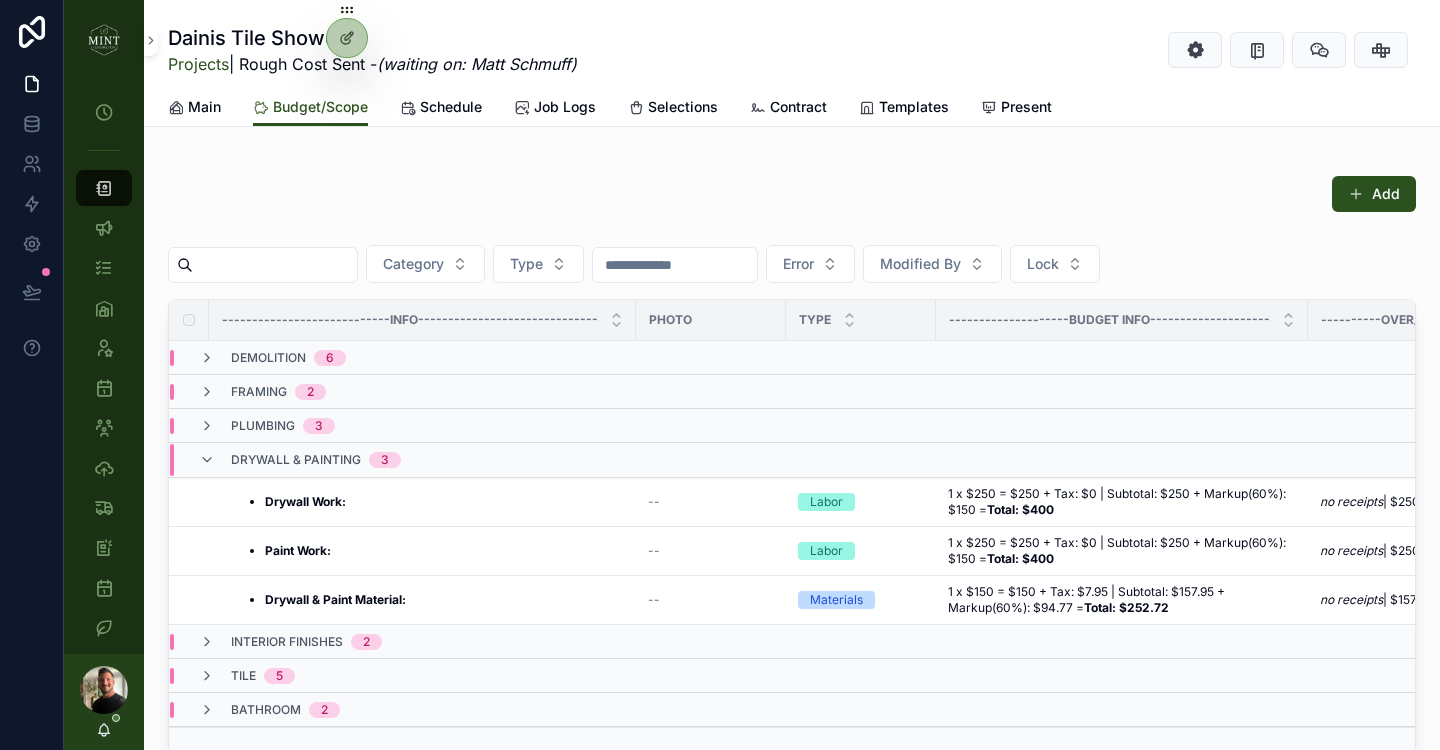 click at bounding box center (207, 460) 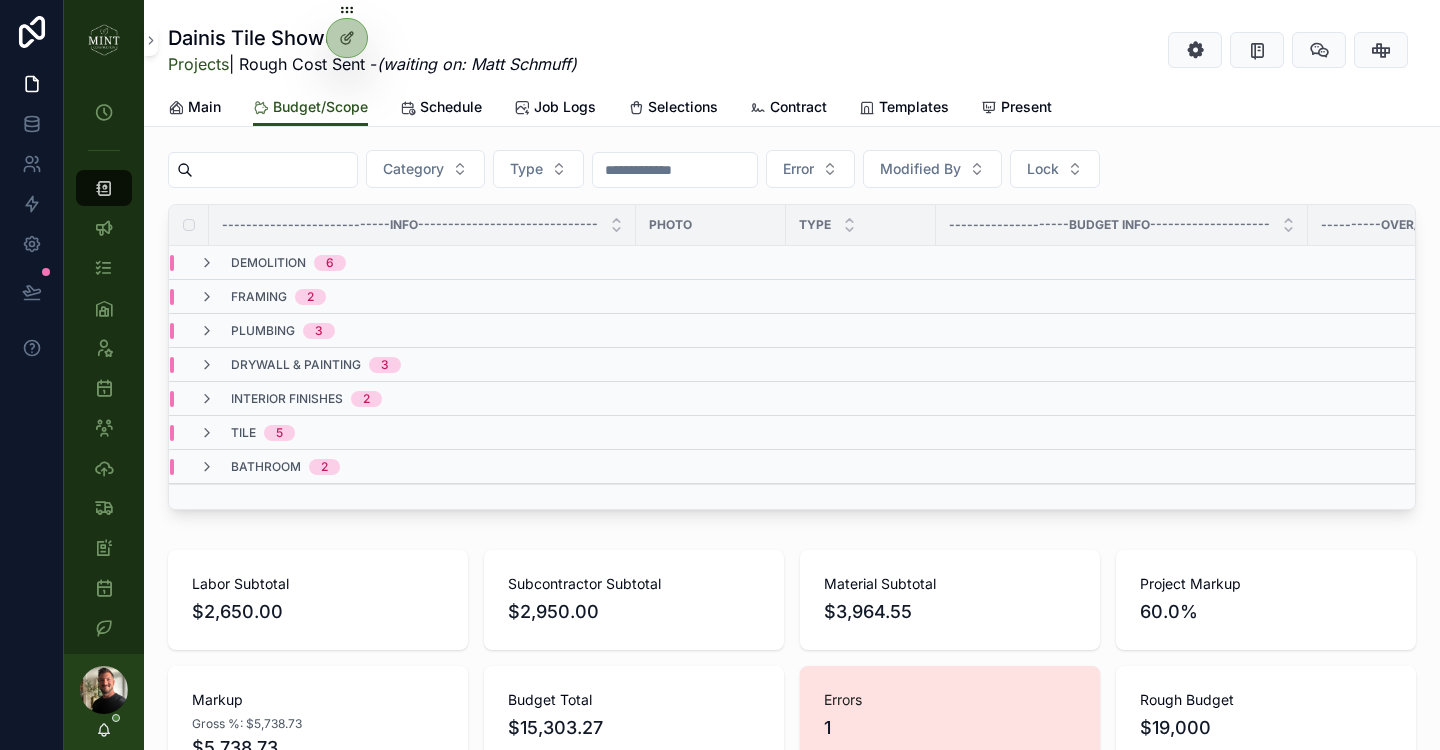 scroll, scrollTop: 88, scrollLeft: 0, axis: vertical 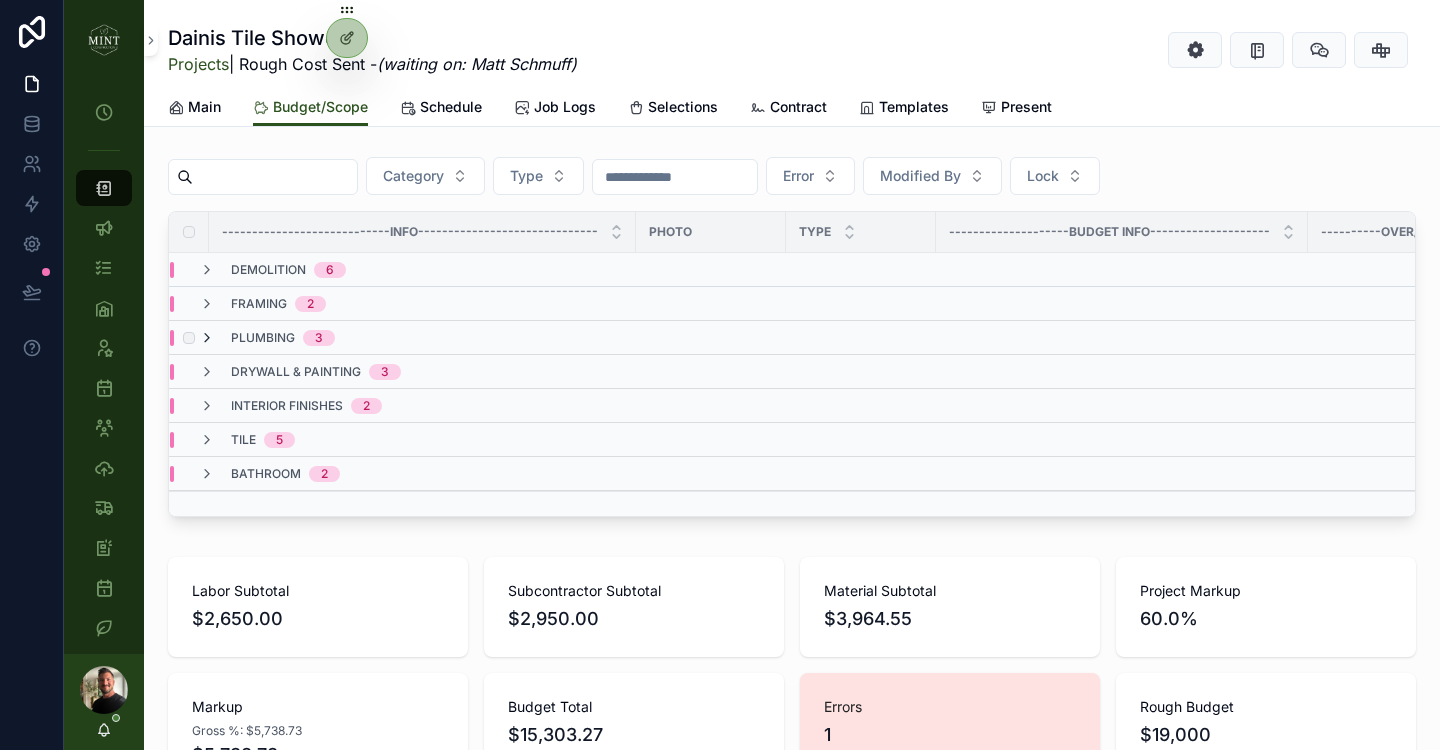 click at bounding box center (207, 338) 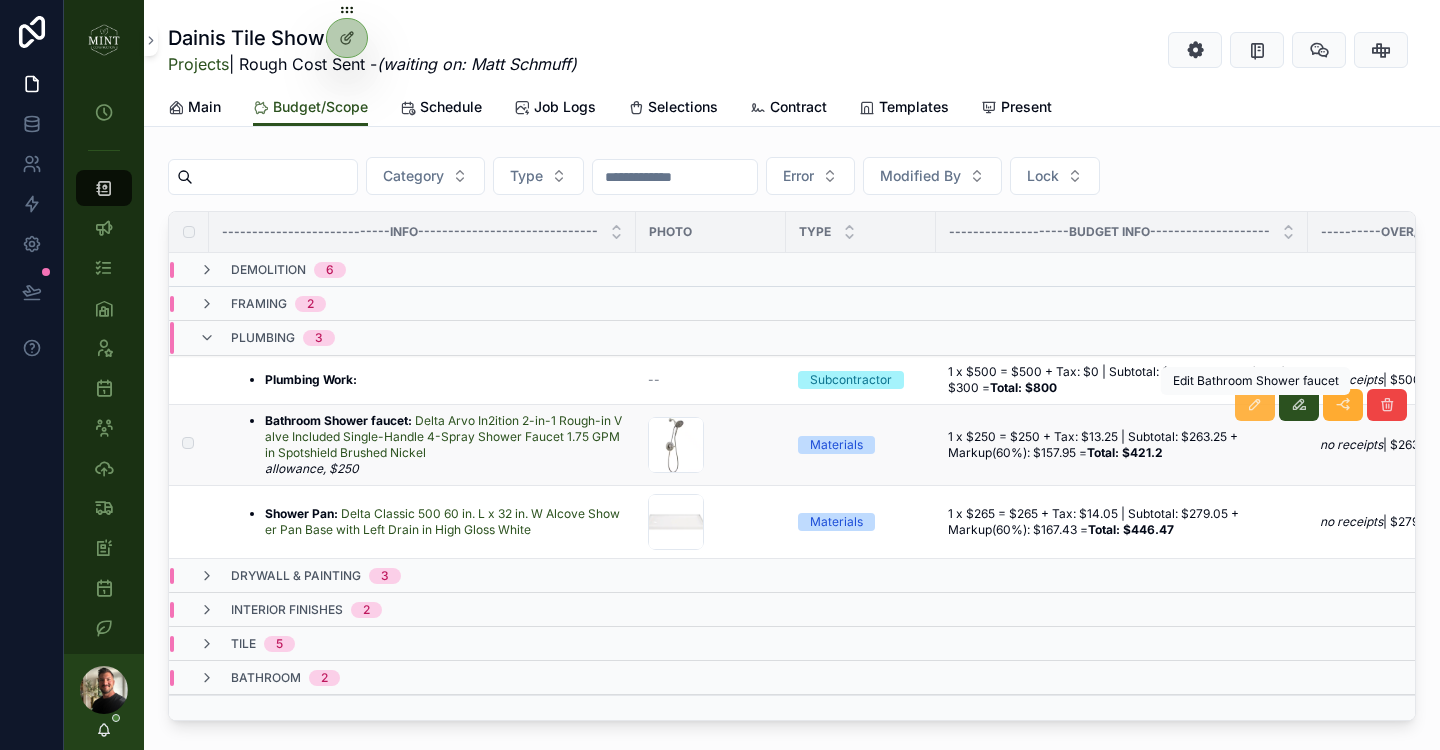 click at bounding box center (1255, 405) 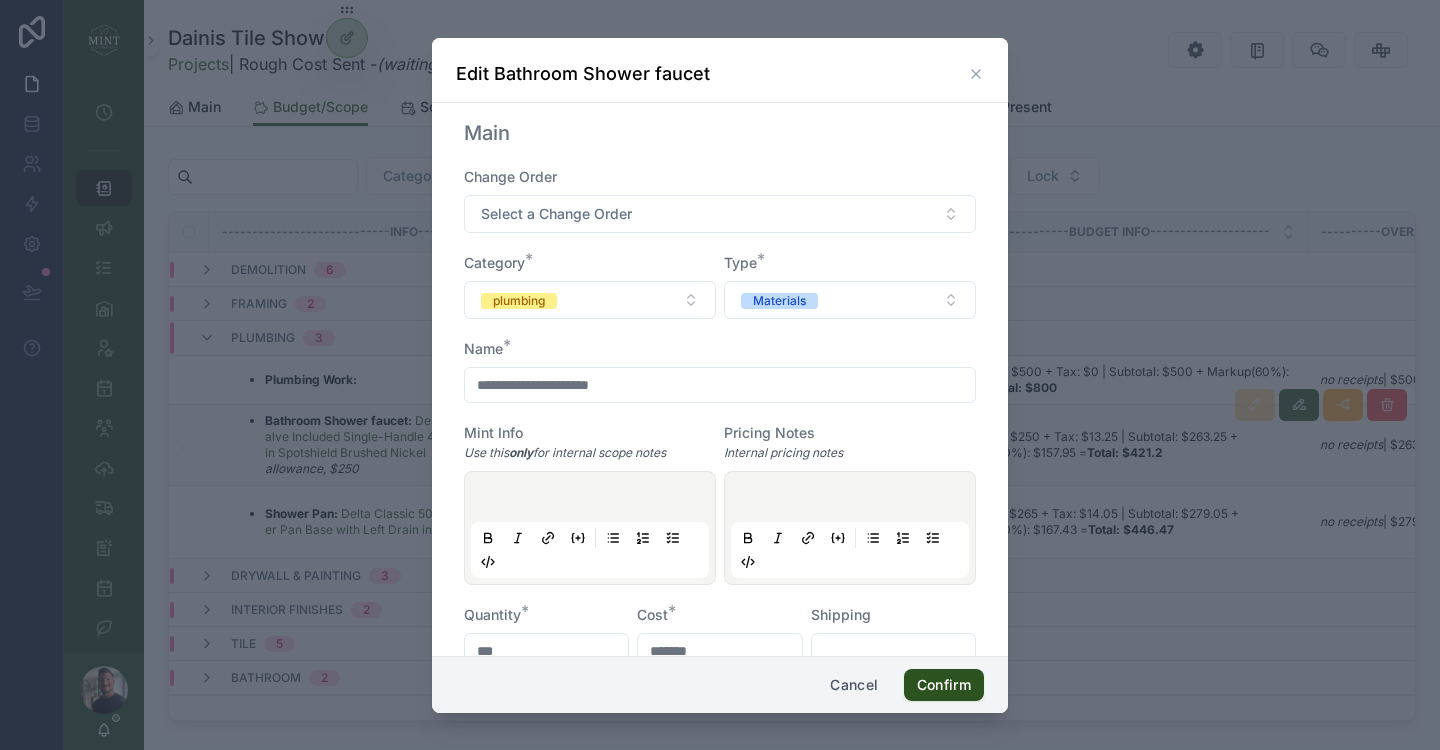 click on "**********" at bounding box center [720, 385] 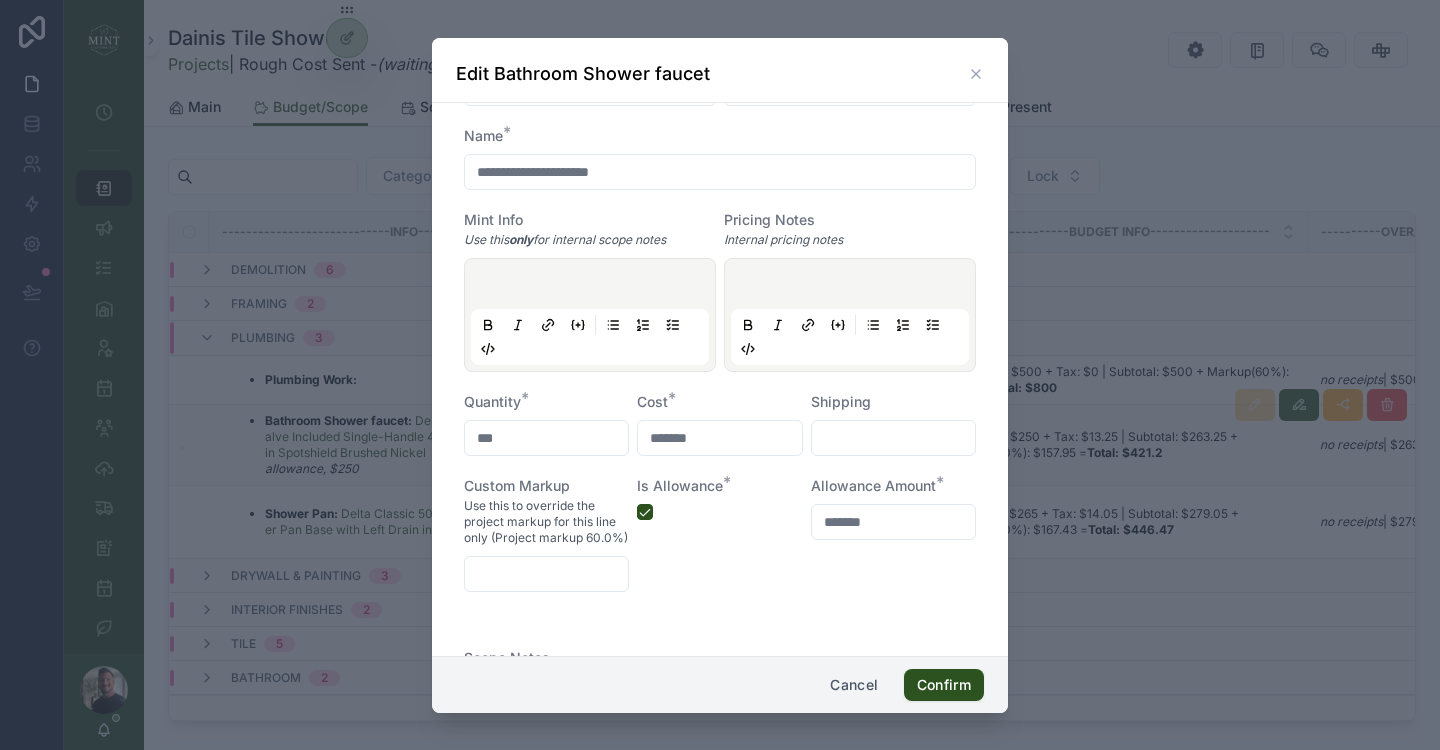 scroll, scrollTop: 218, scrollLeft: 0, axis: vertical 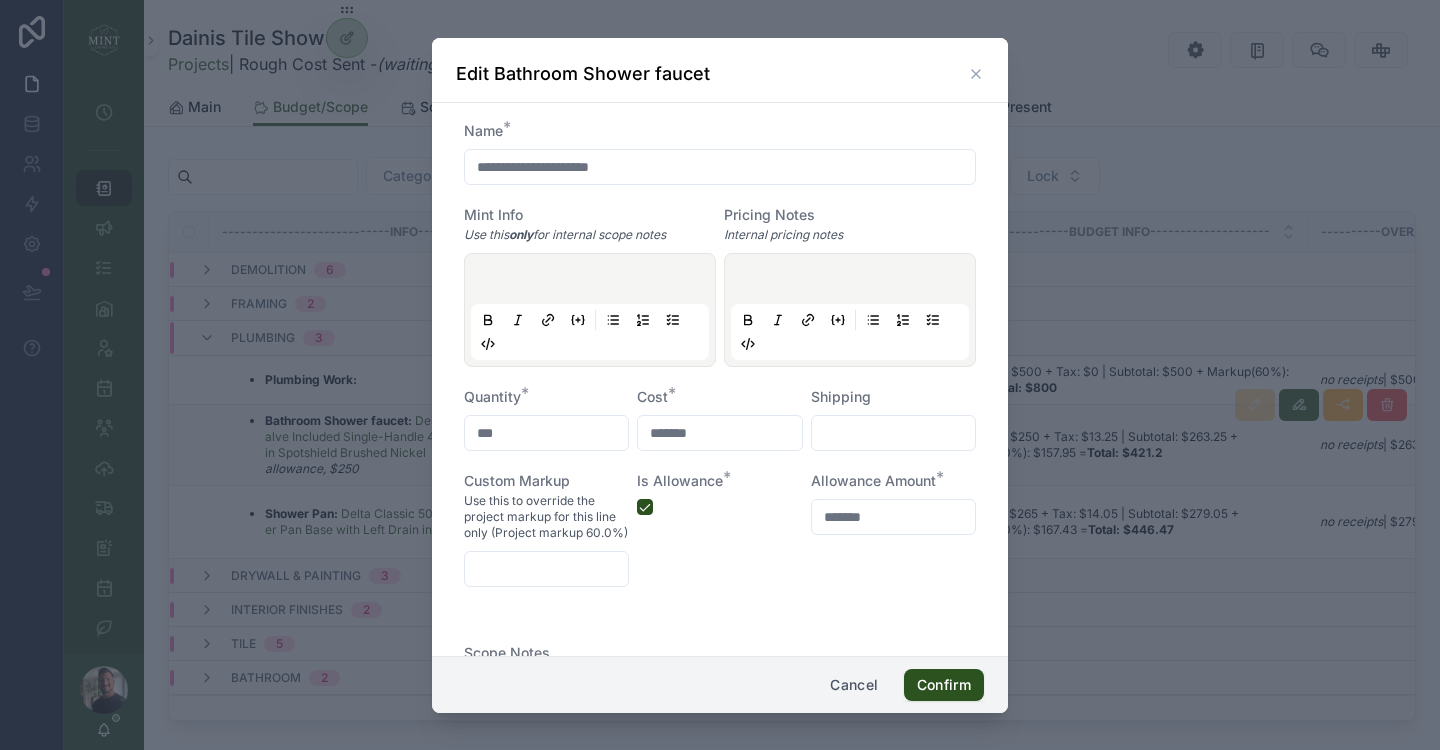 type on "**********" 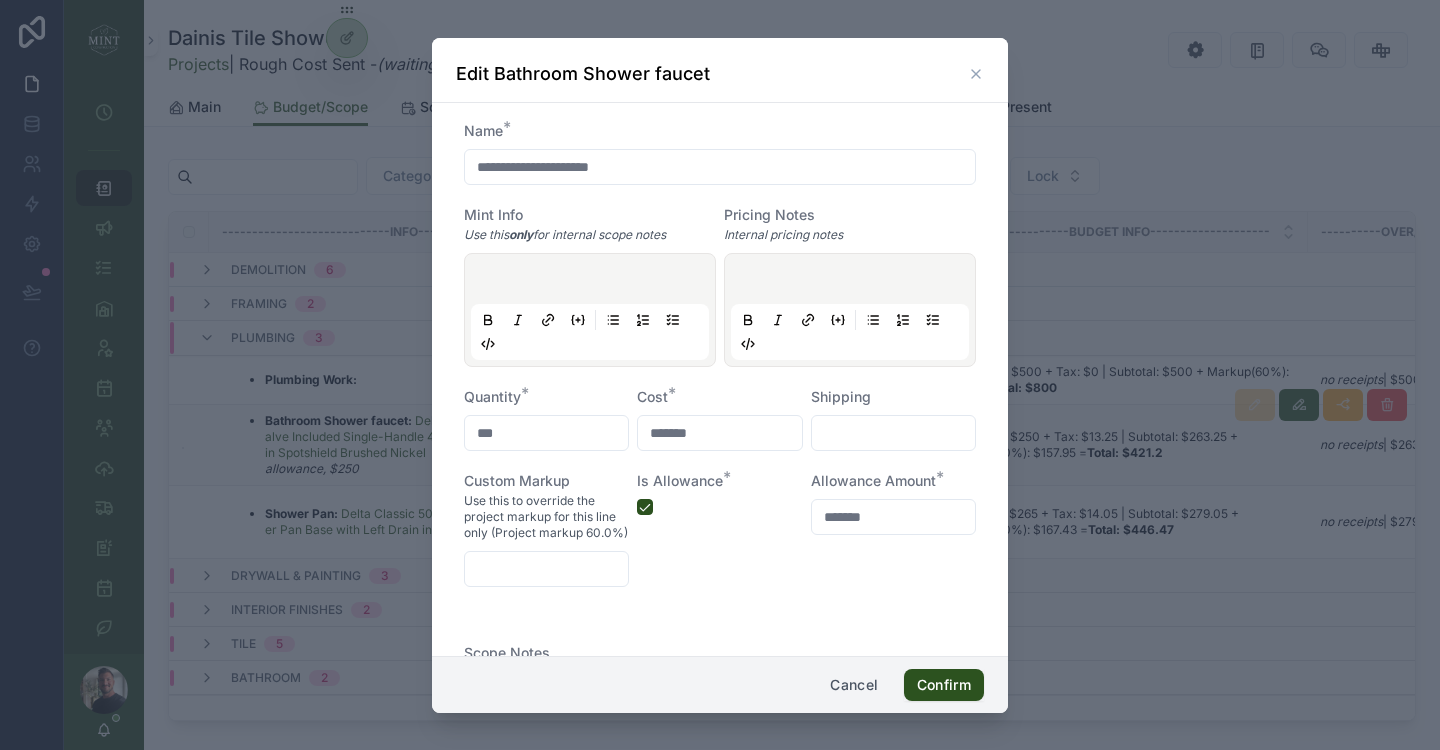 click on "*******" at bounding box center (893, 517) 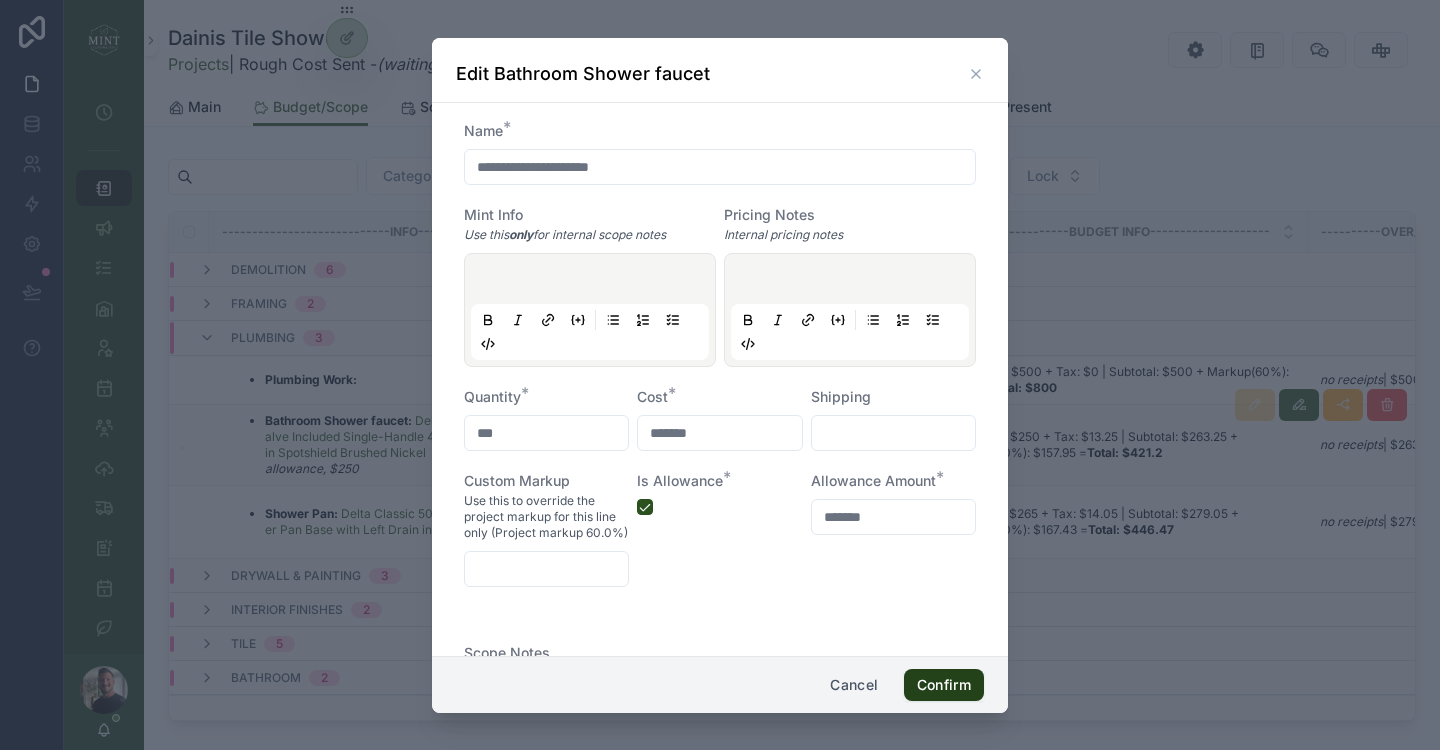 type on "*******" 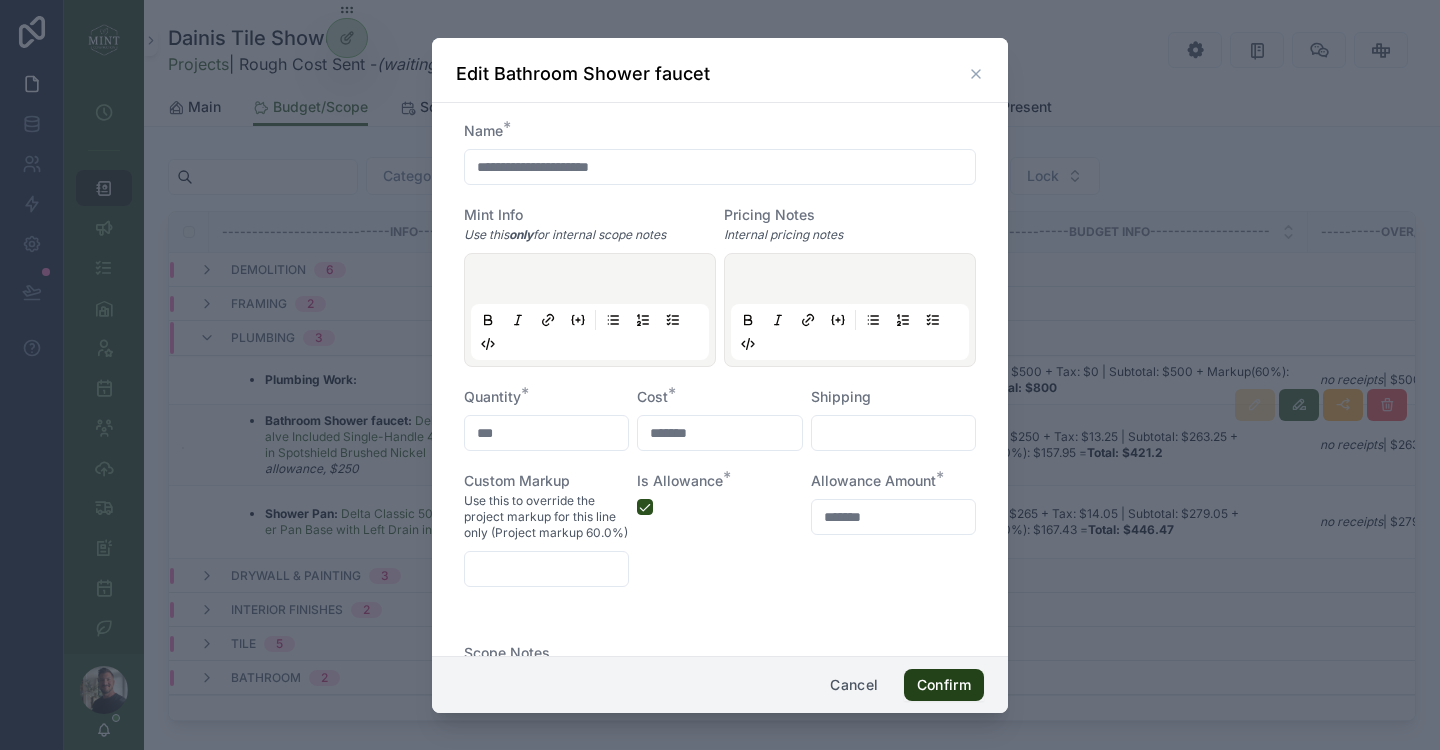 click on "Confirm" at bounding box center (944, 685) 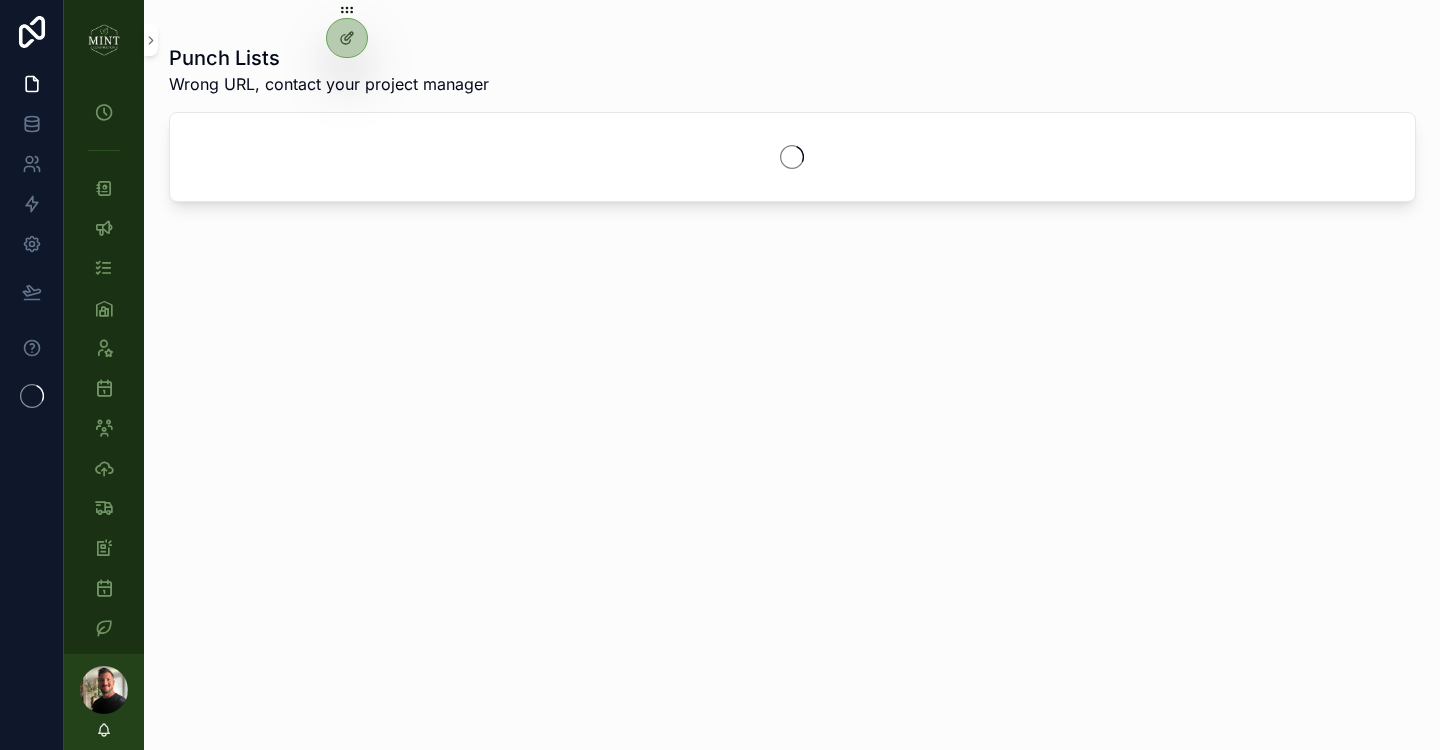 scroll, scrollTop: 0, scrollLeft: 0, axis: both 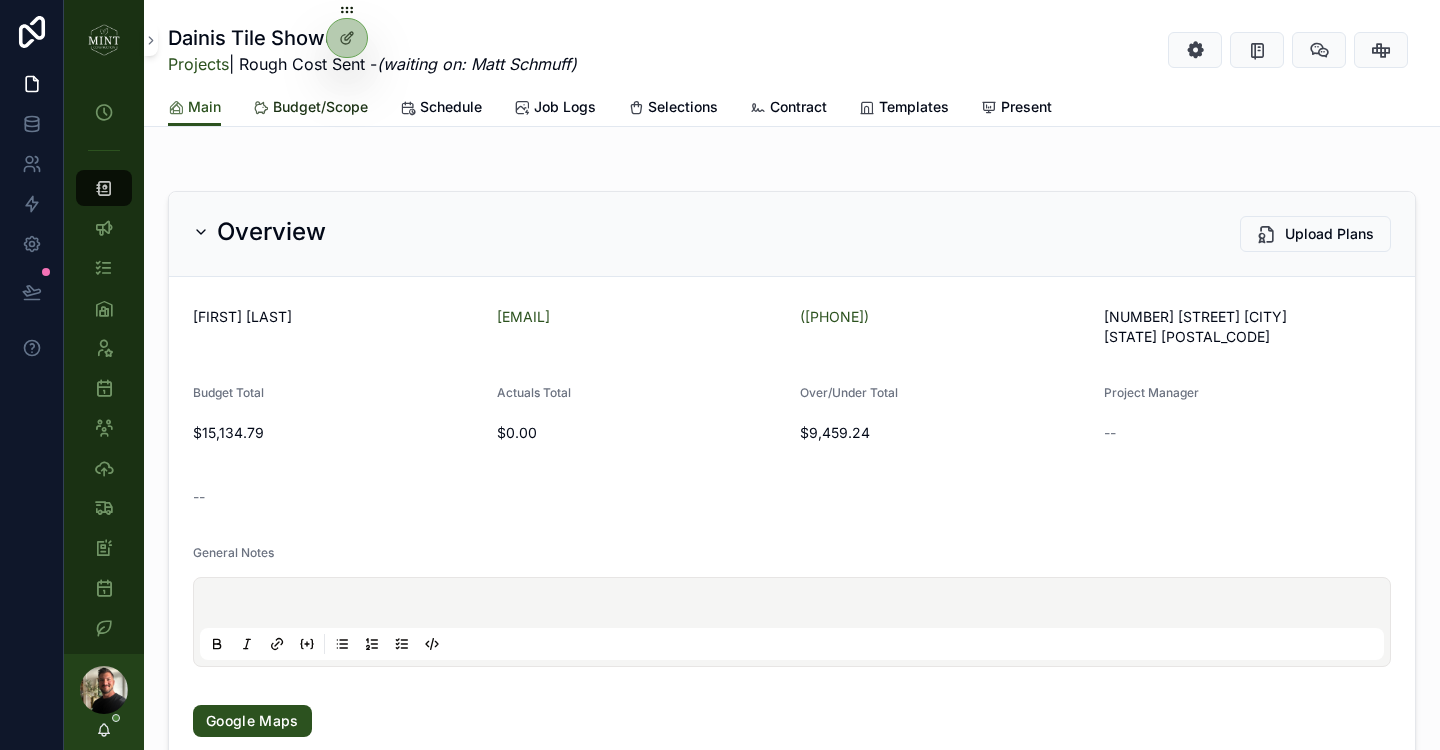 click on "Budget/Scope" at bounding box center (320, 107) 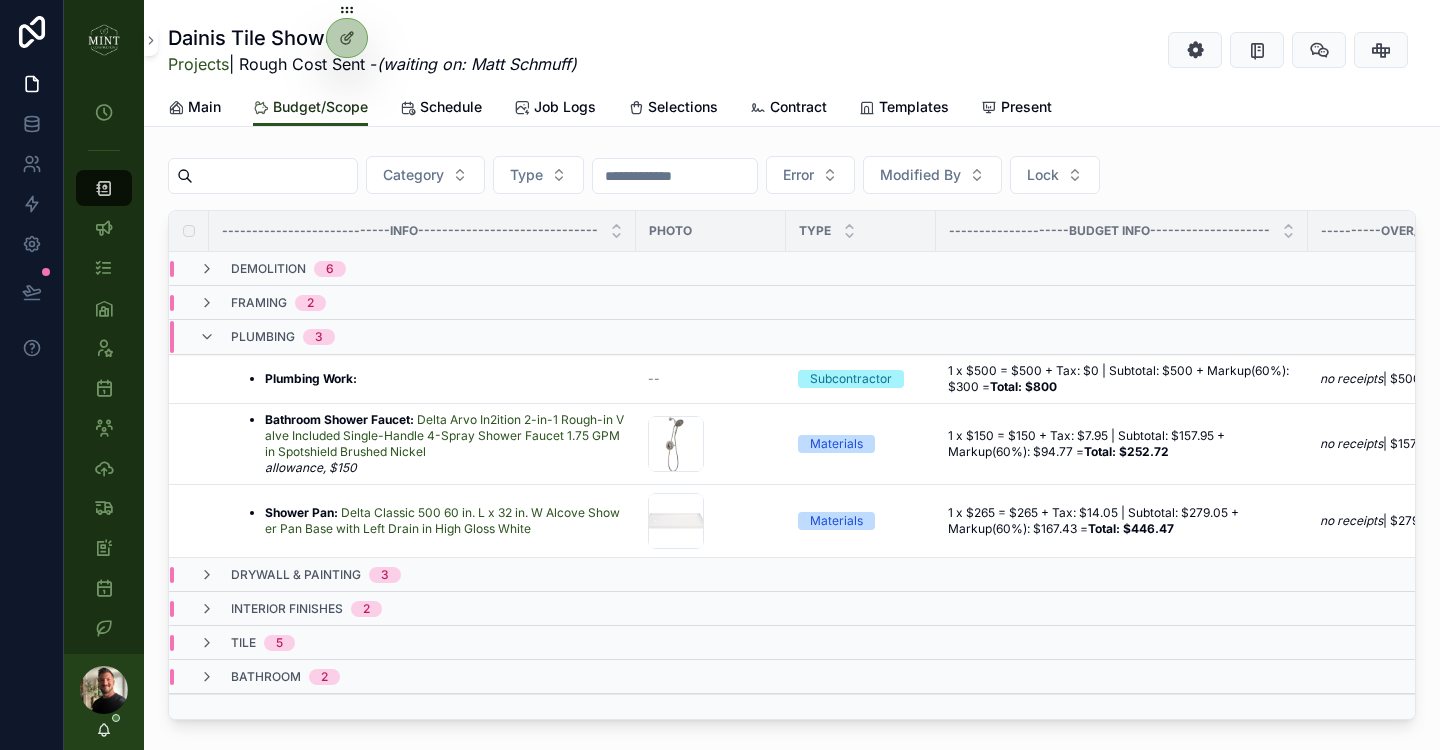 scroll, scrollTop: 90, scrollLeft: 0, axis: vertical 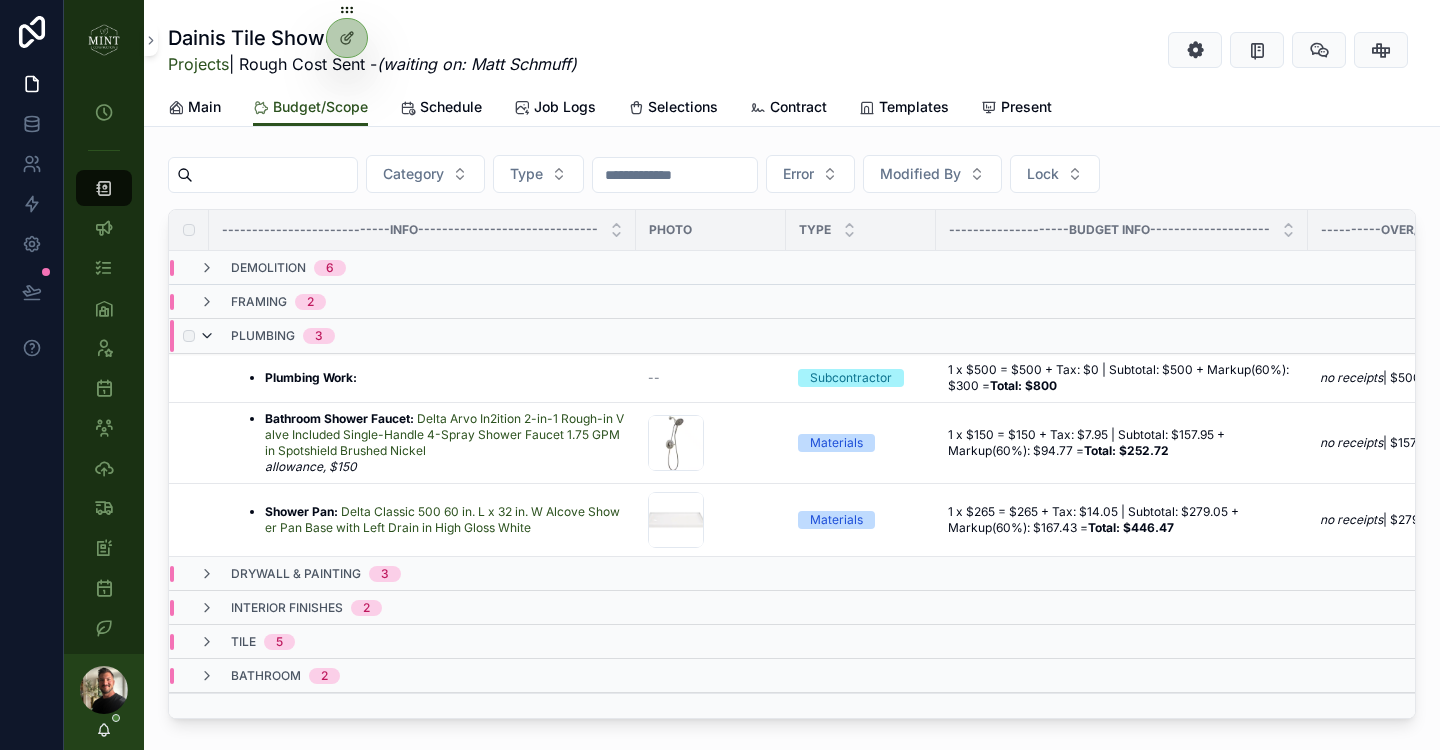 click at bounding box center (207, 336) 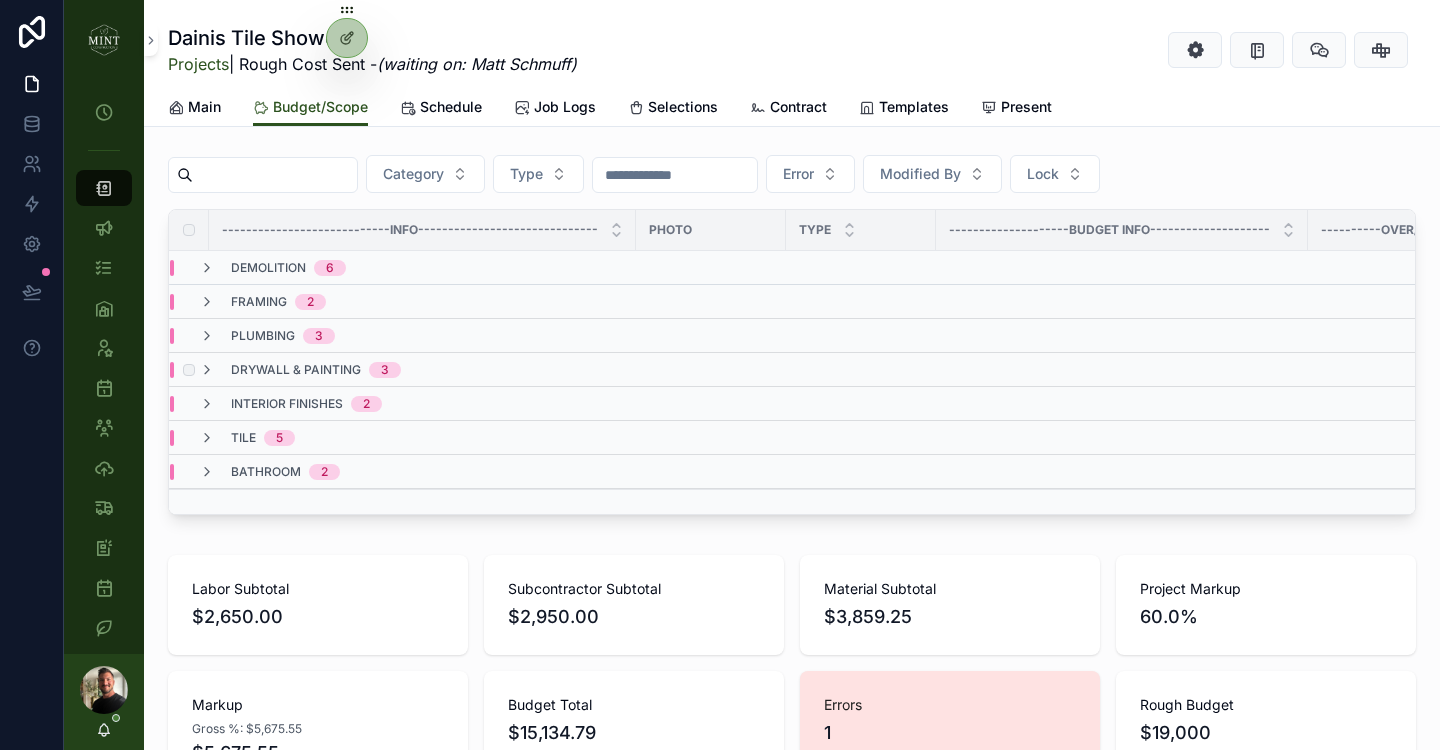 click on "drywall & painting 3" at bounding box center [300, 370] 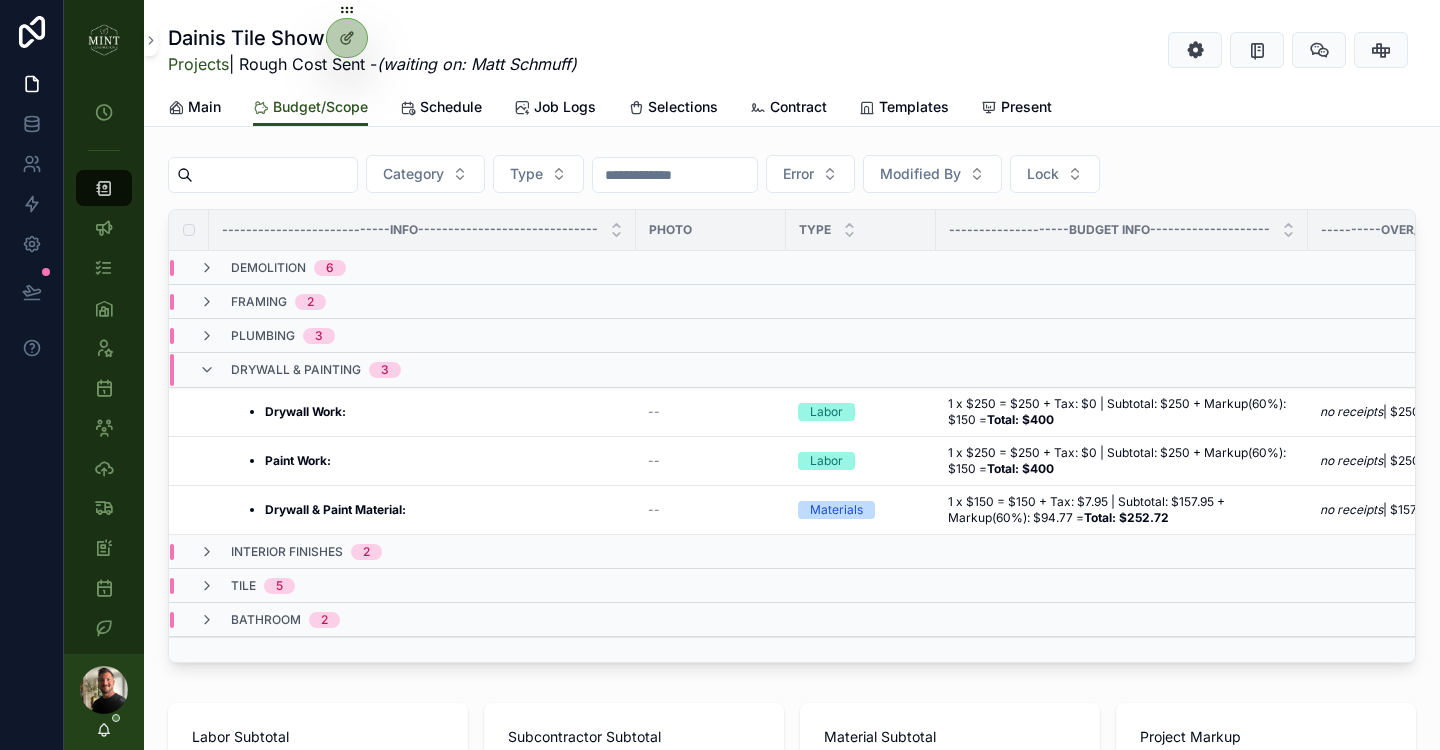 click on "drywall & painting 3" at bounding box center (300, 370) 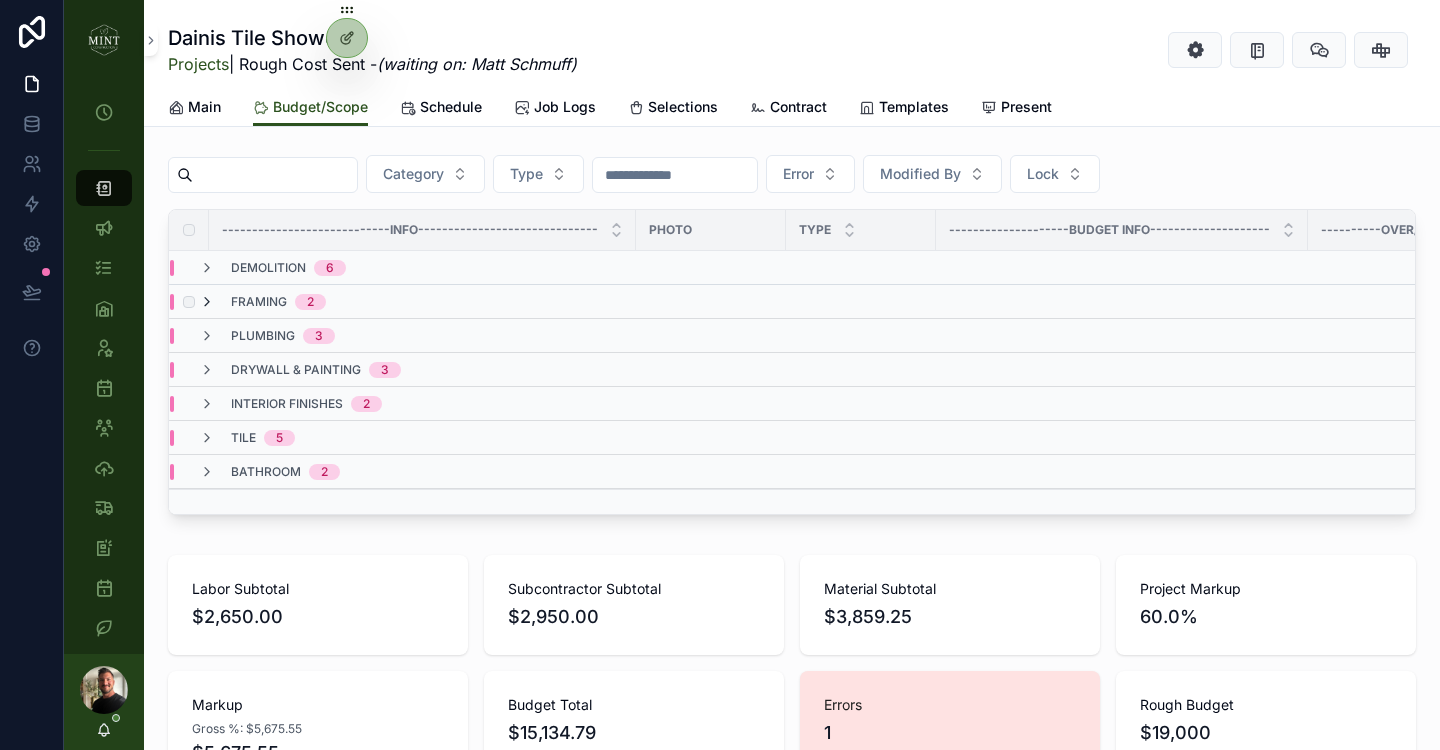 click at bounding box center [207, 302] 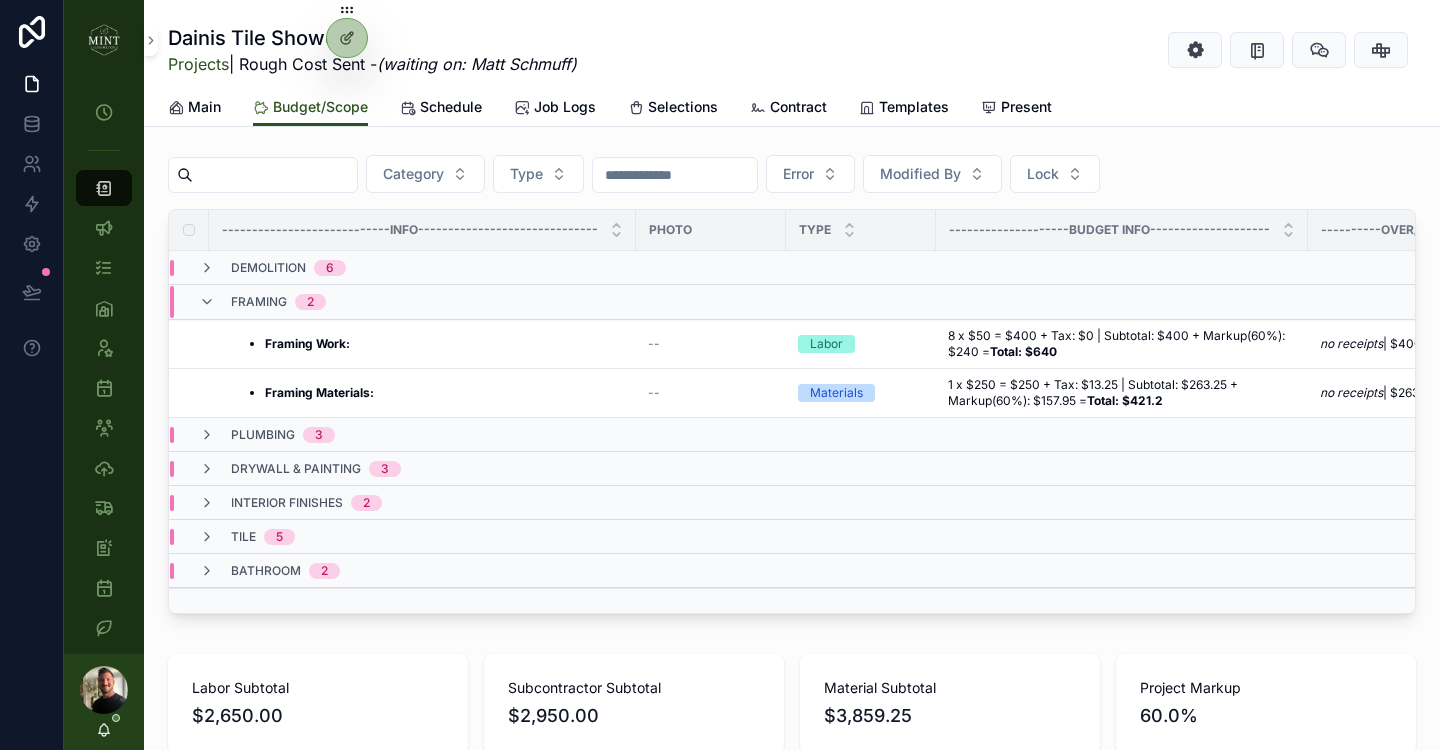 click at bounding box center (207, 302) 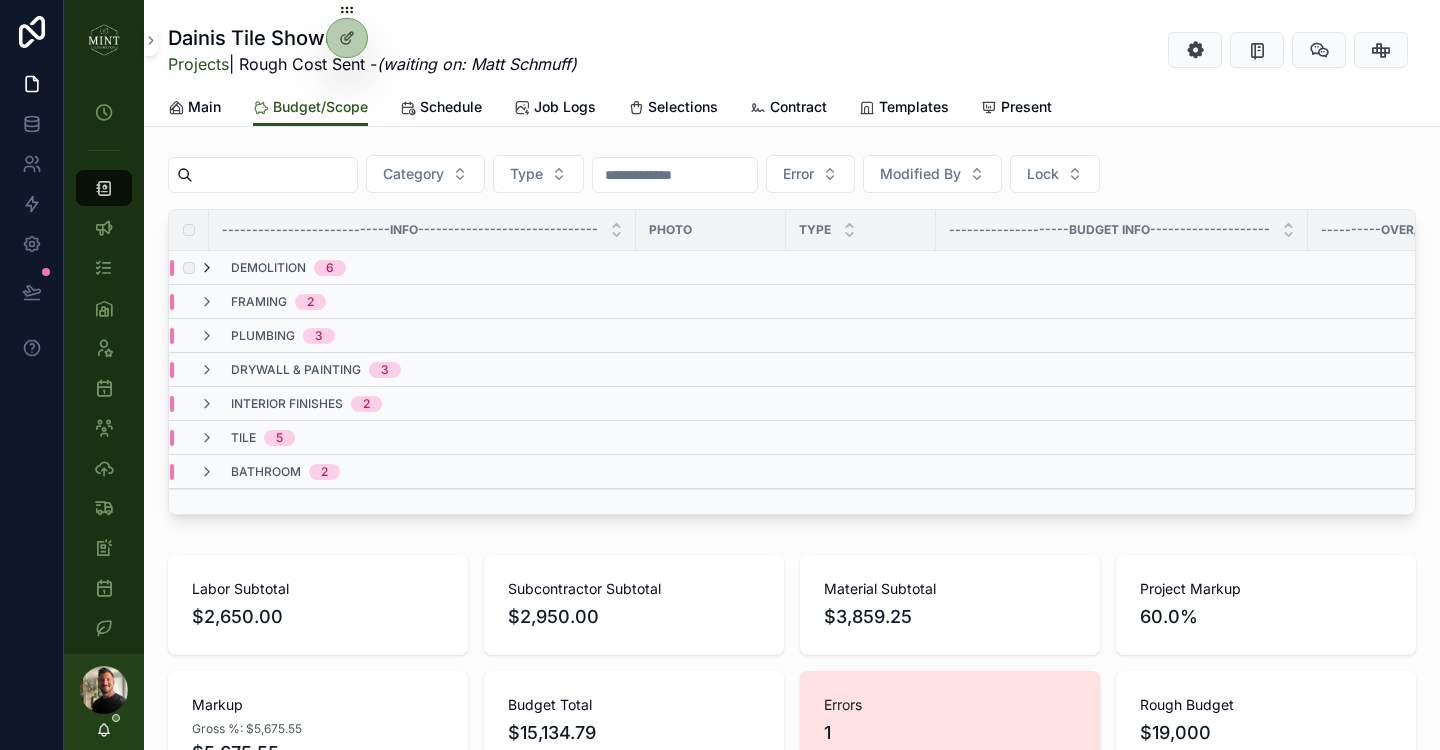 click at bounding box center (207, 268) 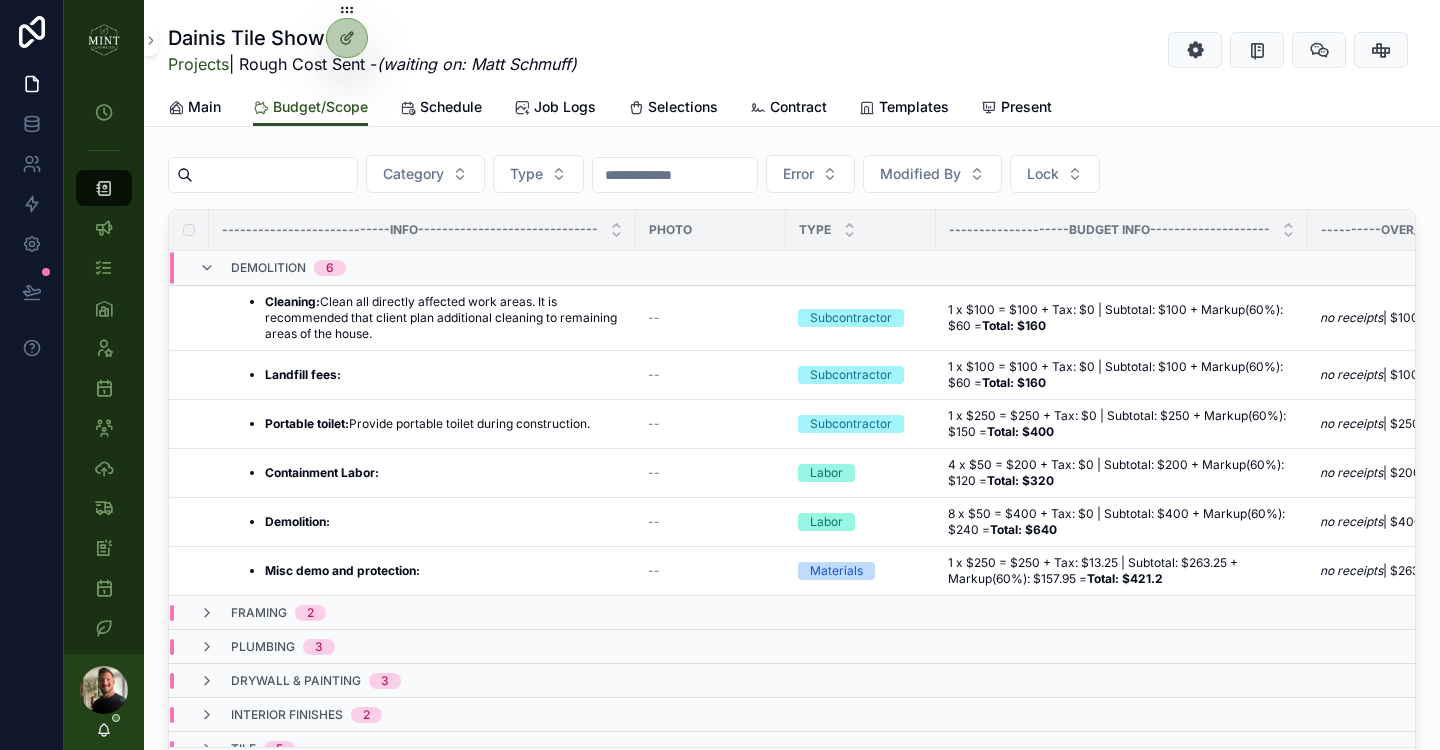 click at bounding box center [207, 268] 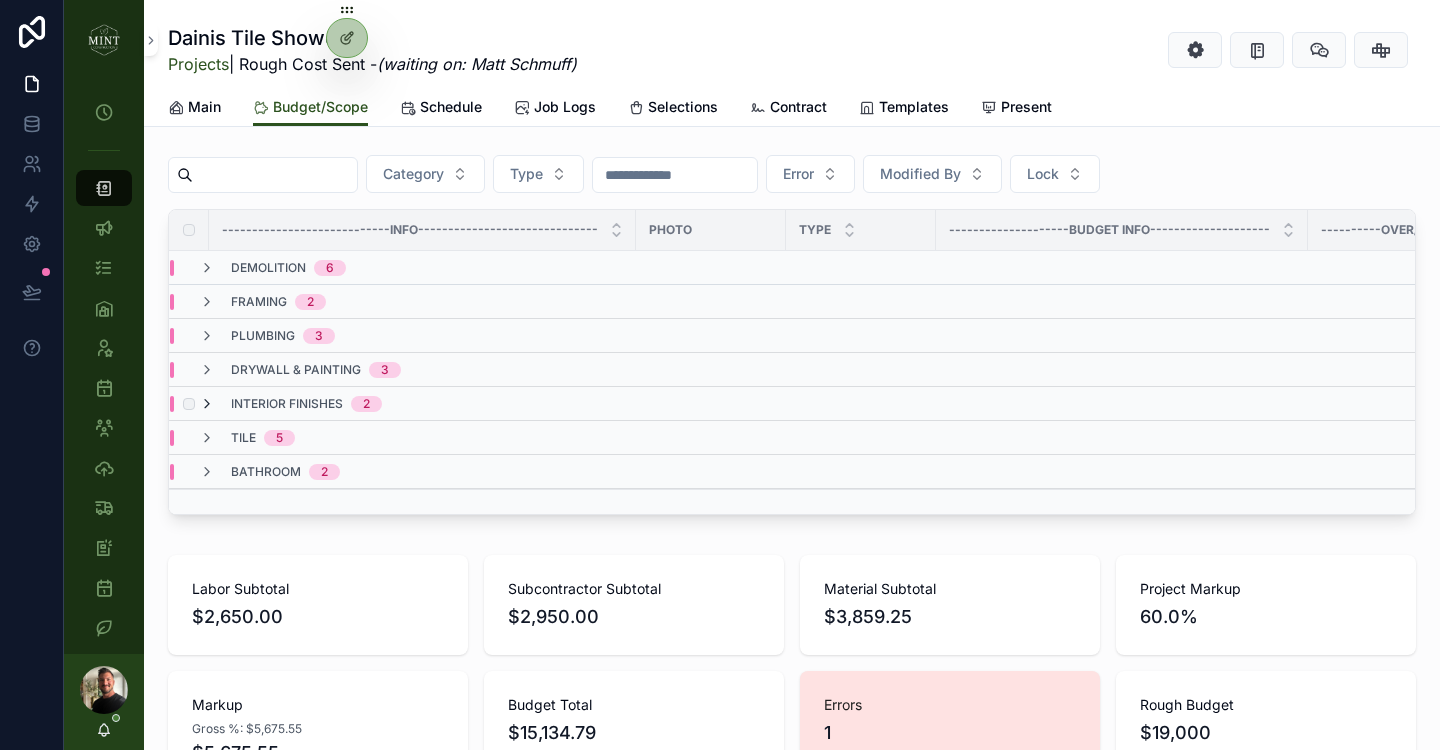 click at bounding box center (207, 404) 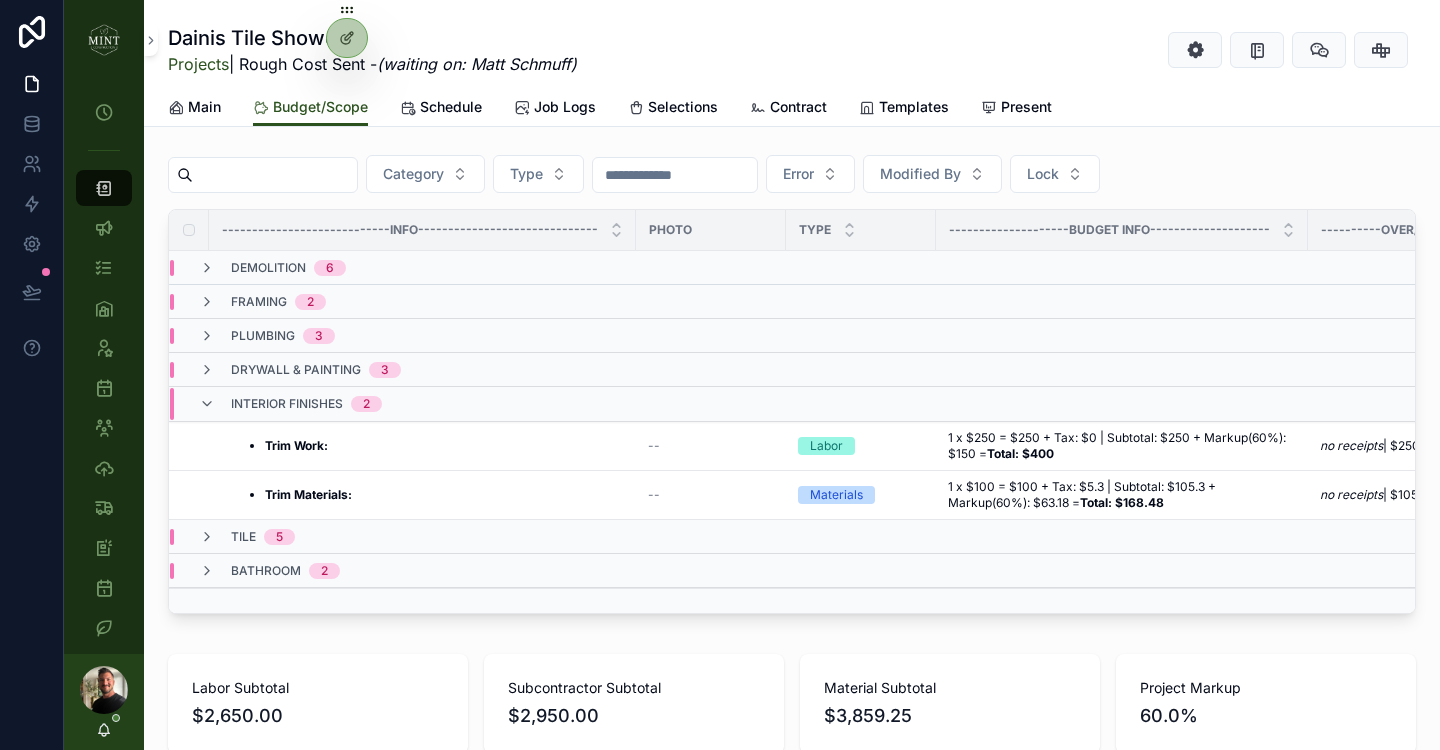 click at bounding box center [207, 404] 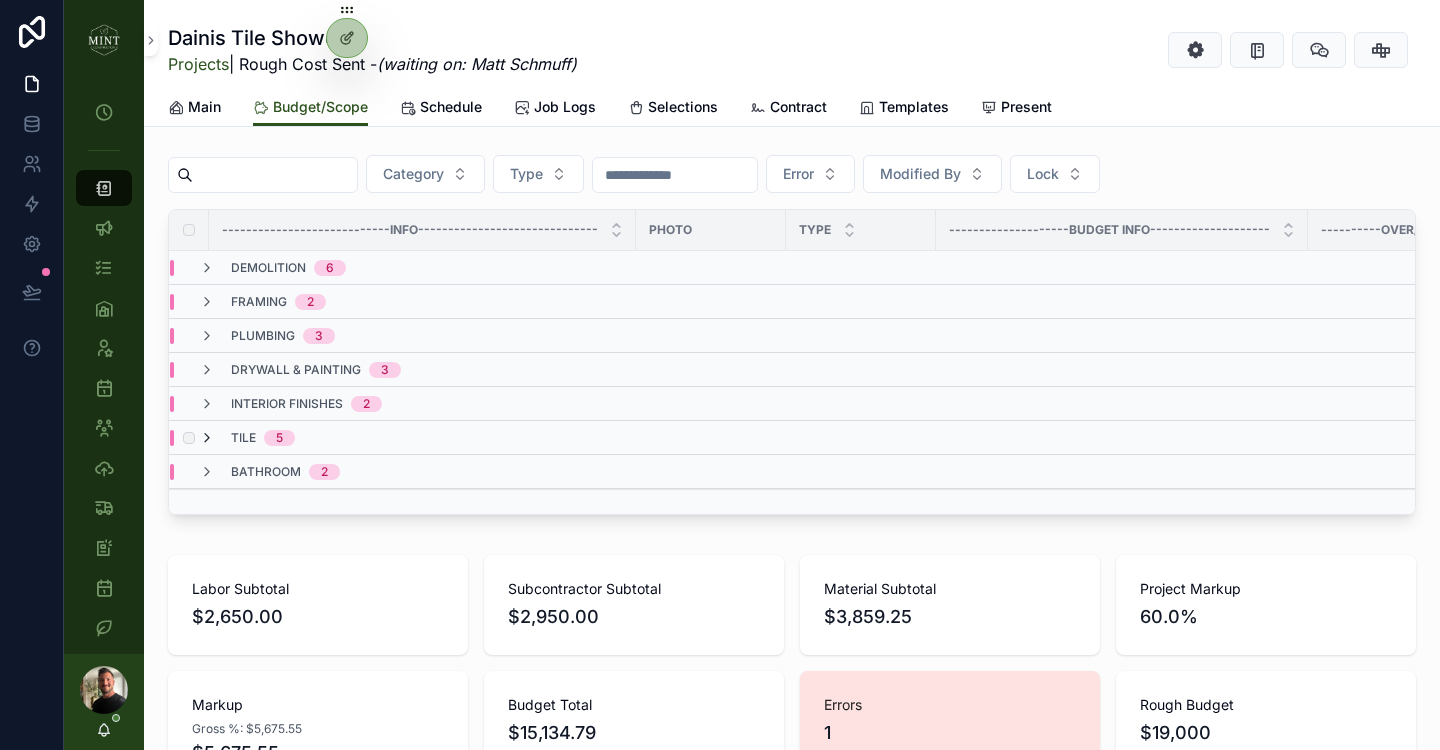 click at bounding box center [207, 438] 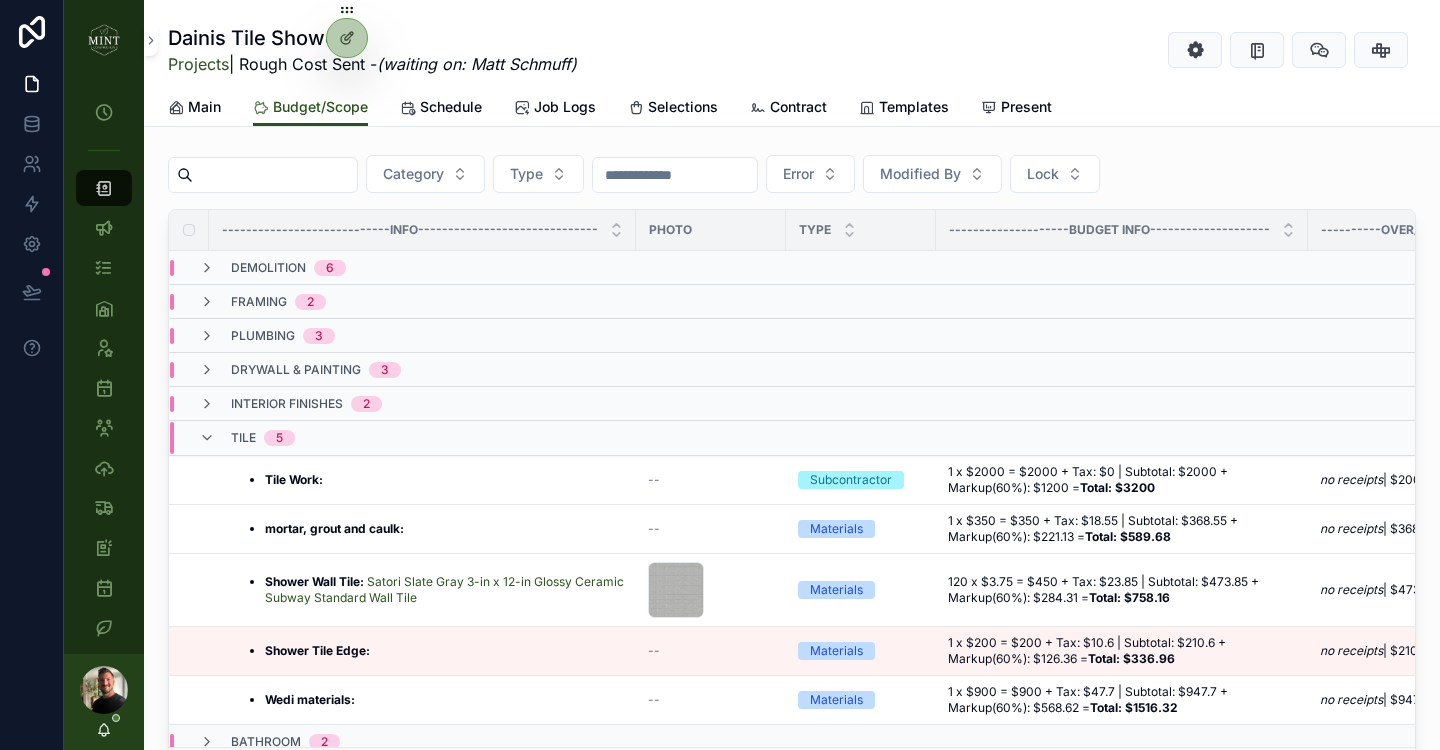 click at bounding box center [207, 438] 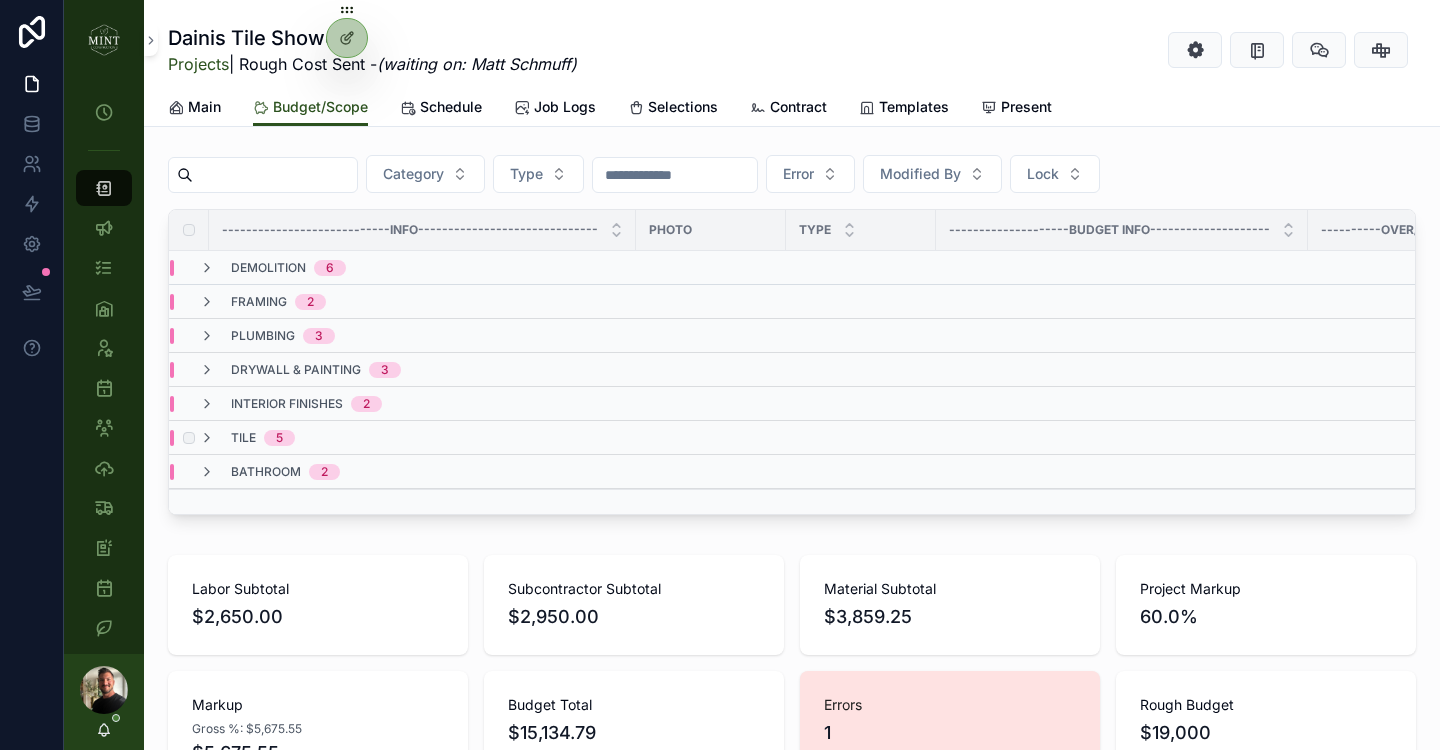 click on "tile 5" at bounding box center [247, 438] 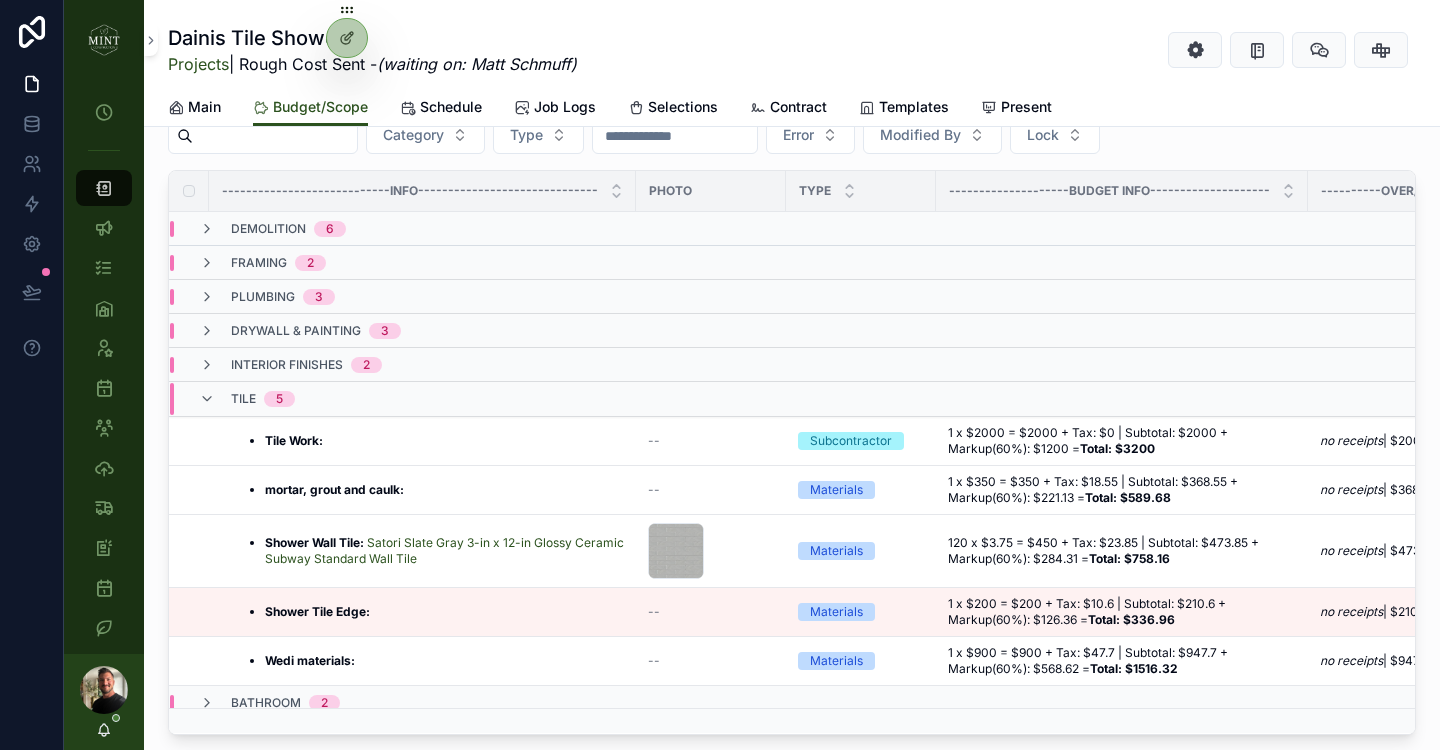 scroll, scrollTop: 147, scrollLeft: 0, axis: vertical 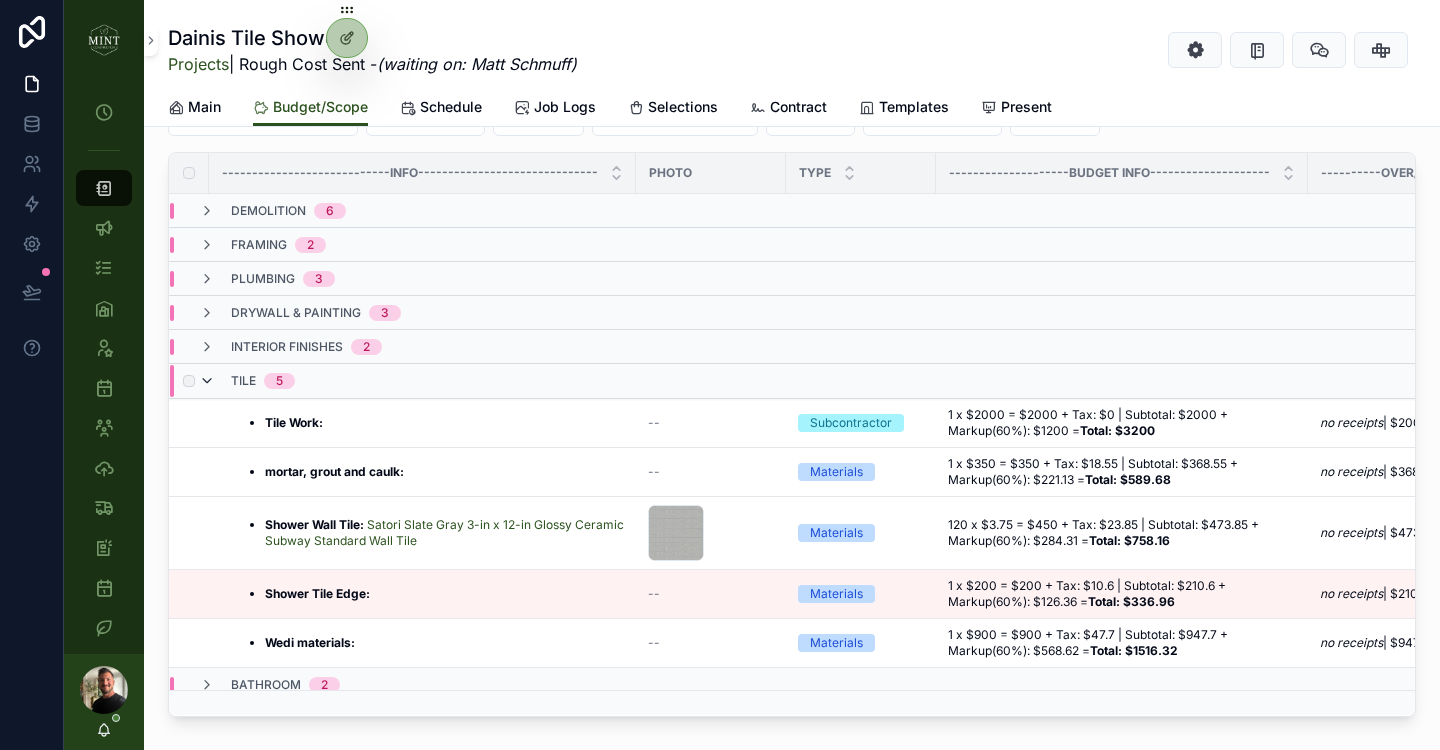 click at bounding box center (207, 381) 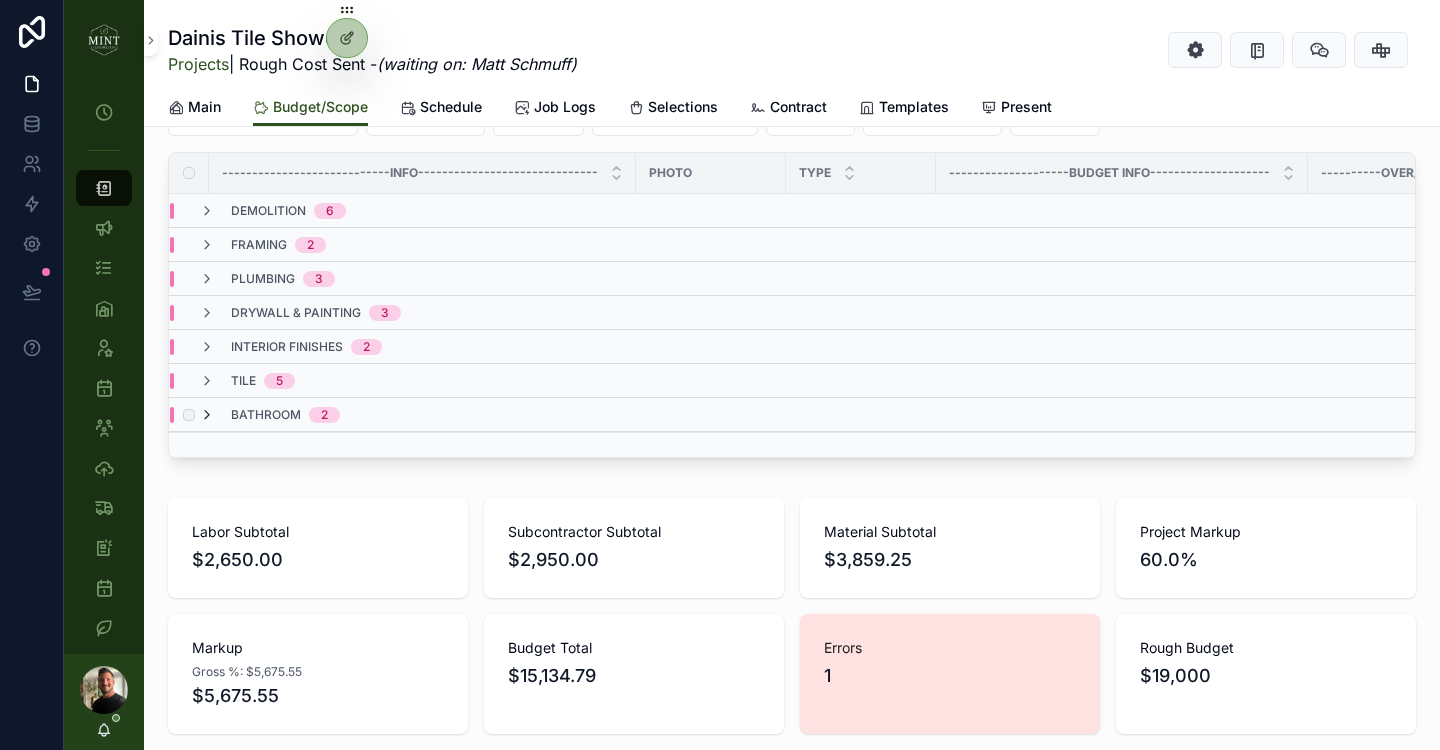click at bounding box center (207, 415) 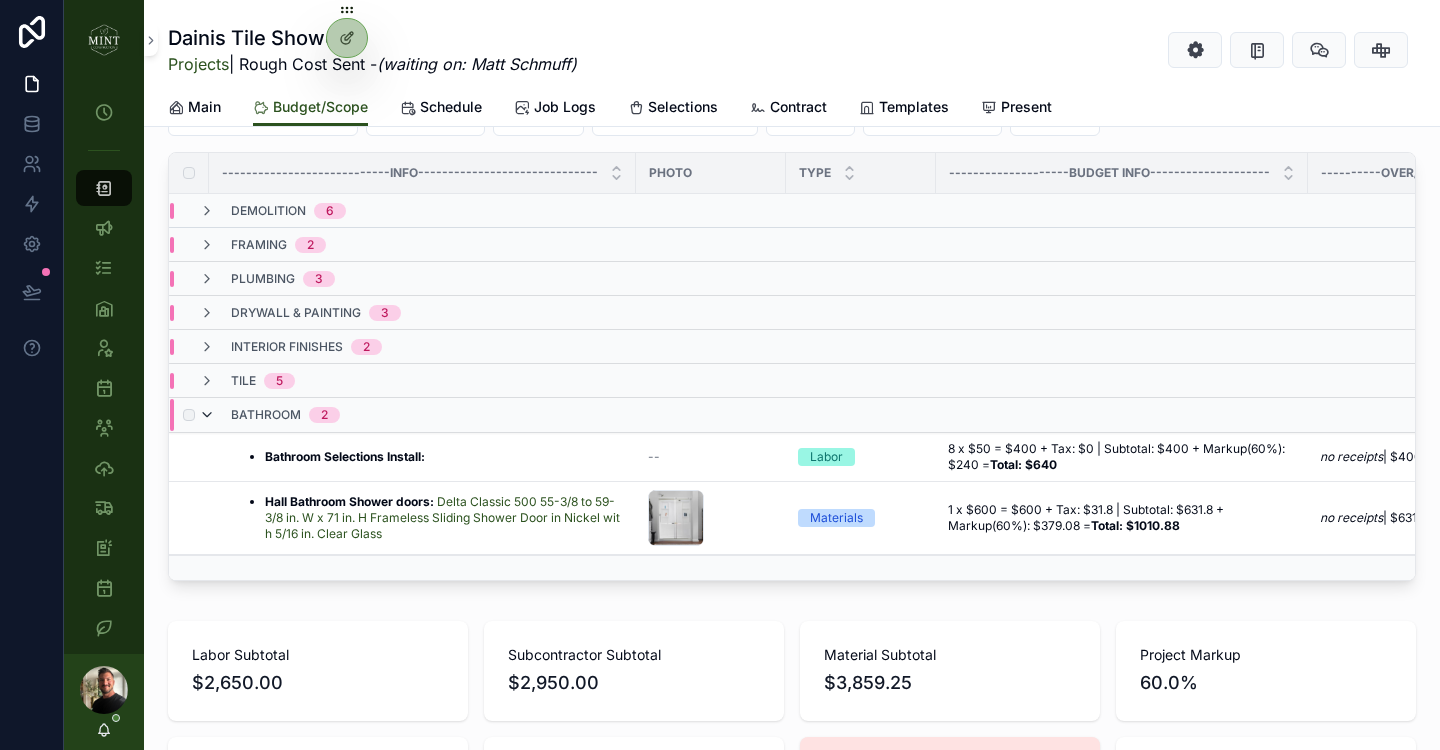 click at bounding box center (207, 415) 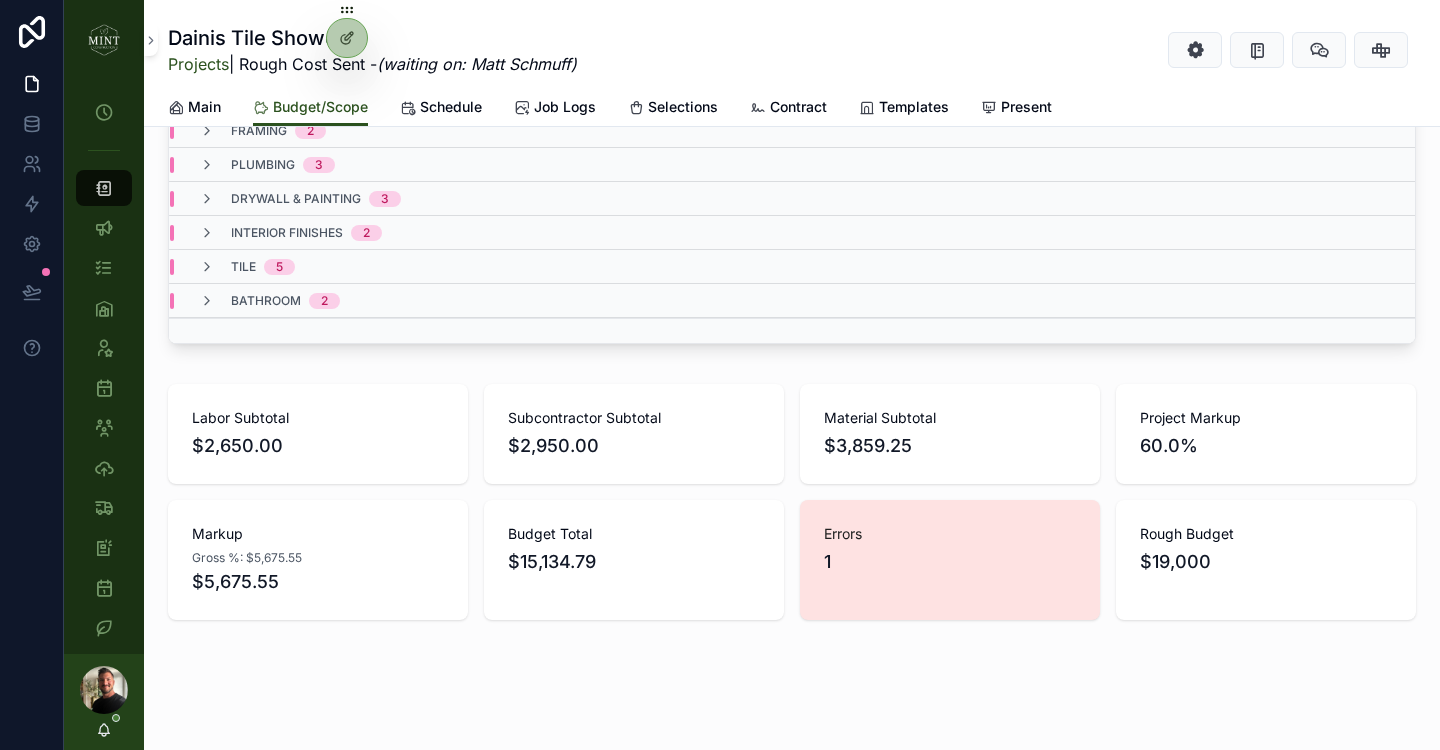 scroll, scrollTop: 263, scrollLeft: 0, axis: vertical 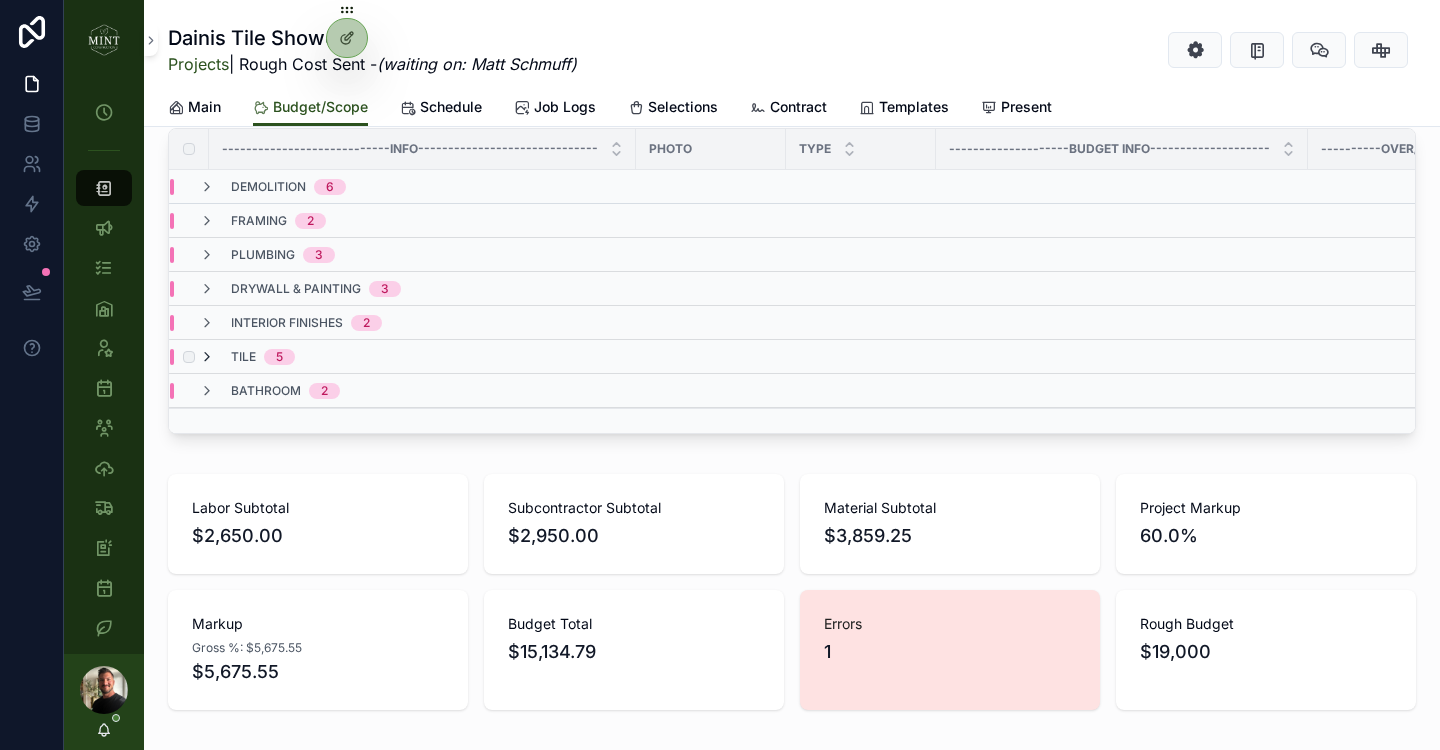 click at bounding box center [207, 357] 